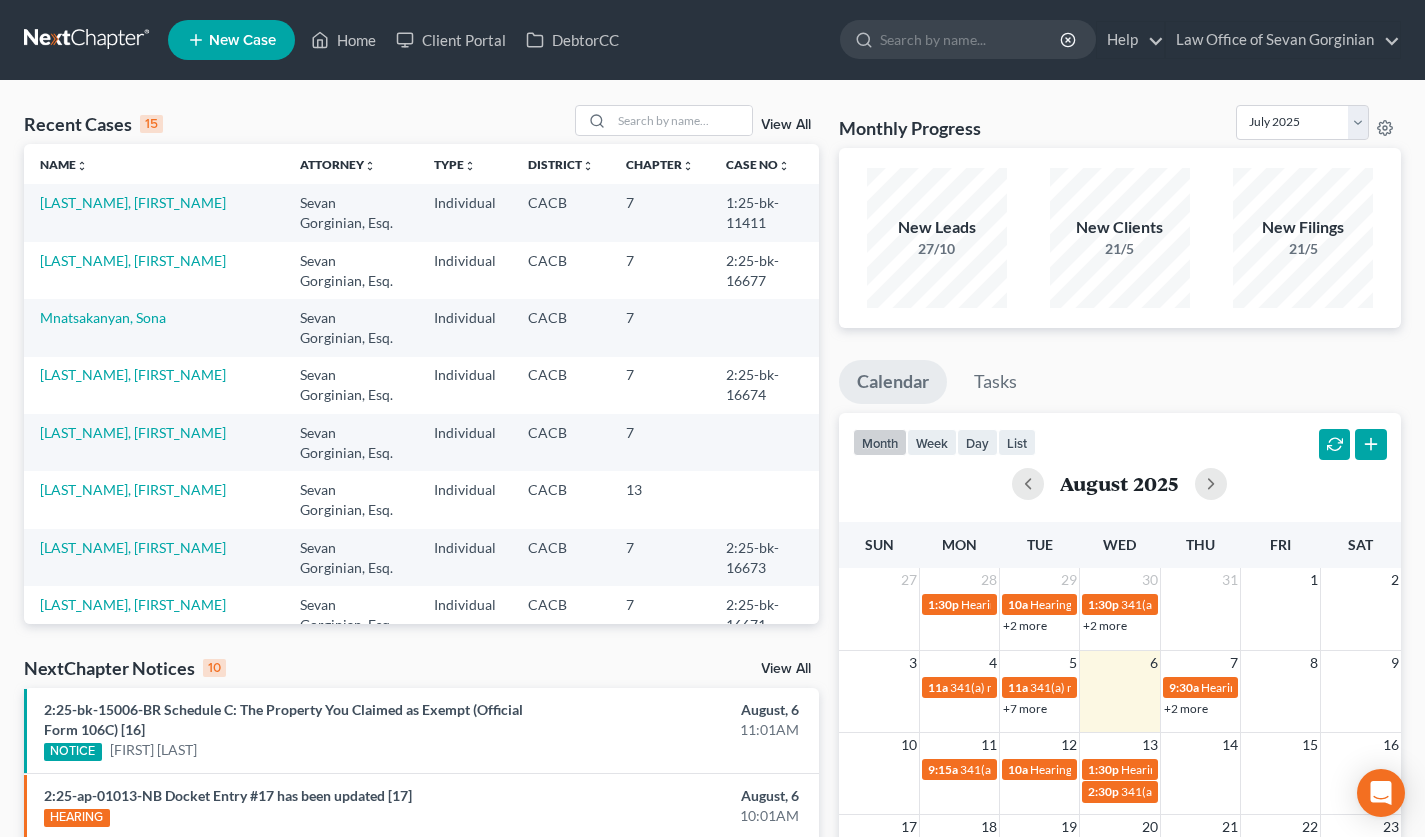 select on "1" 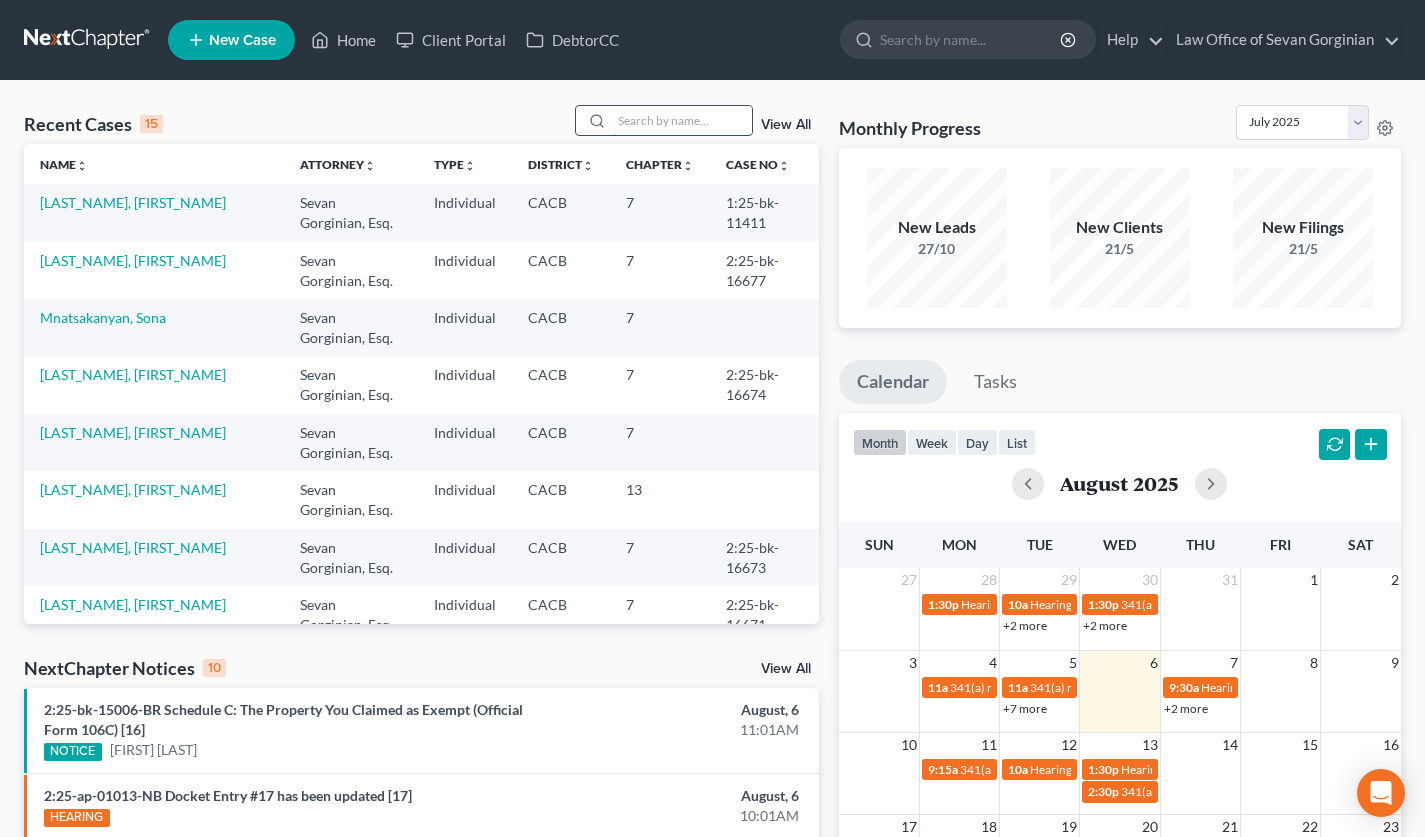 click at bounding box center [682, 120] 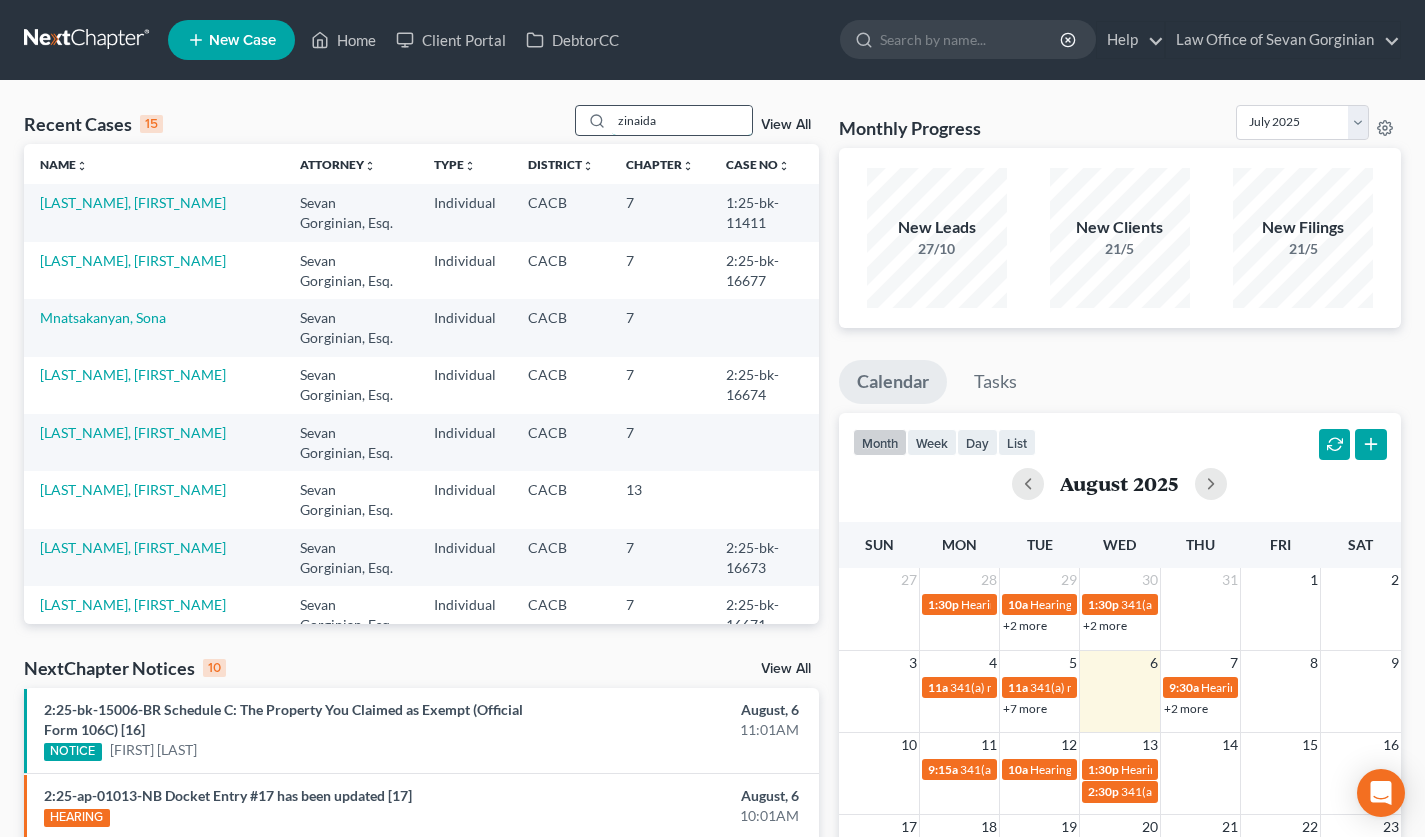 type on "zinaida" 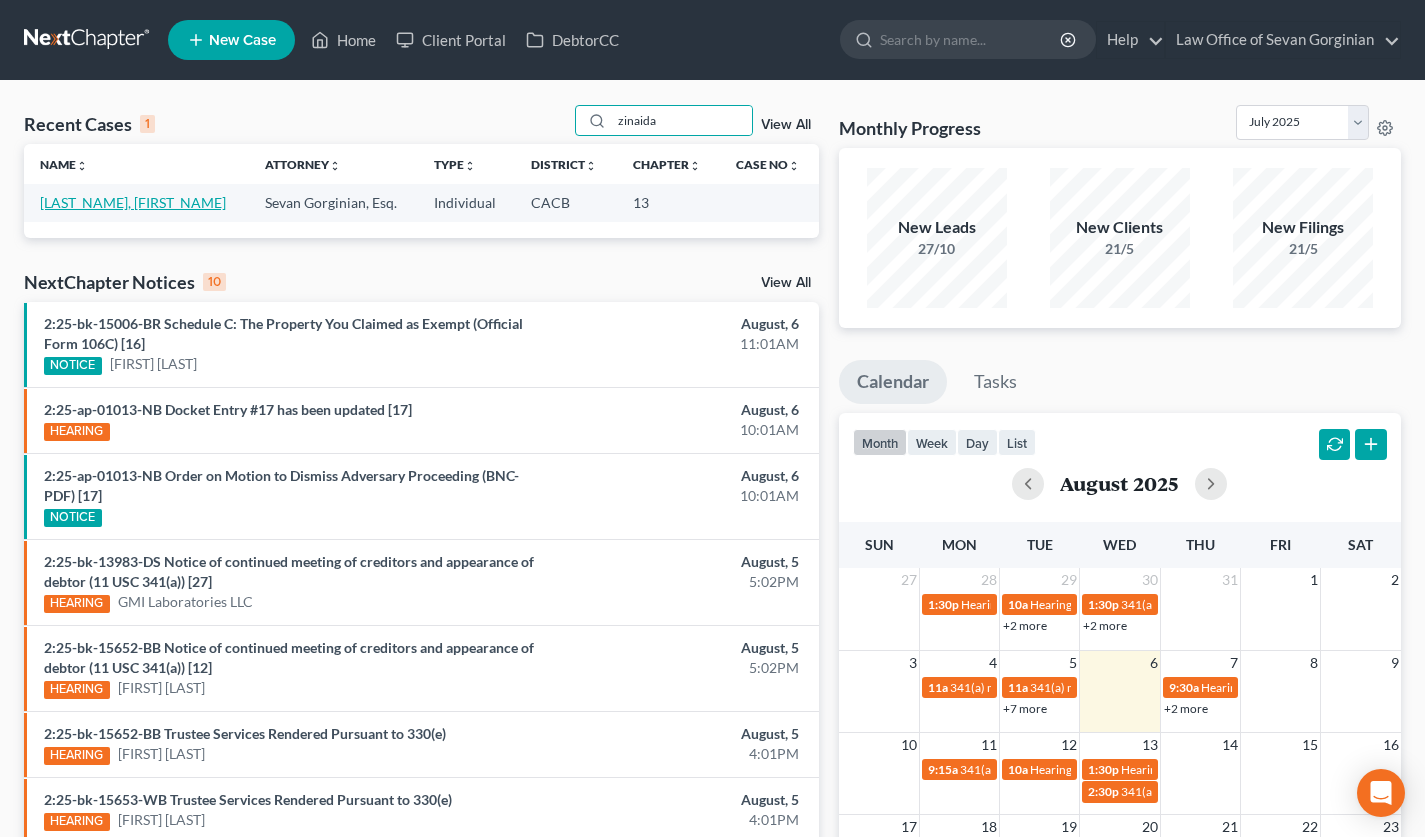 click on "[LAST_NAME], [FIRST_NAME]" at bounding box center [133, 202] 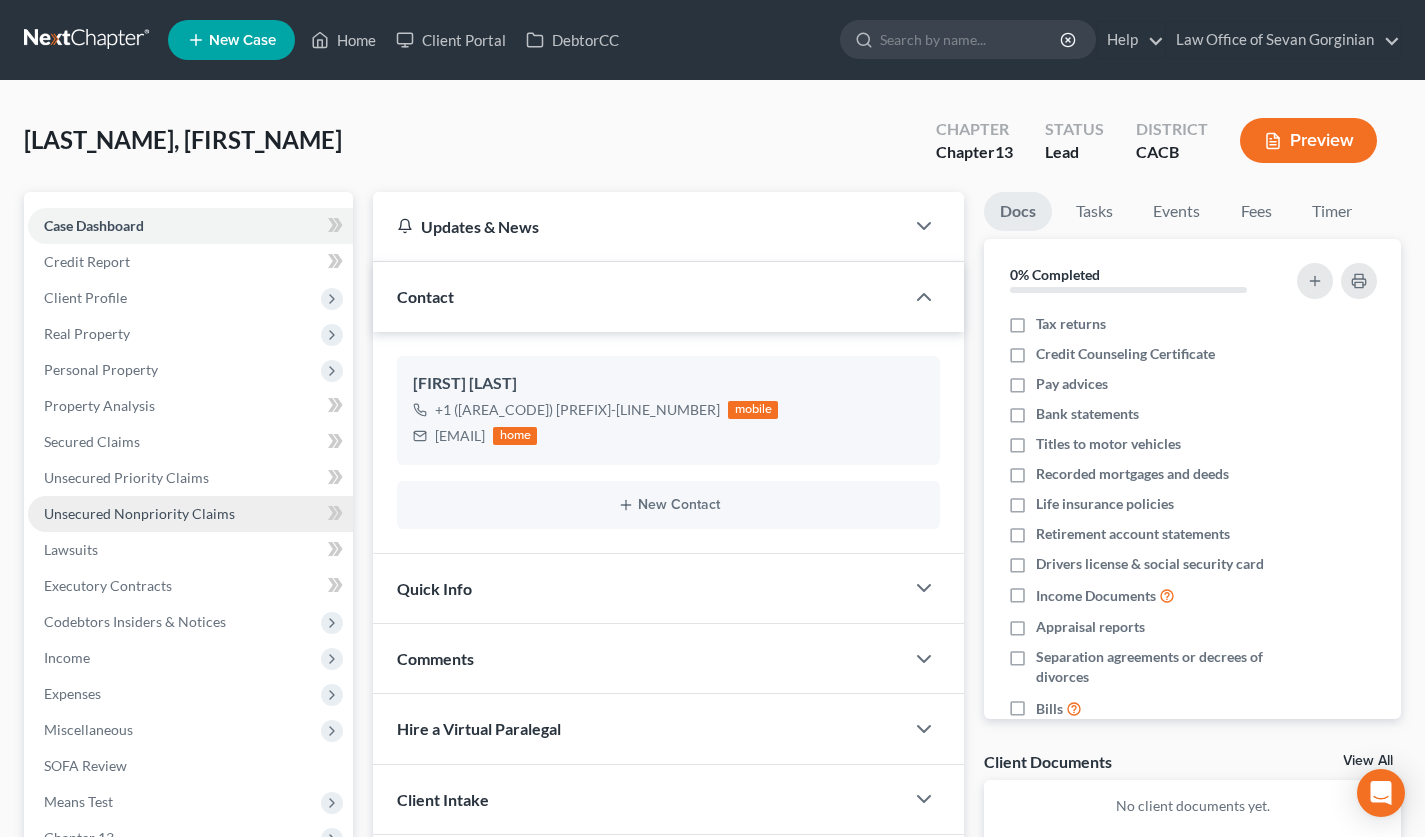 click on "Unsecured Nonpriority Claims" at bounding box center (139, 513) 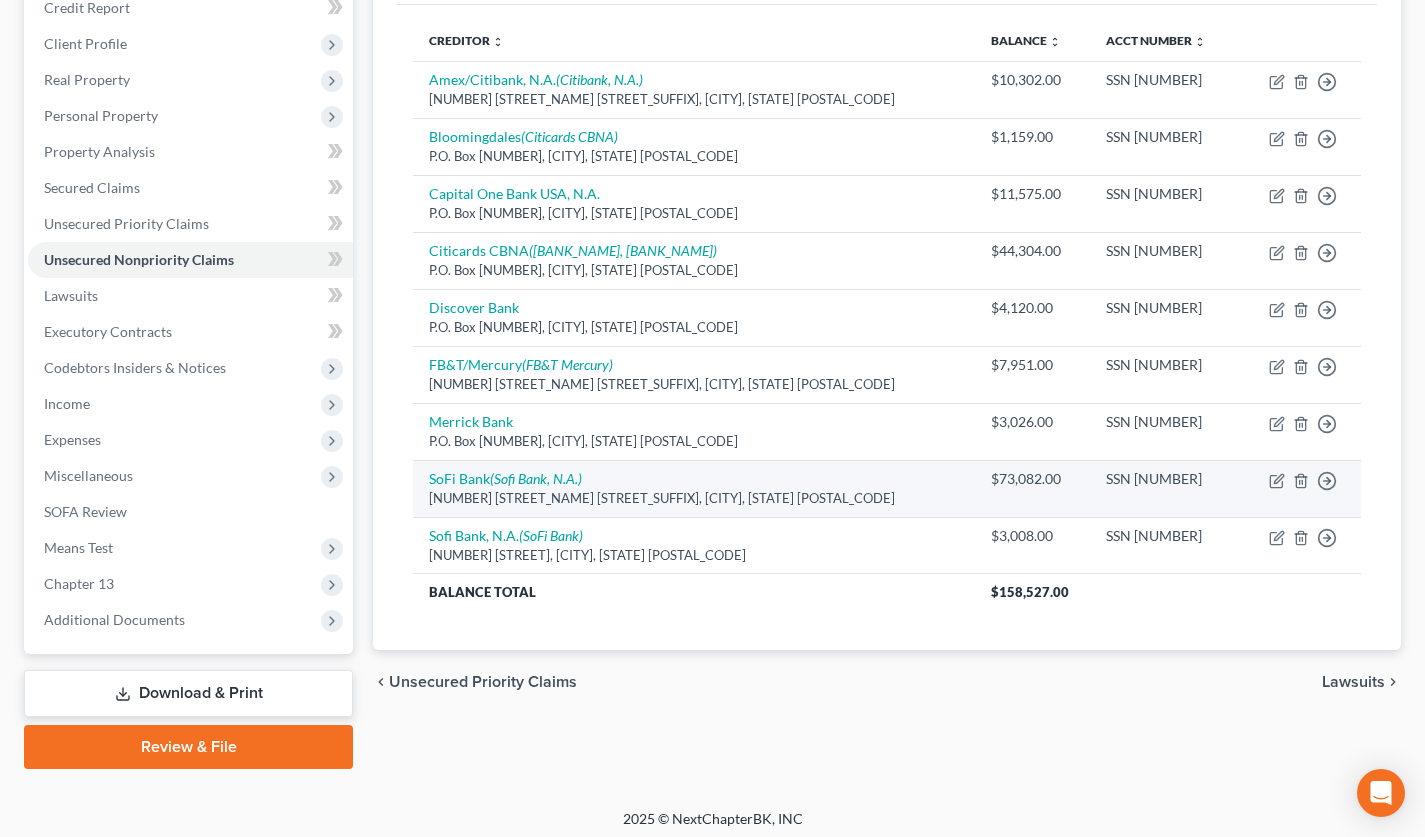 scroll, scrollTop: 260, scrollLeft: 0, axis: vertical 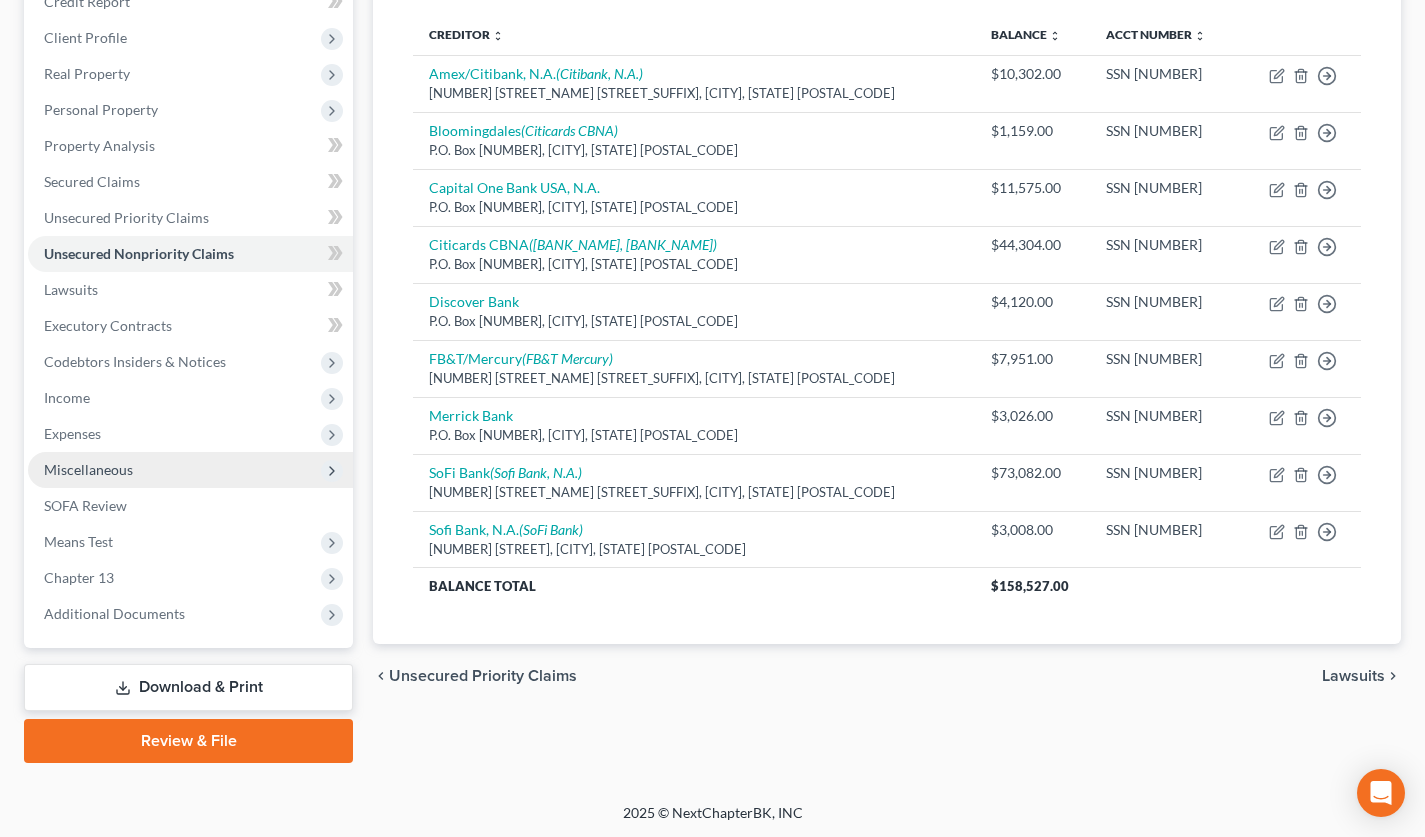 click on "Miscellaneous" at bounding box center (88, 469) 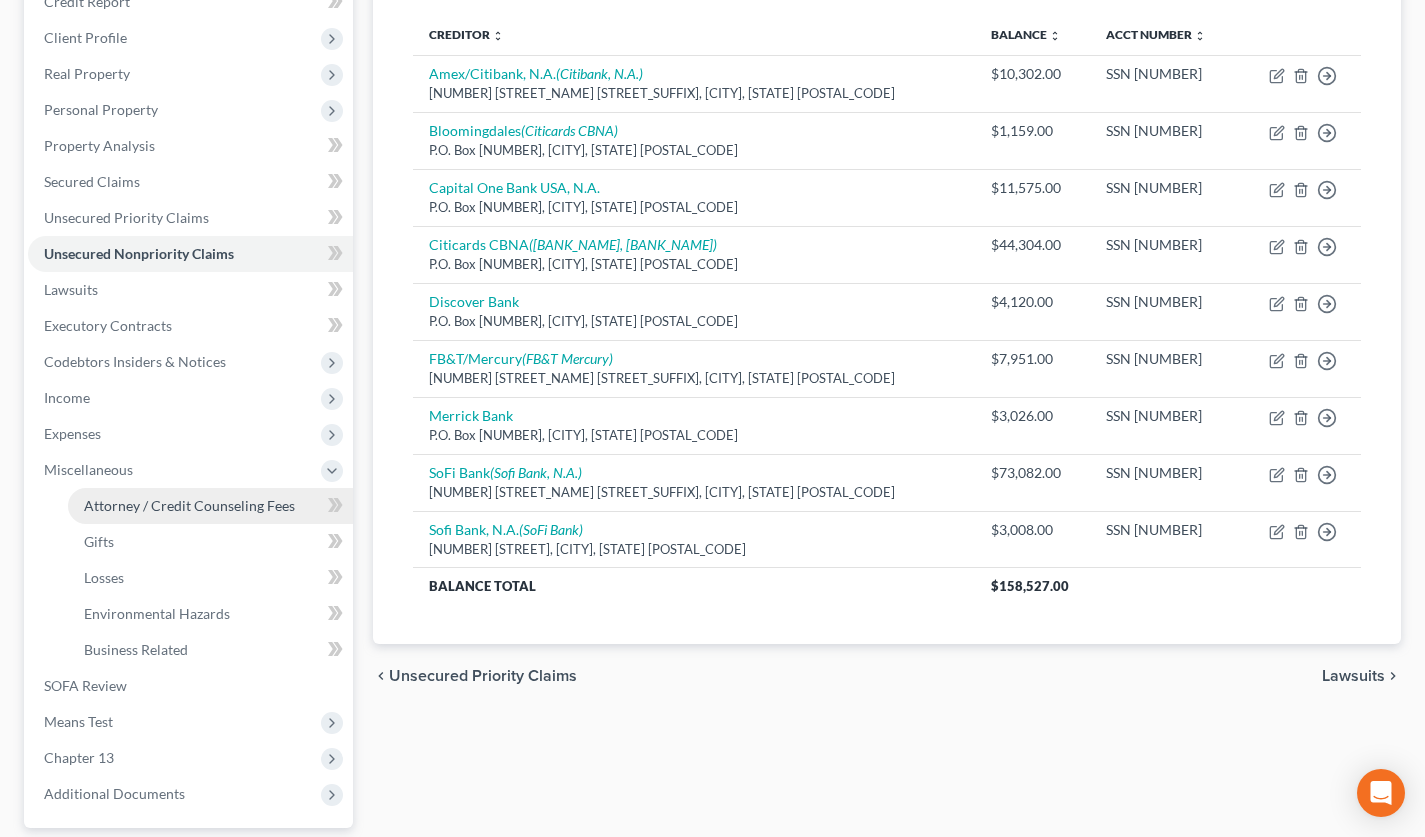 click on "Attorney / Credit Counseling Fees" at bounding box center [210, 506] 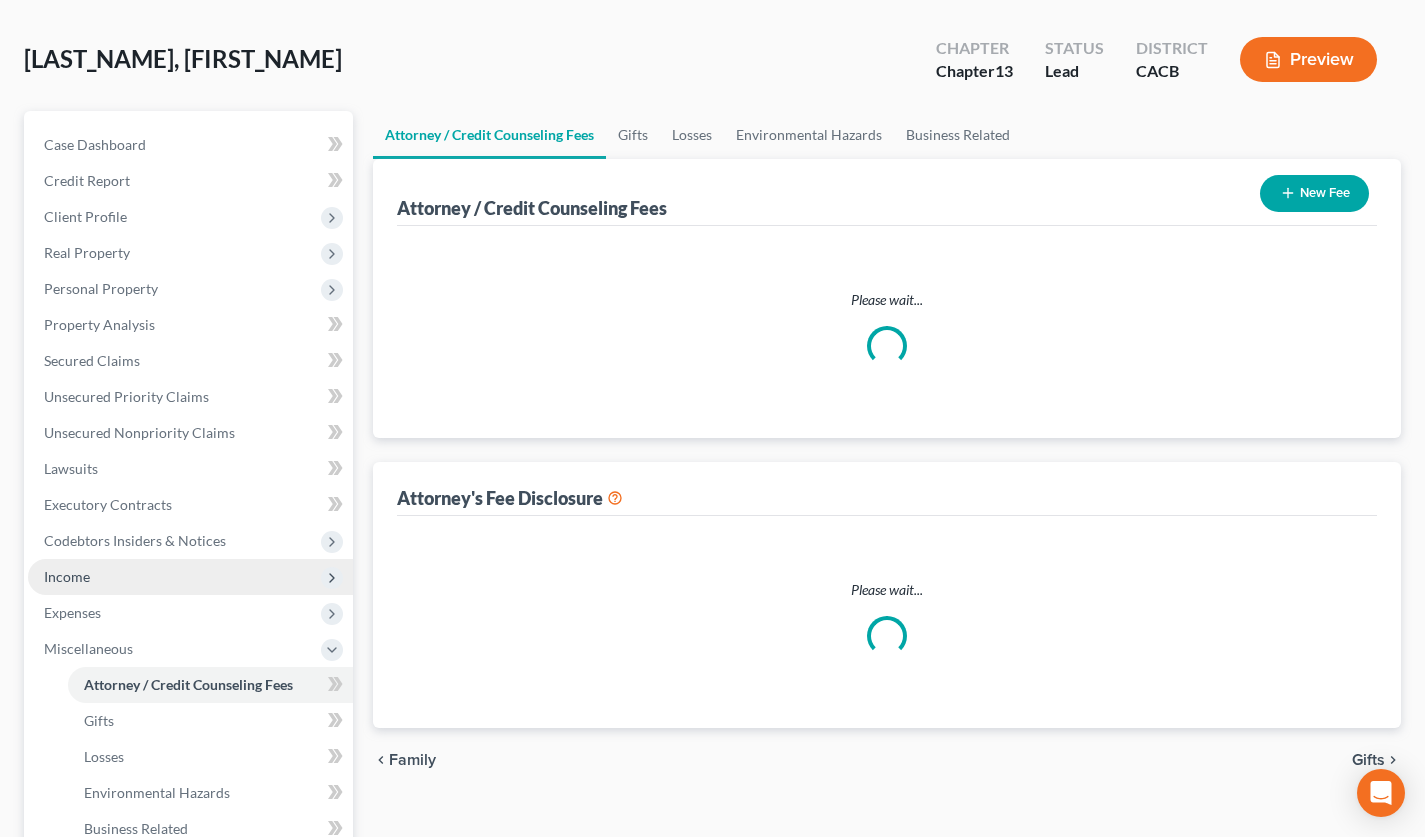 scroll, scrollTop: 3, scrollLeft: 0, axis: vertical 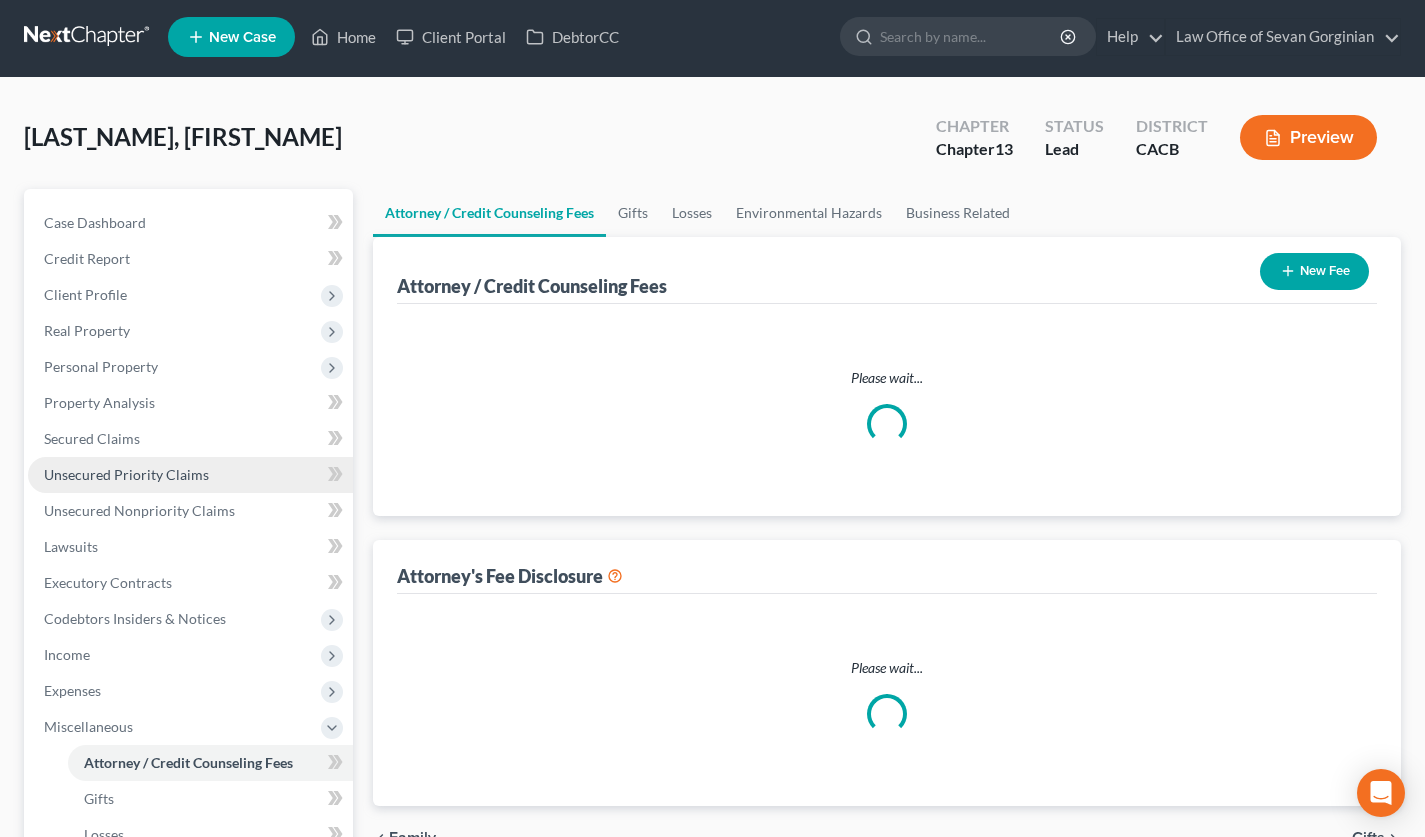 select on "0" 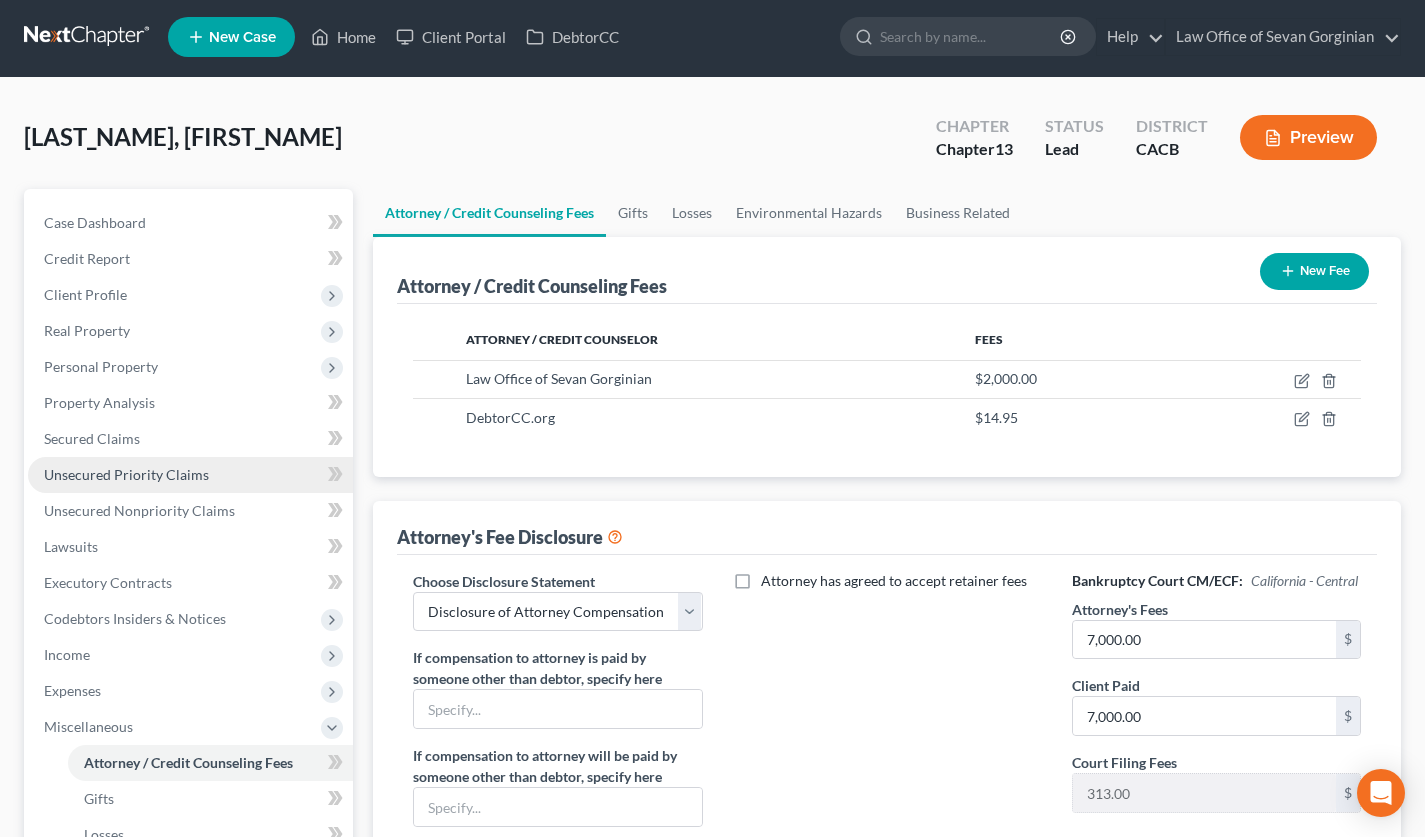 scroll, scrollTop: 0, scrollLeft: 0, axis: both 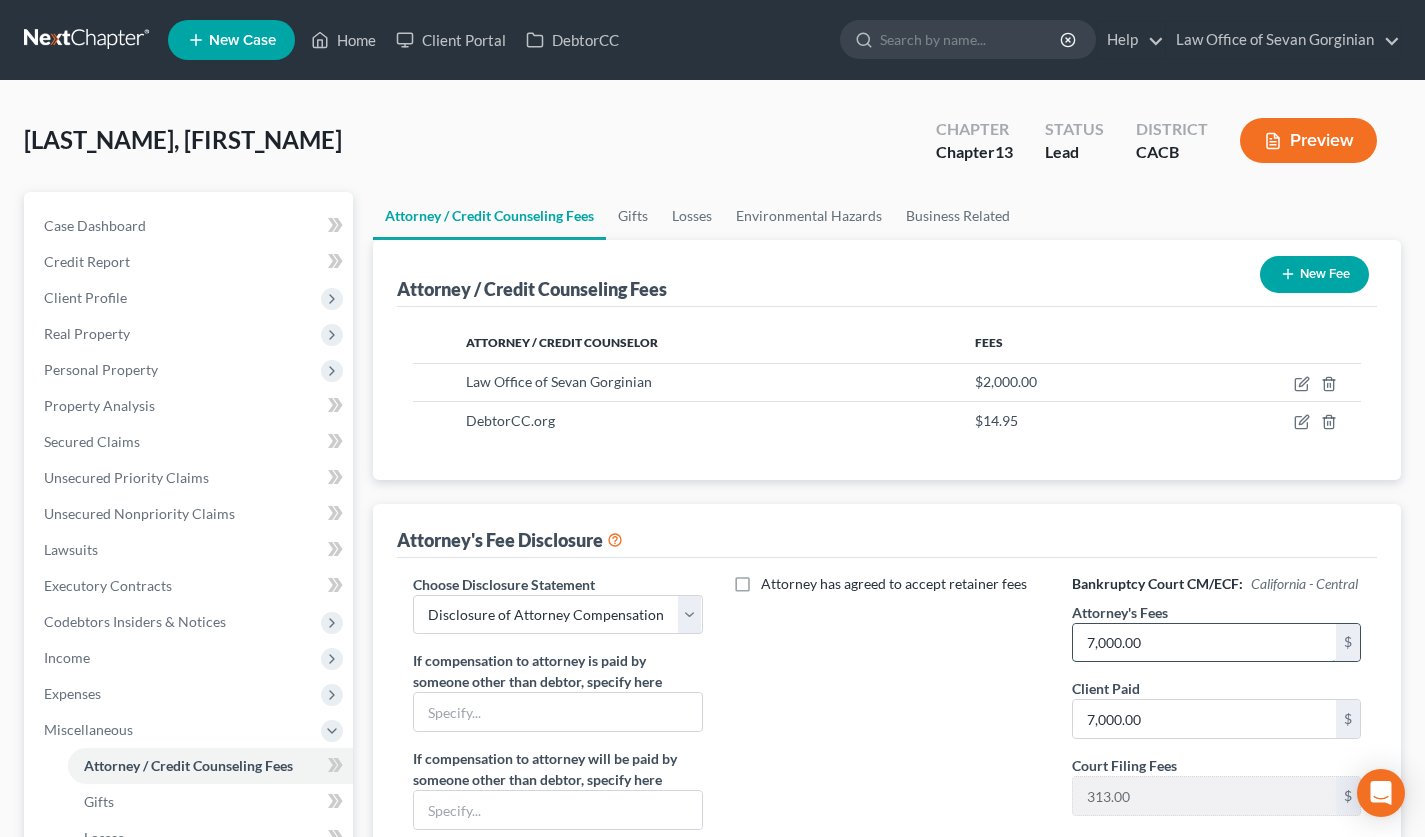 click on "7,000.00" at bounding box center (1204, 643) 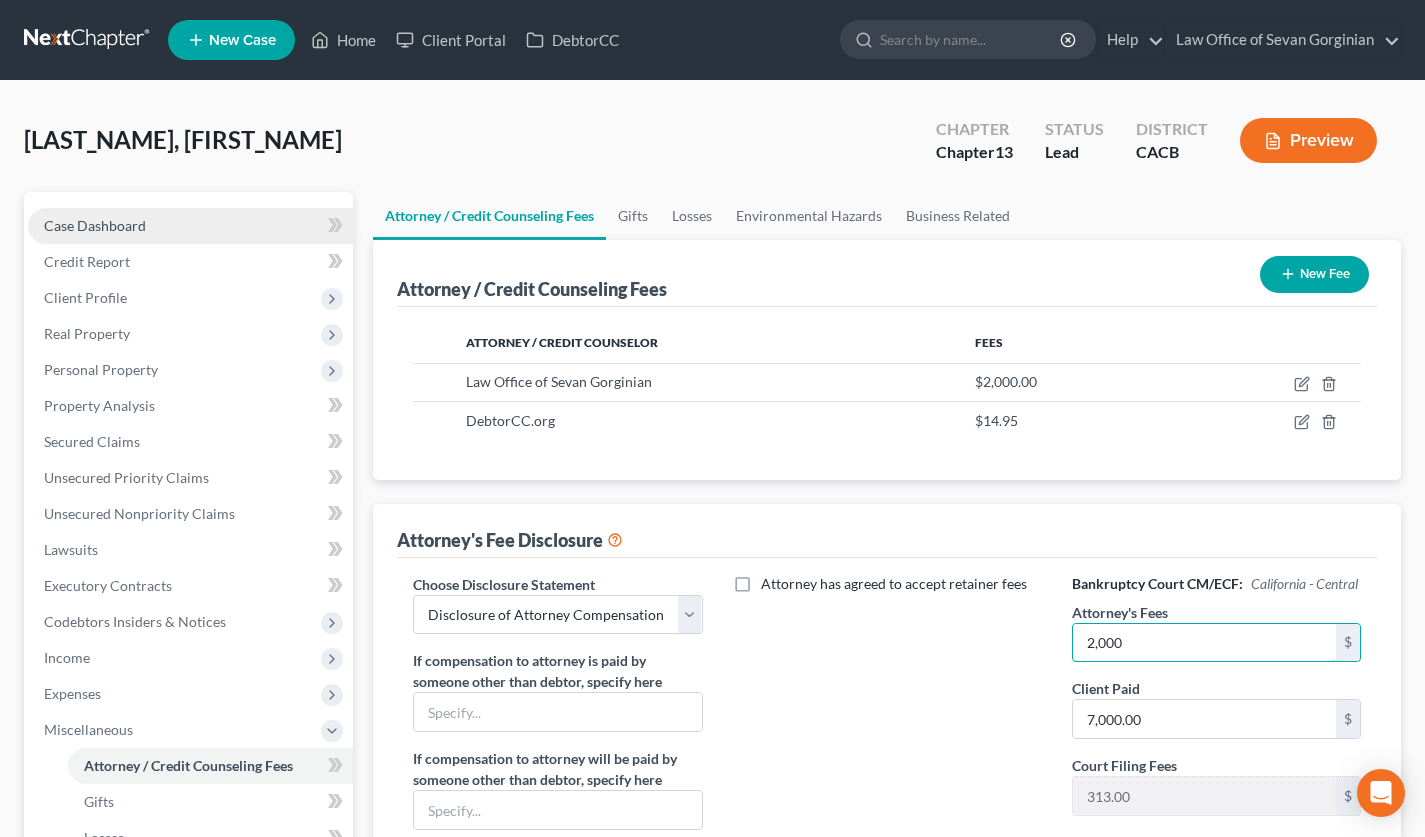 type on "2,000" 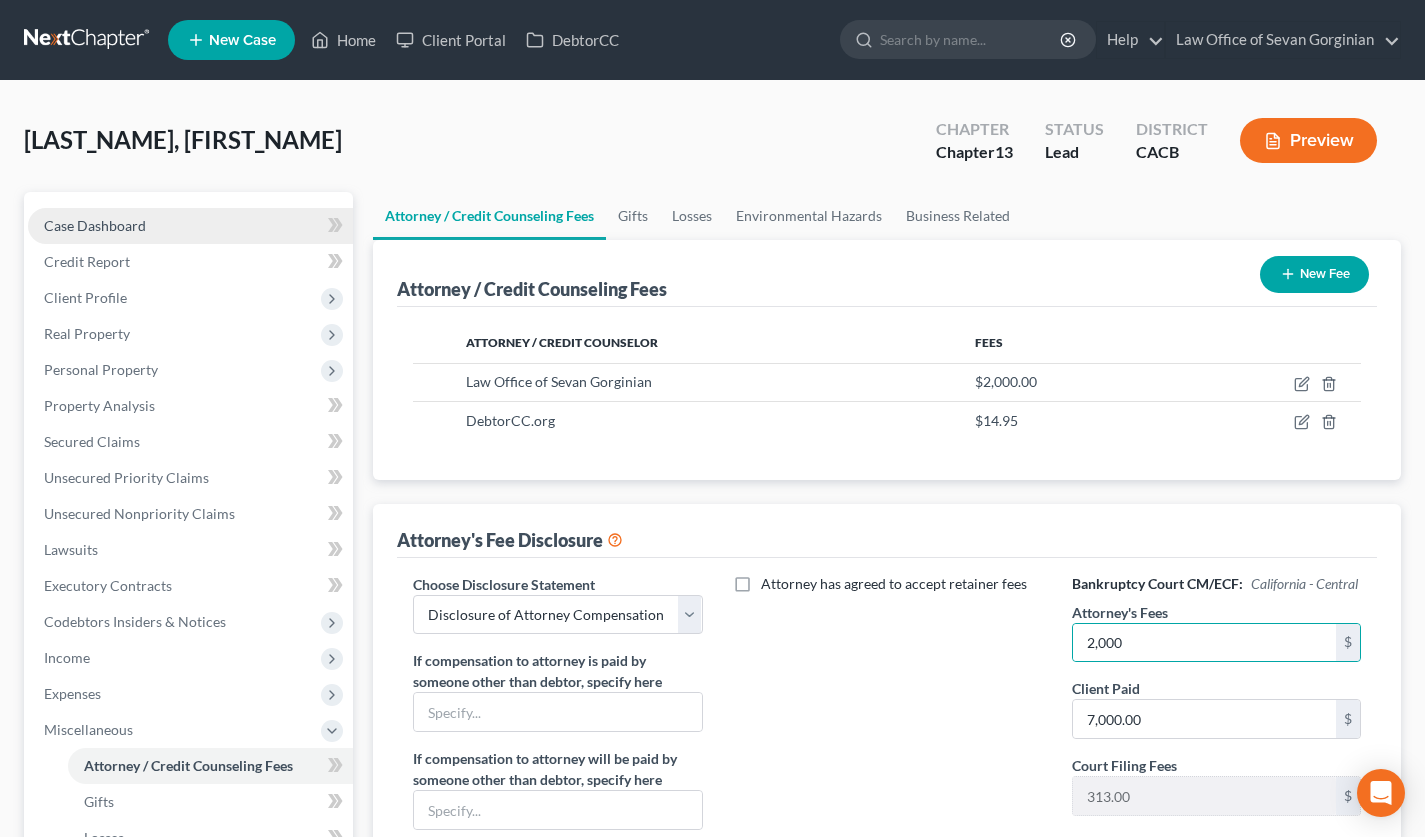 click on "Case Dashboard" at bounding box center [190, 226] 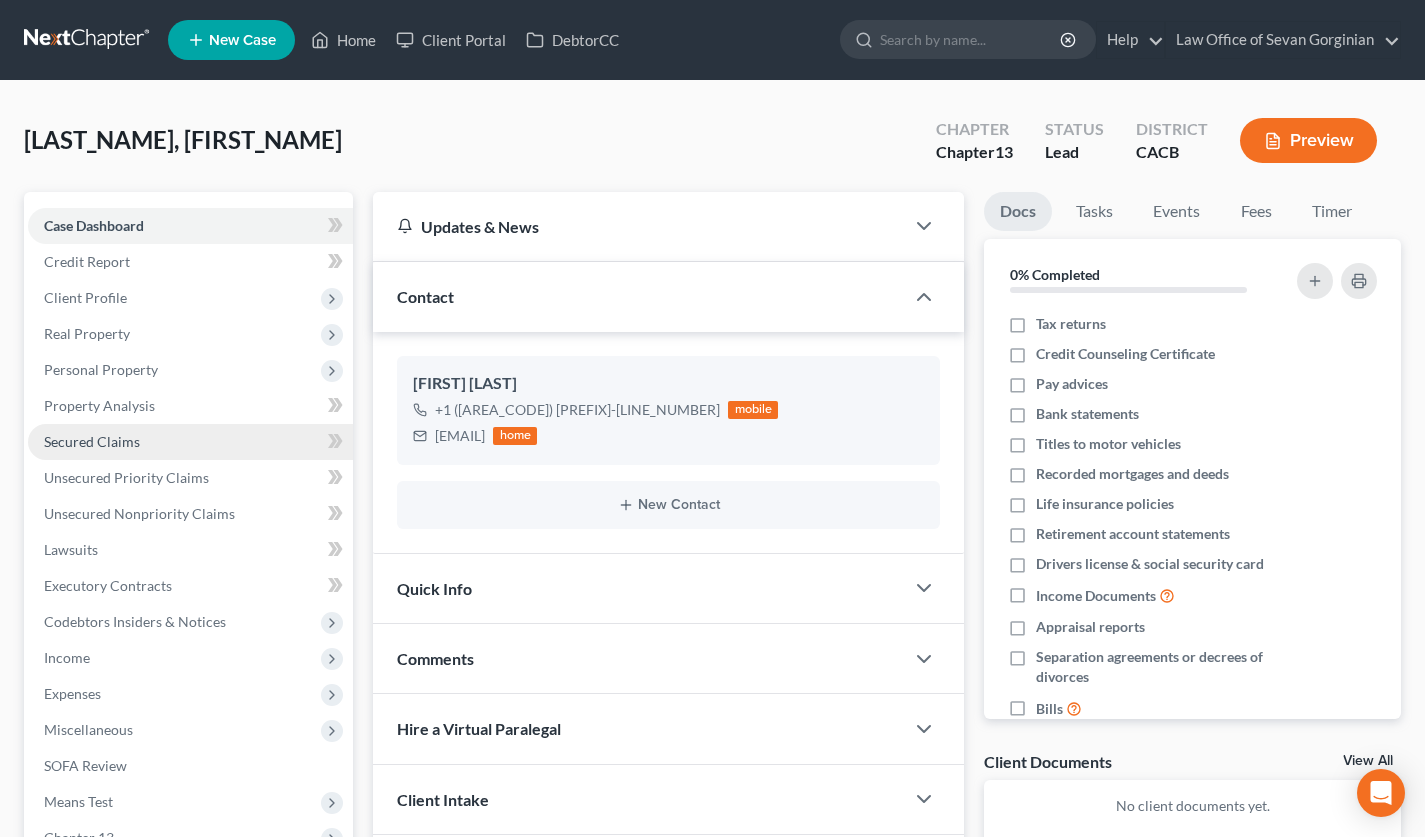 click on "Secured Claims" at bounding box center (92, 441) 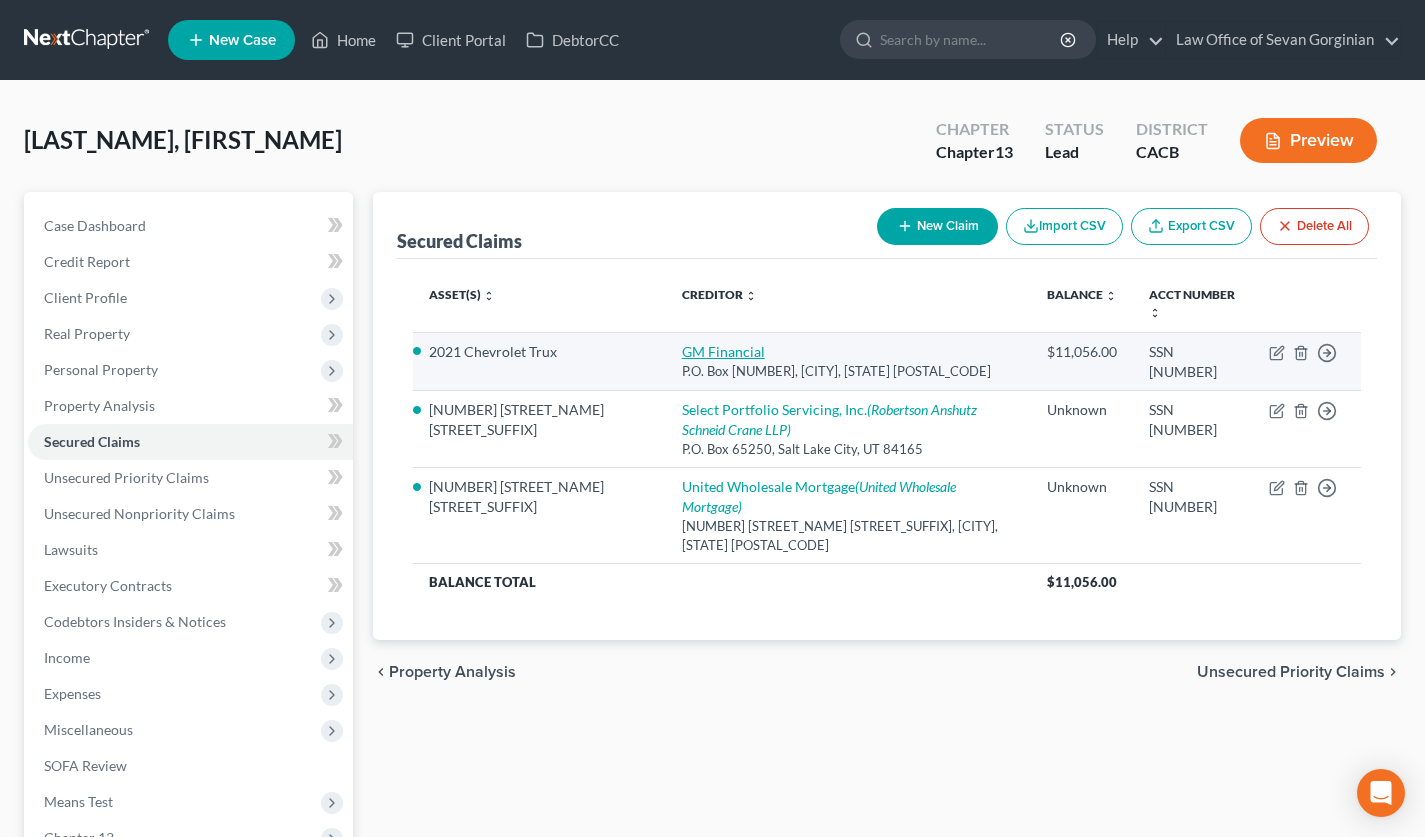 click on "GM Financial" at bounding box center (723, 351) 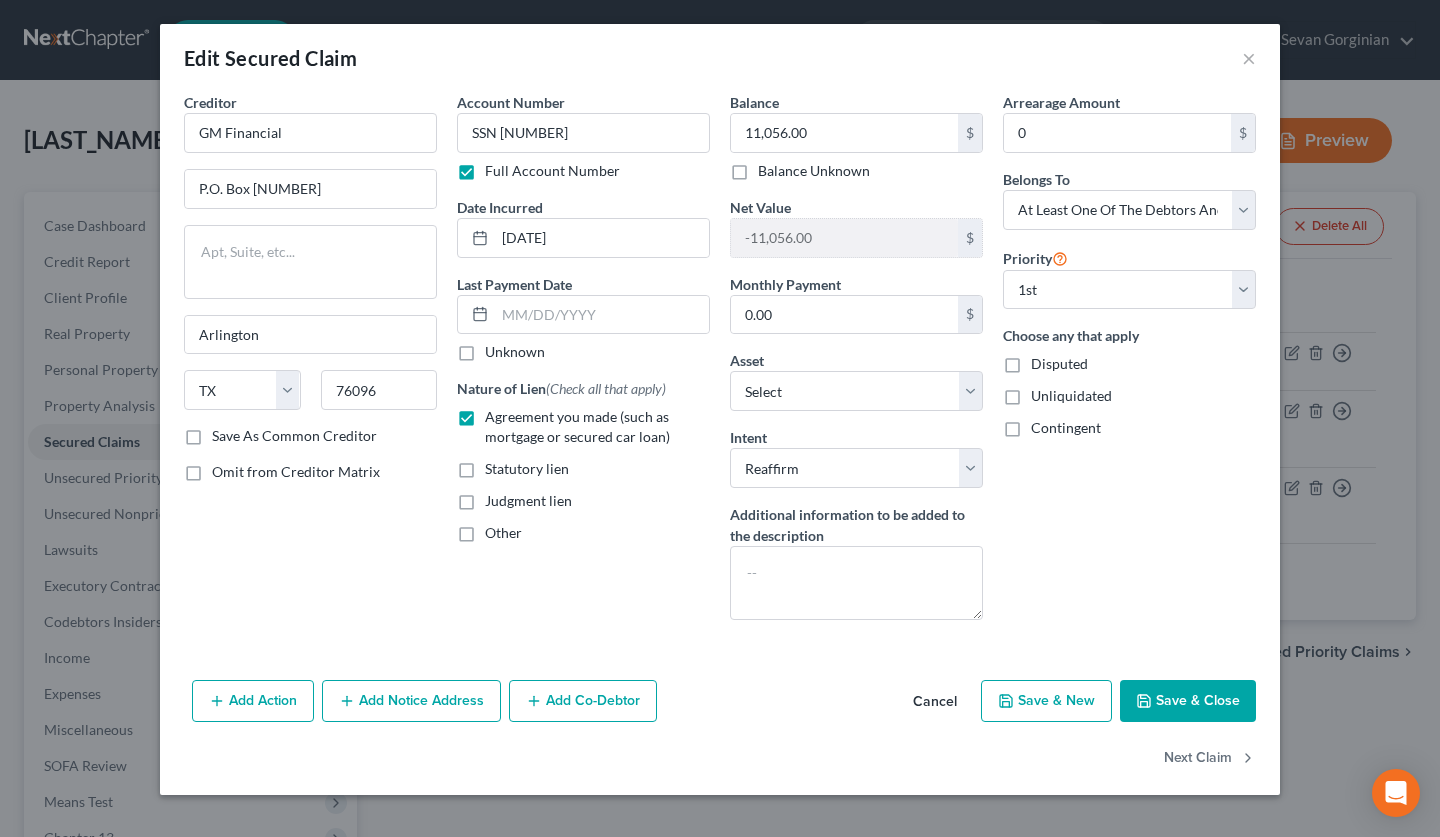 click on "Add Action Add Notice Address Add Co-Debtor Cancel Save & New Save & Close" at bounding box center (720, 705) 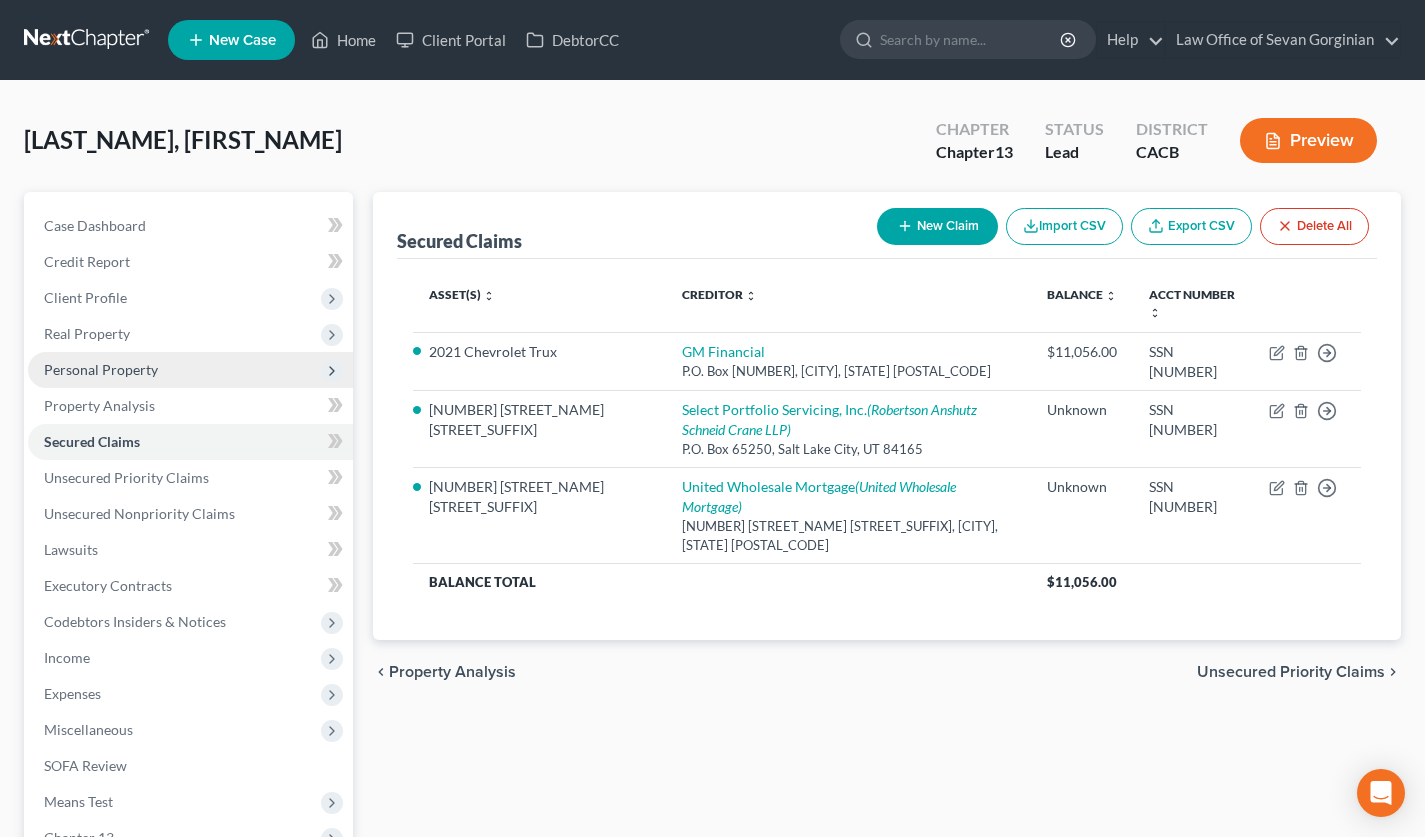 click on "Personal Property" at bounding box center [101, 369] 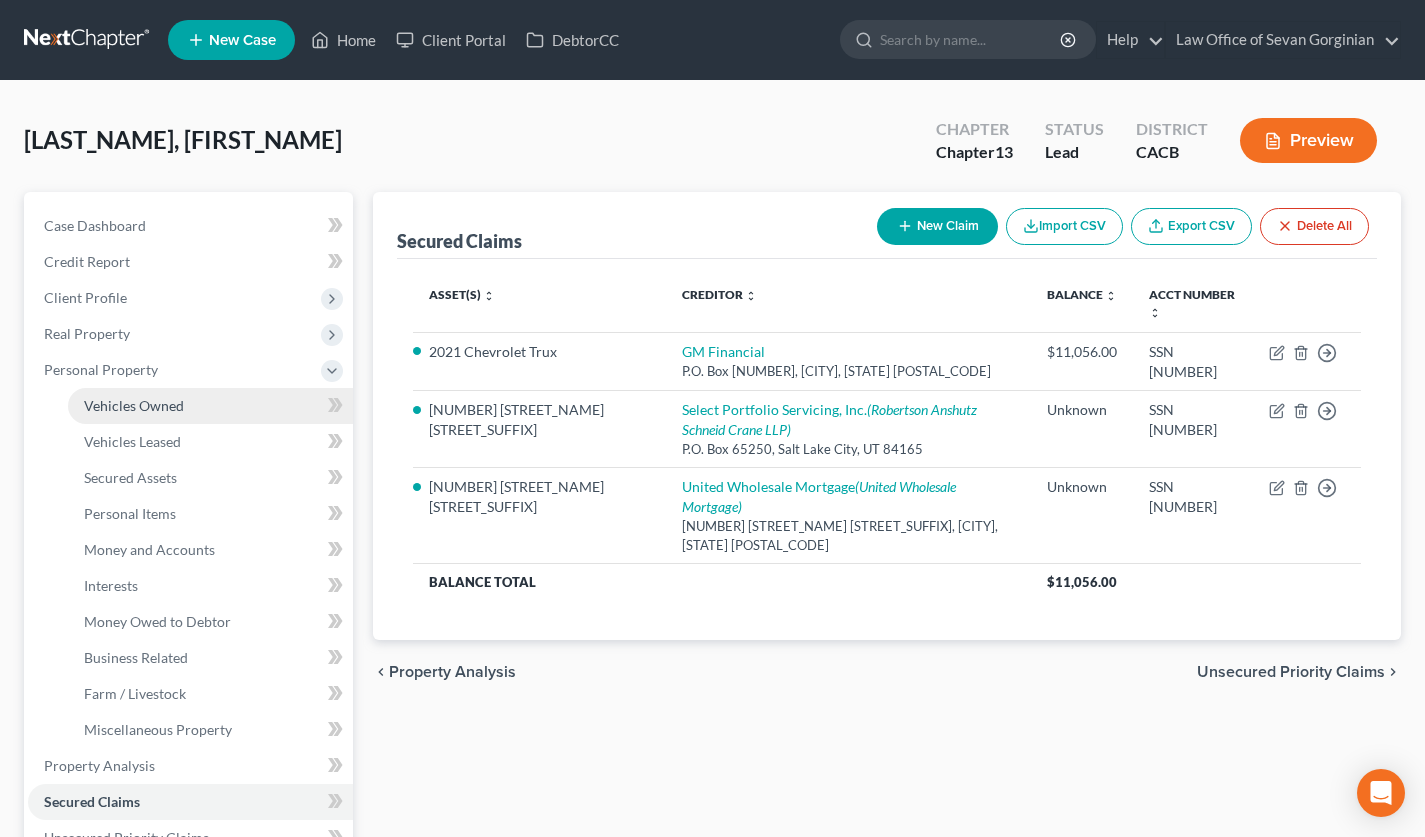 click on "Vehicles Owned" at bounding box center (210, 406) 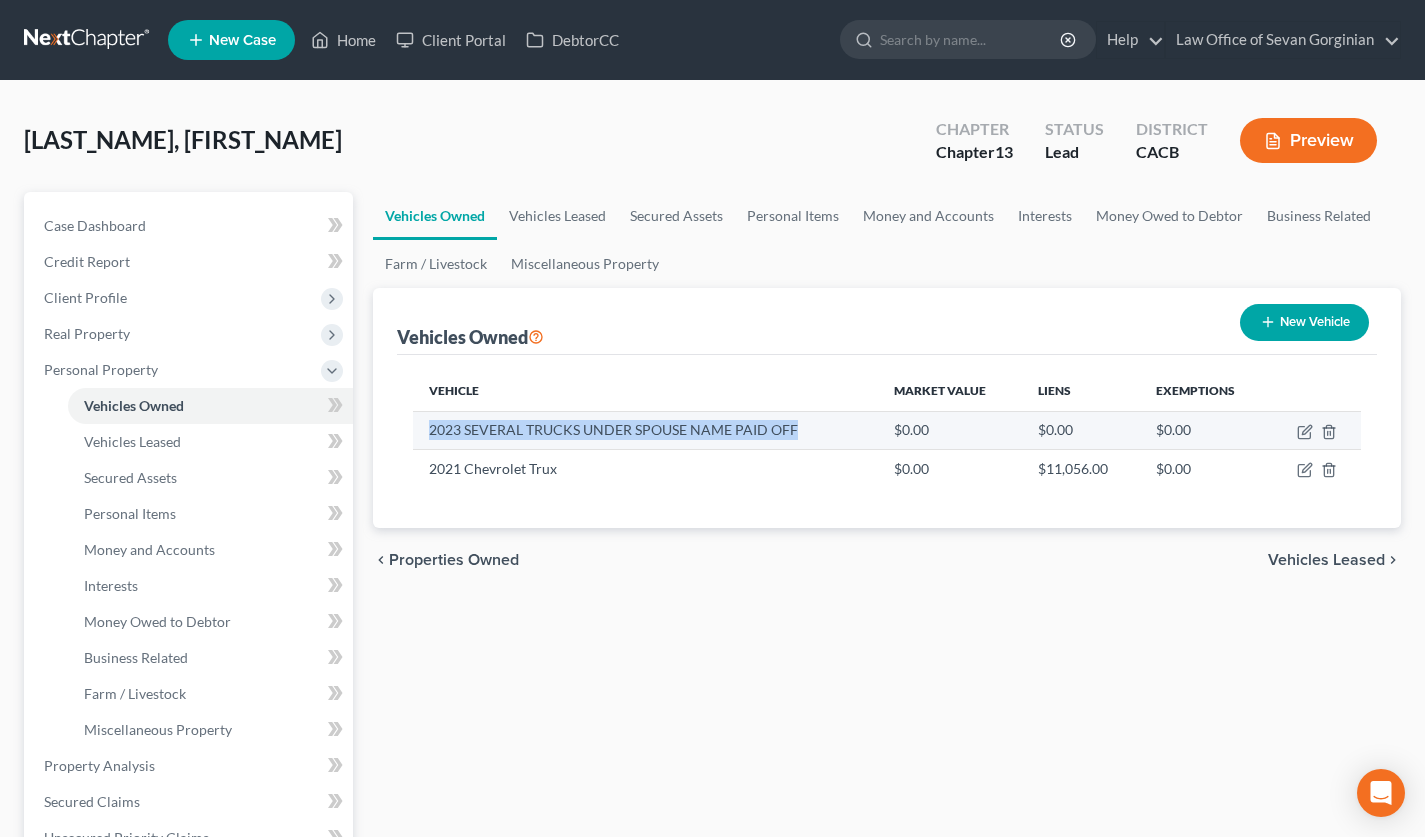 drag, startPoint x: 818, startPoint y: 425, endPoint x: 422, endPoint y: 426, distance: 396.00125 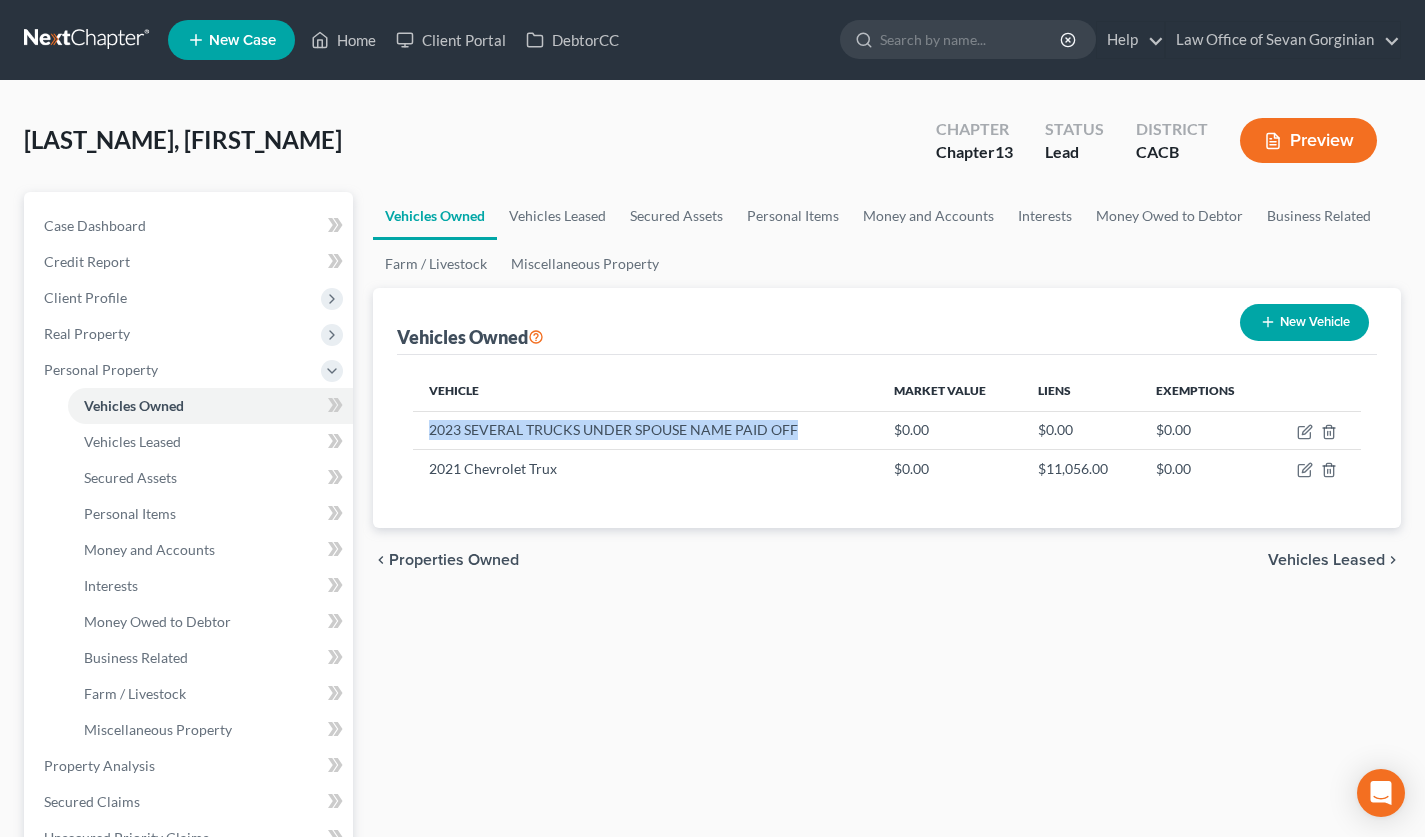 copy on "2023 SEVERAL TRUCKS UNDER SPOUSE NAME PAID OFF" 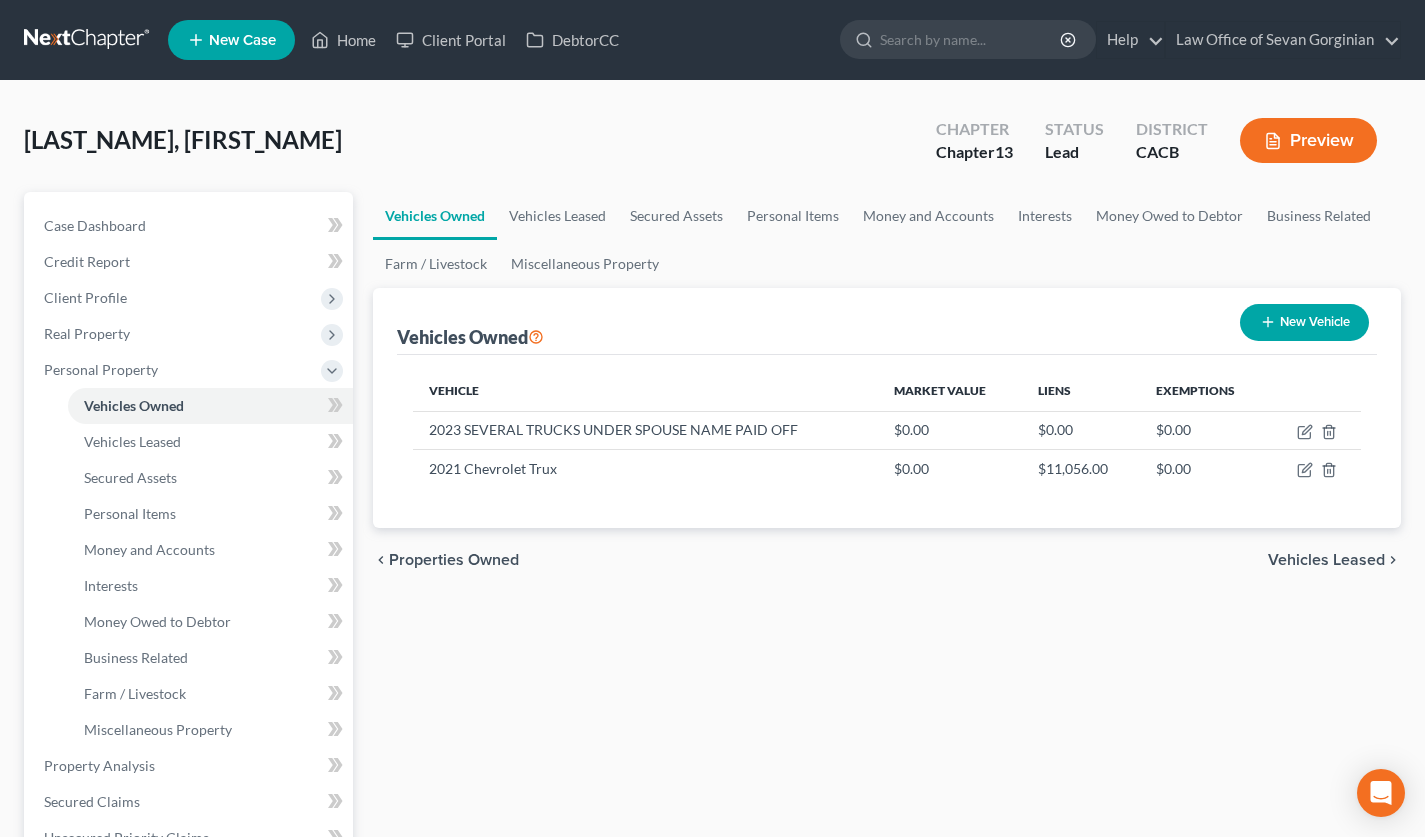 click on "Vehicles Owned
Vehicles Leased
Secured Assets
Personal Items
Money and Accounts
Interests
Money Owed to Debtor
Business Related
Farm / Livestock
Miscellaneous Property" at bounding box center (887, 240) 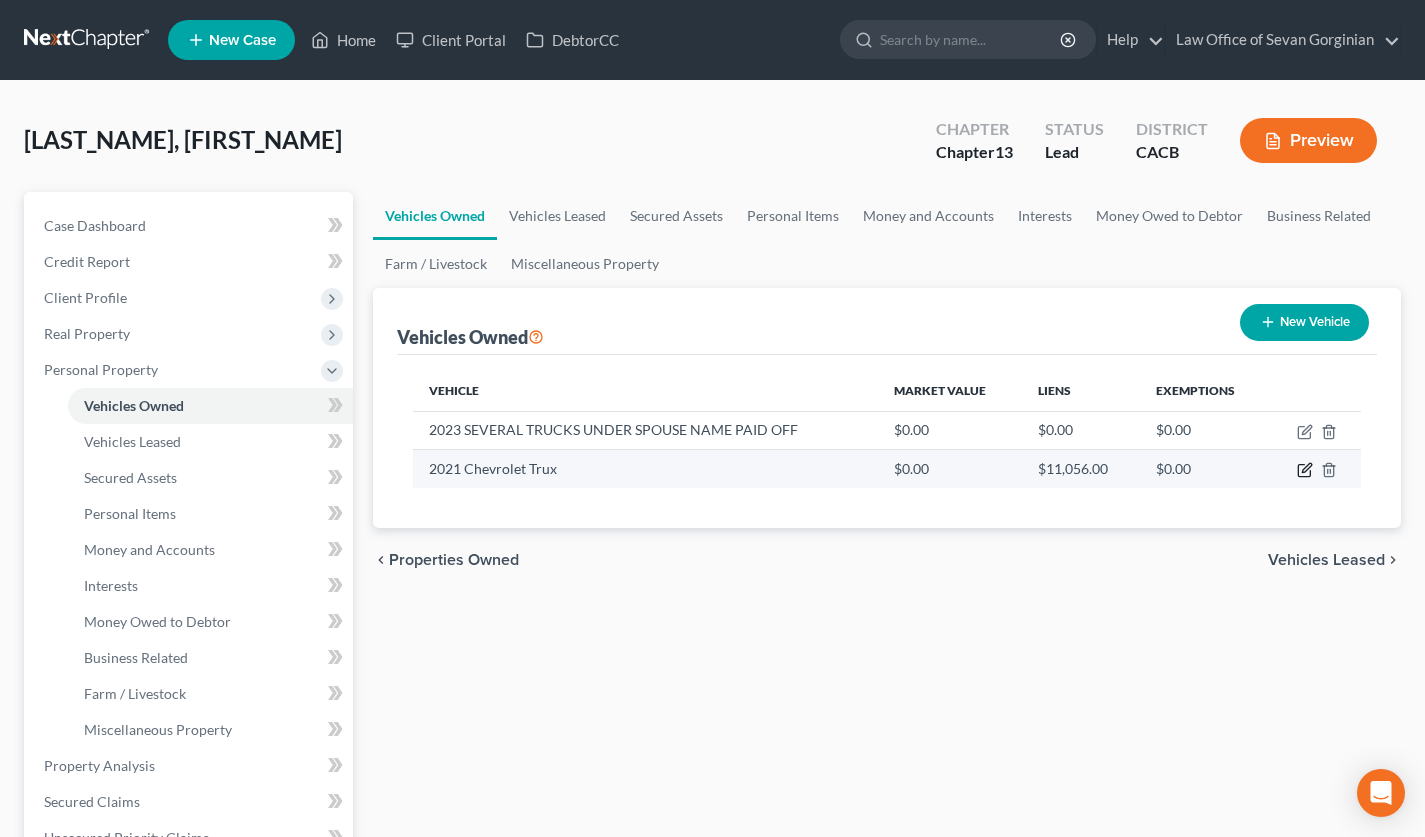 click 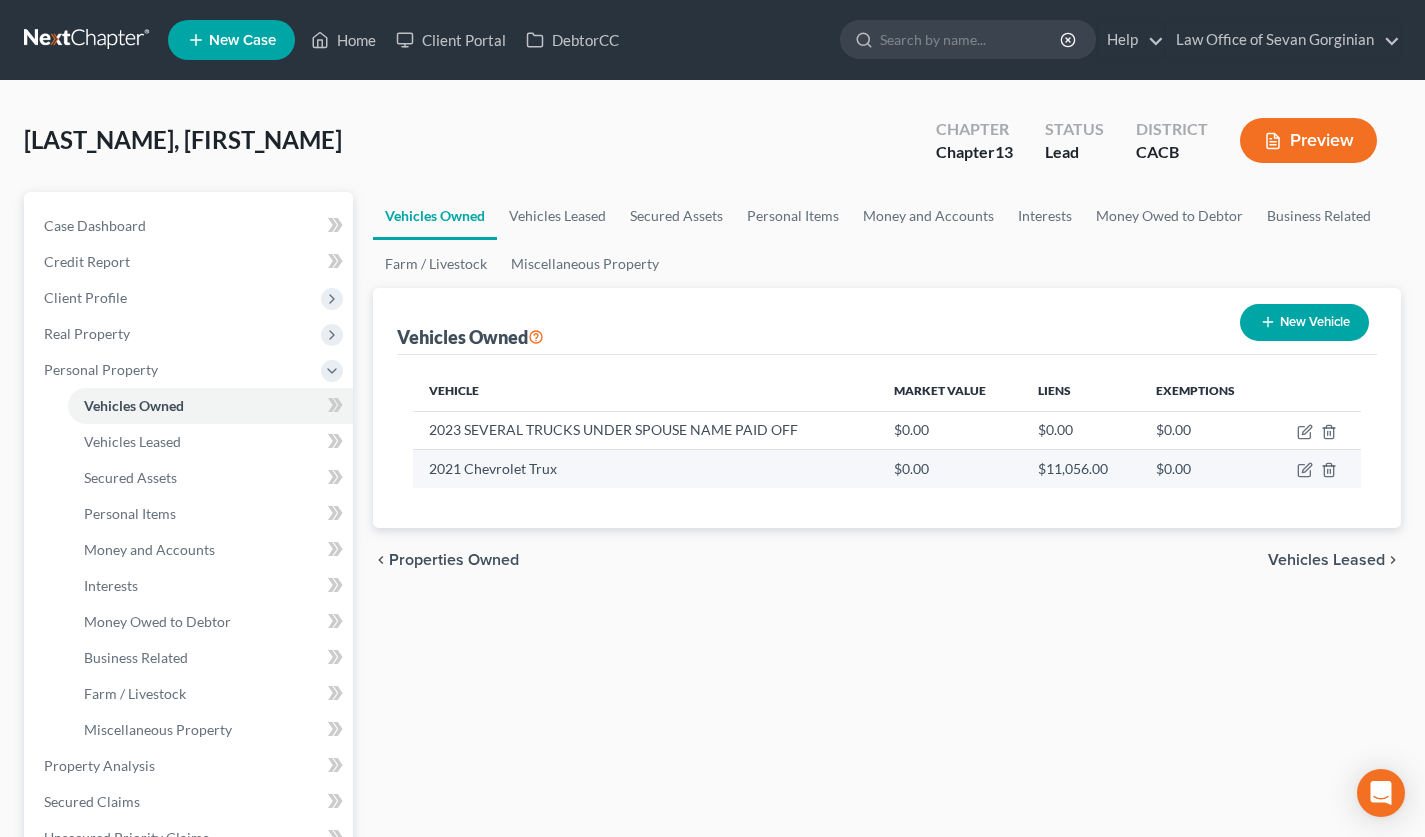 select on "0" 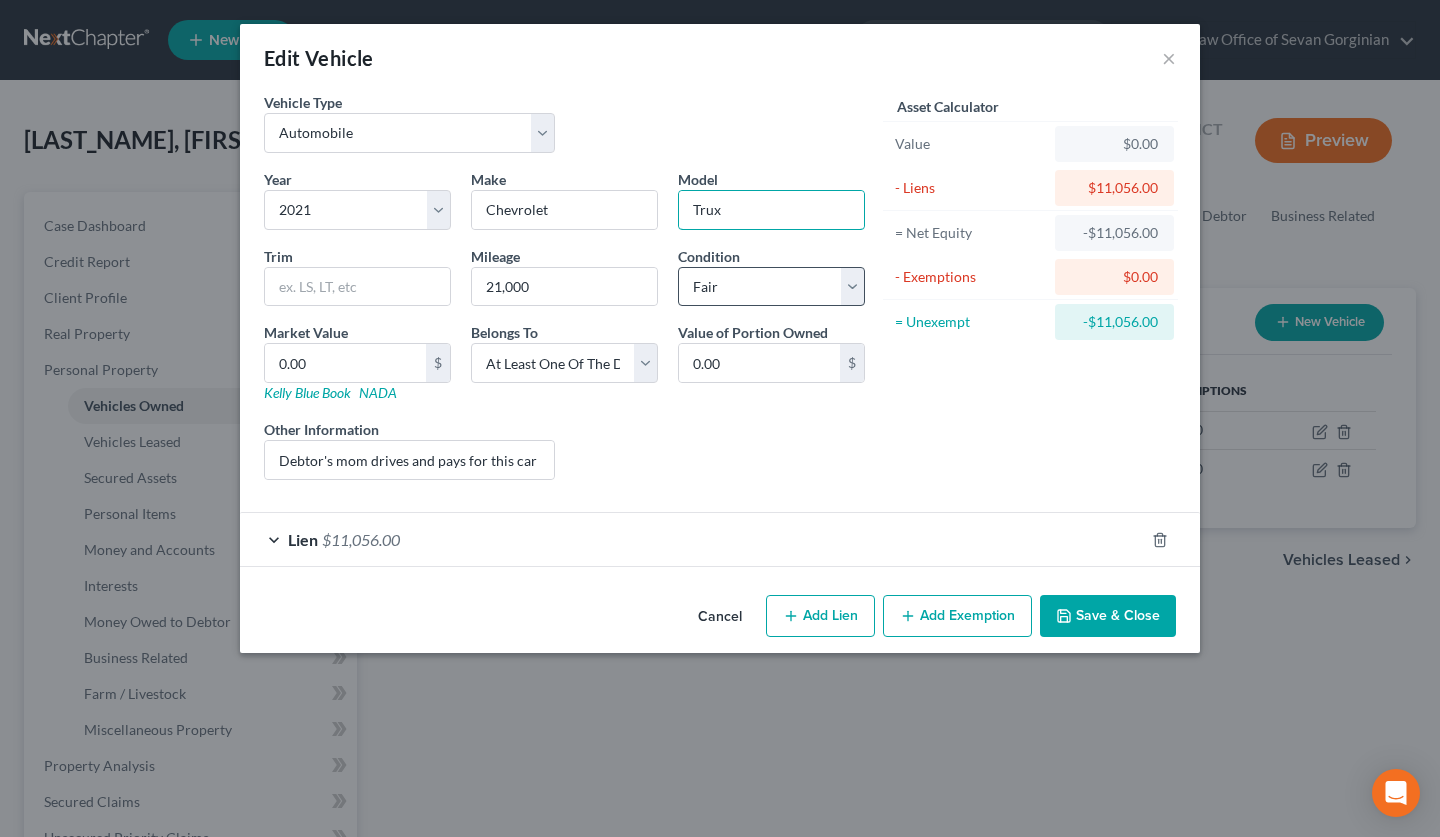 drag, startPoint x: 702, startPoint y: 212, endPoint x: 759, endPoint y: 288, distance: 95 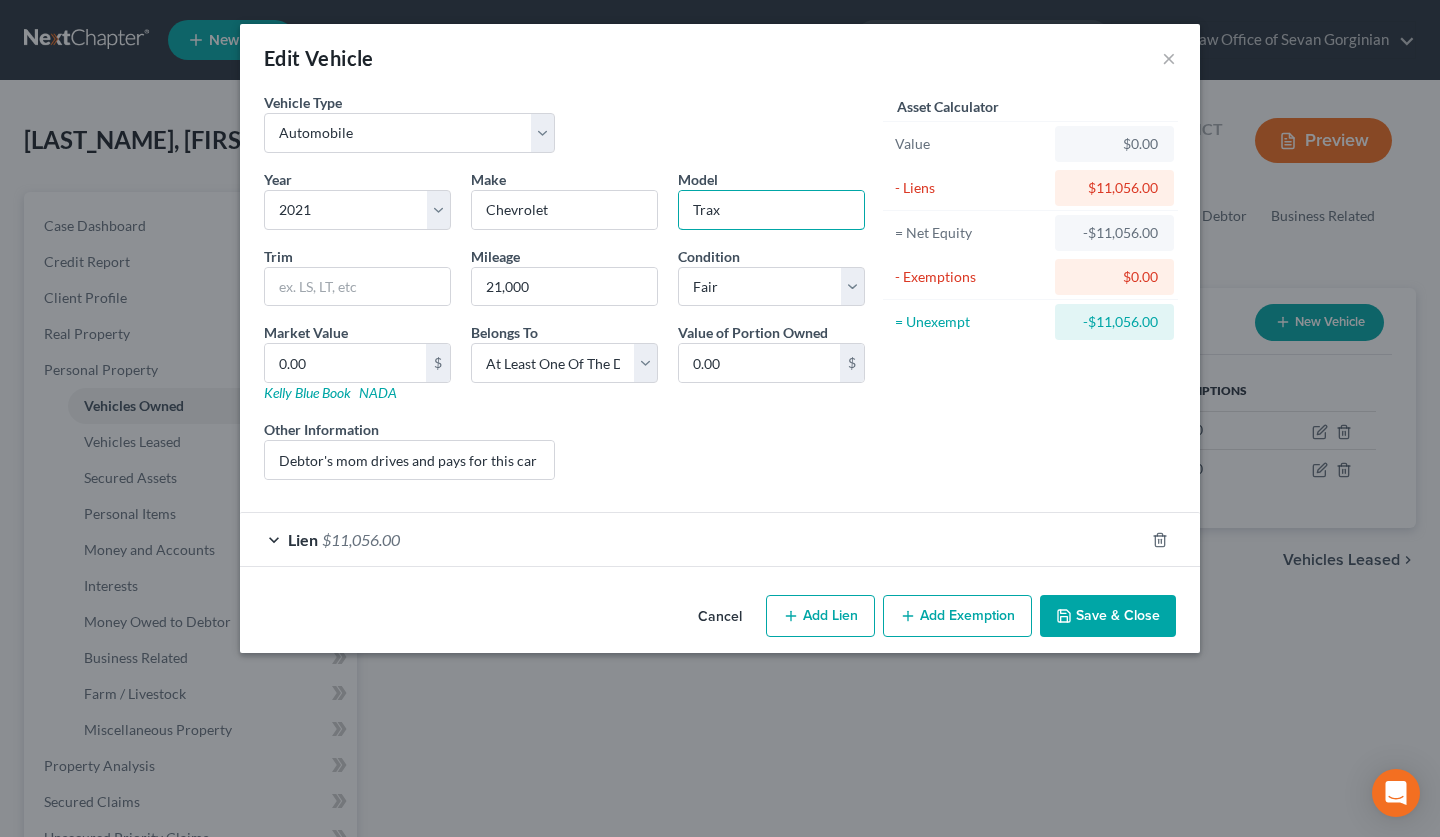 type on "Trax" 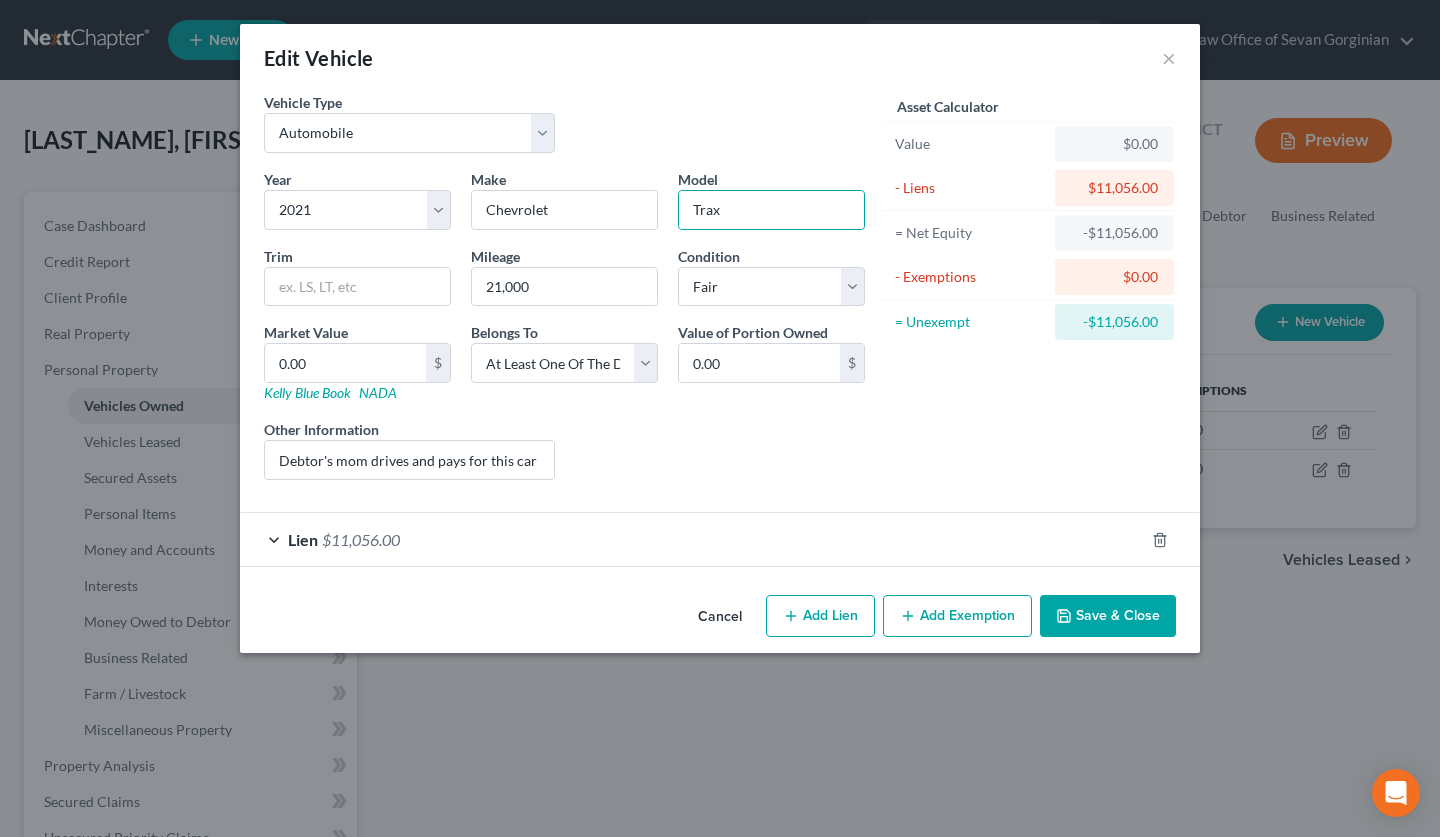click on "Save & Close" at bounding box center [1108, 616] 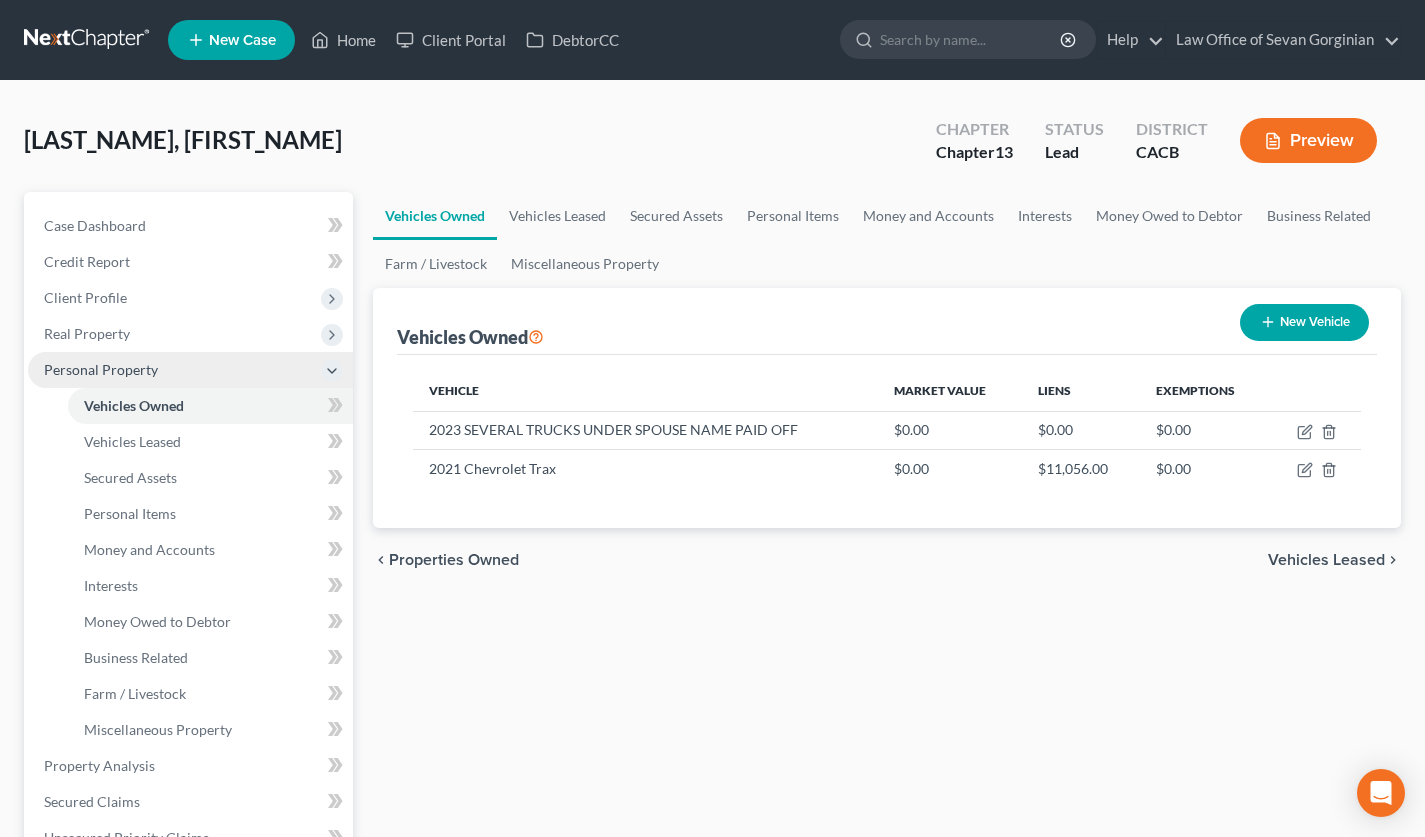 click on "Personal Property" at bounding box center [190, 370] 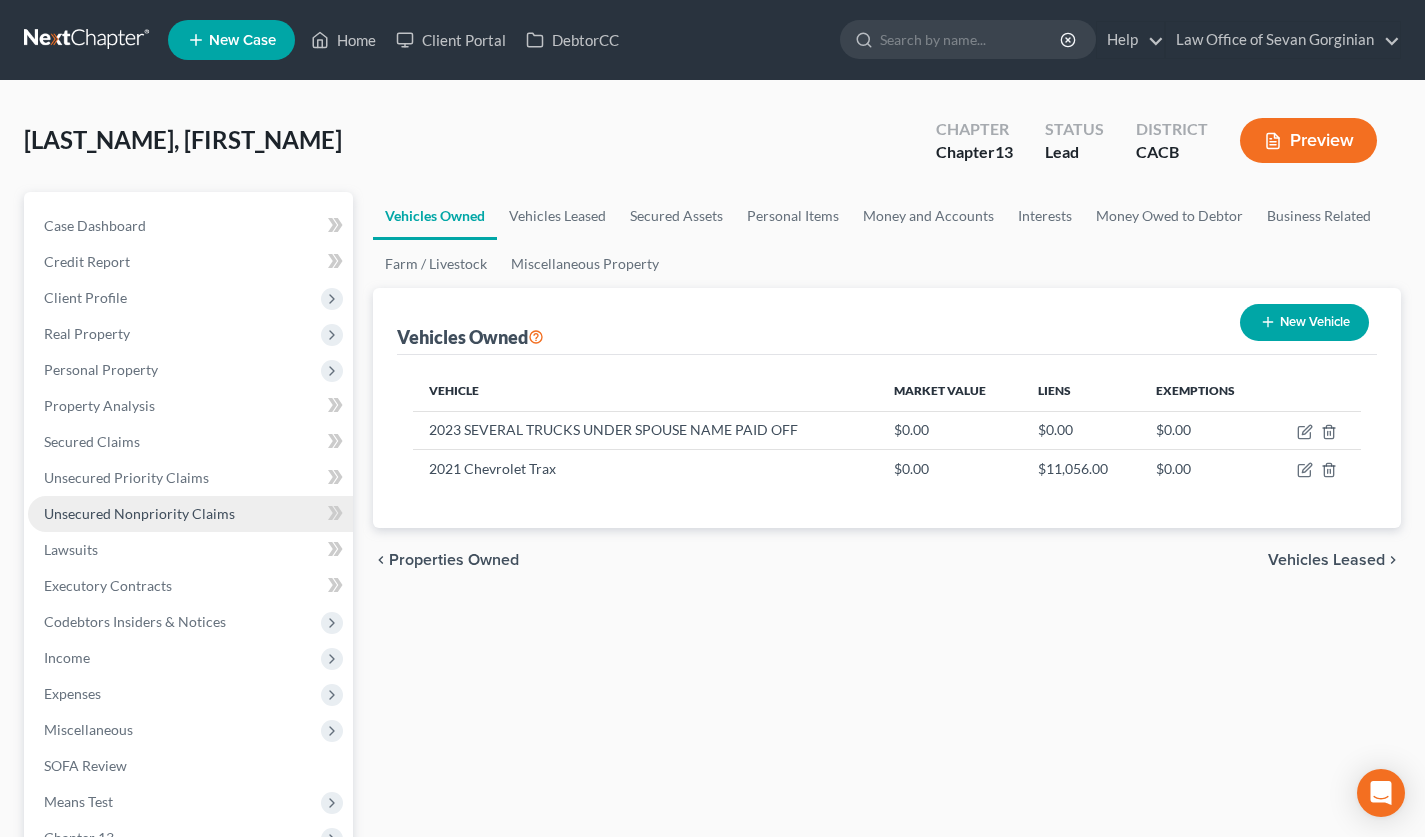 click on "Unsecured Nonpriority Claims" at bounding box center [139, 513] 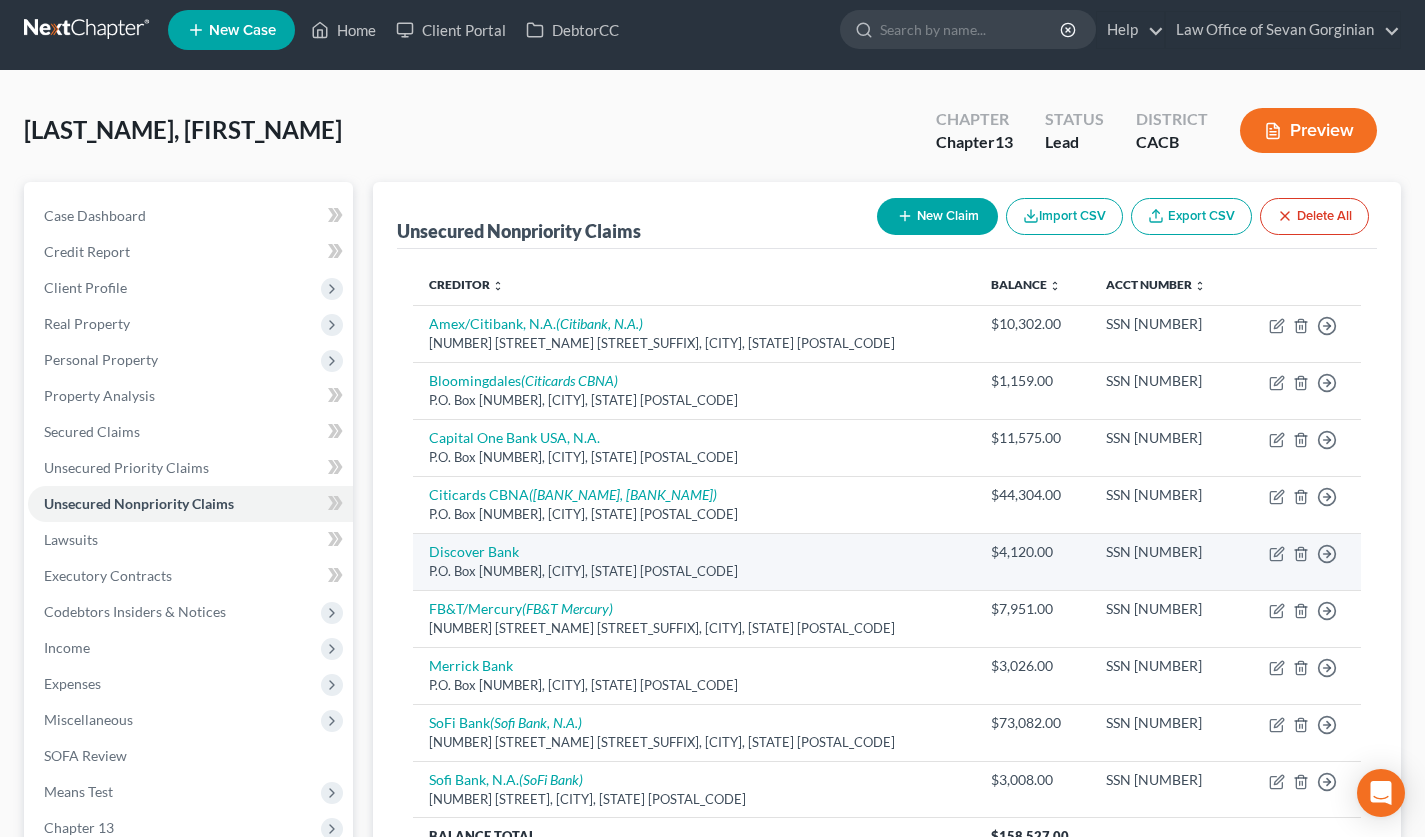 scroll, scrollTop: 0, scrollLeft: 0, axis: both 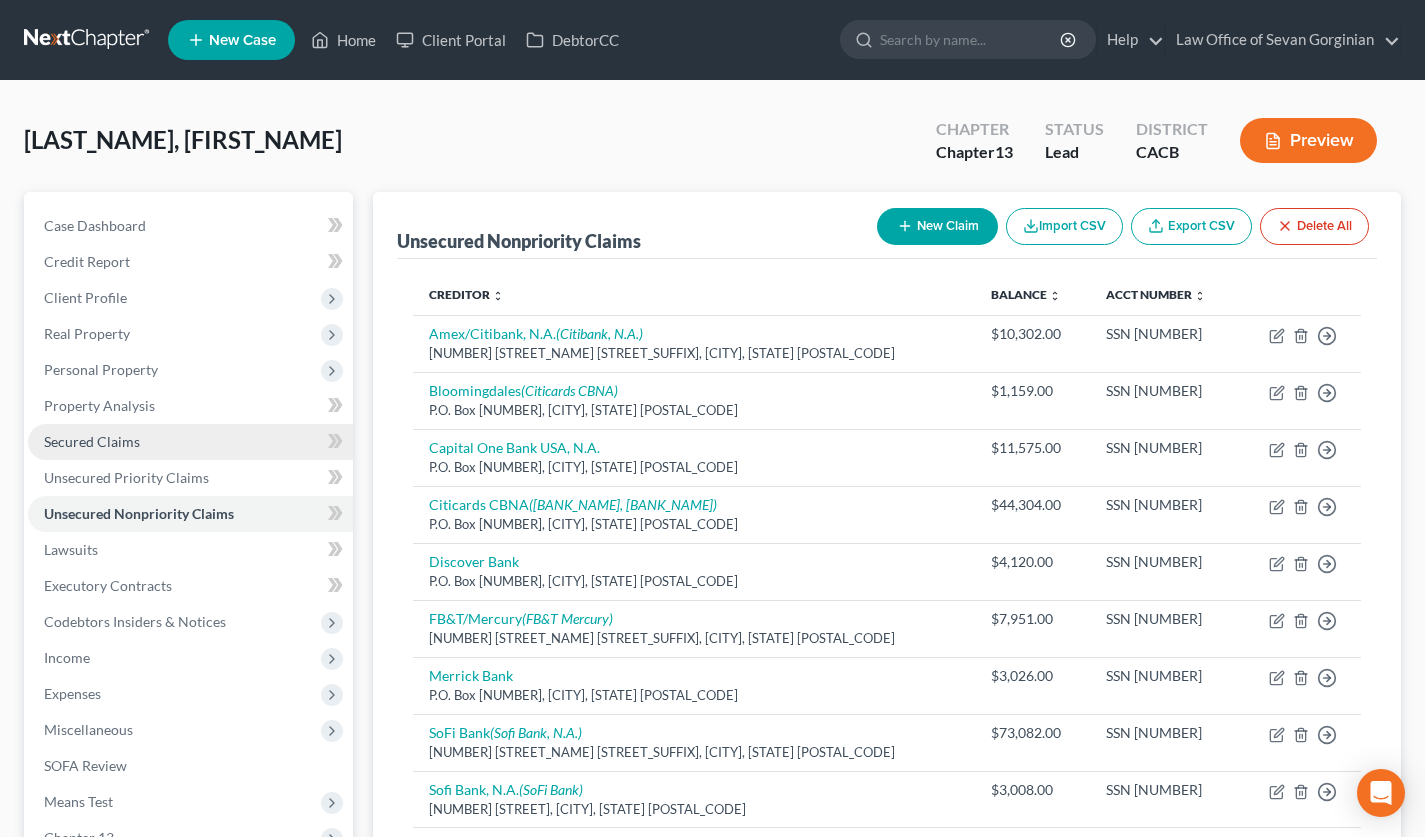click on "Secured Claims" at bounding box center (92, 441) 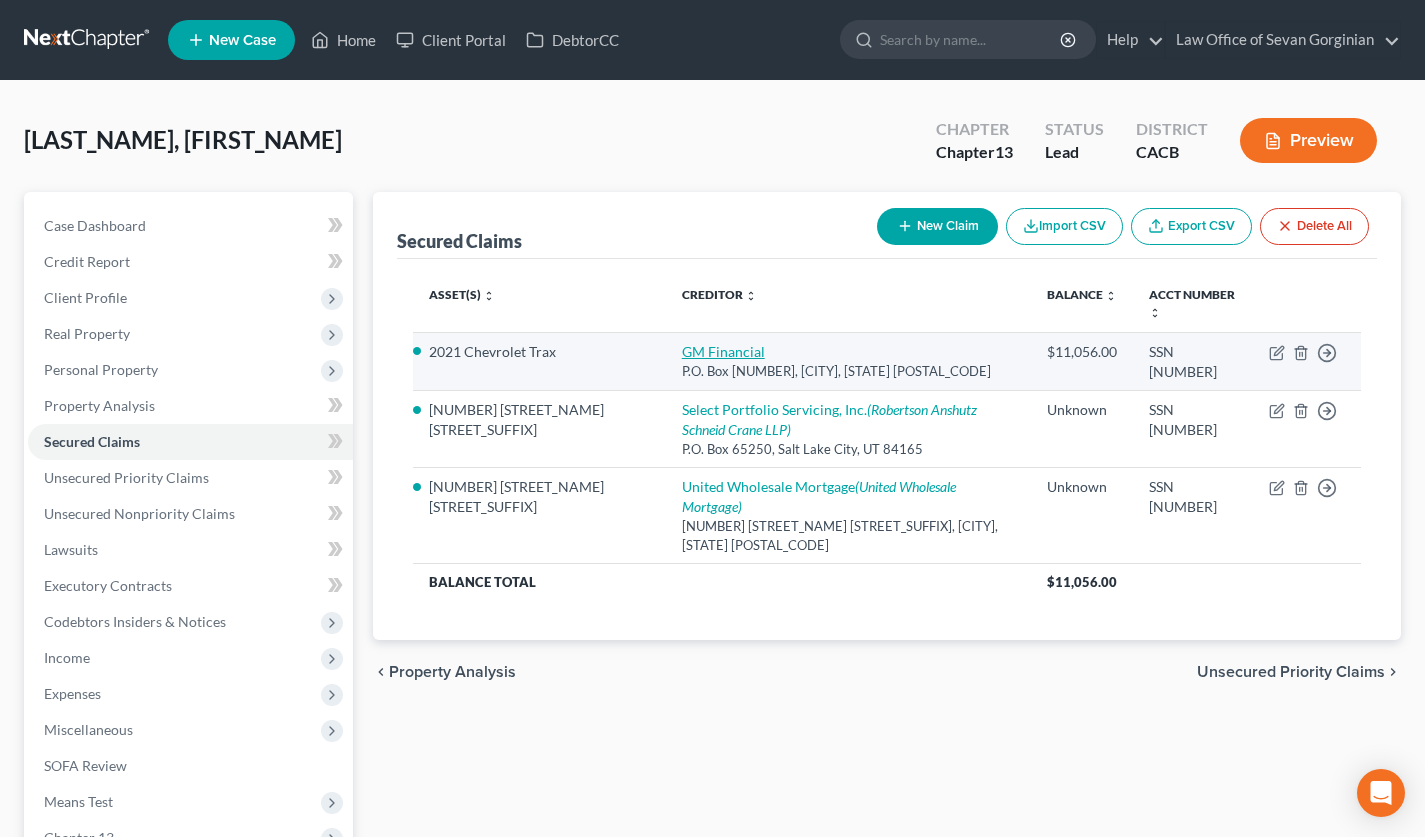 click on "GM Financial" at bounding box center [723, 351] 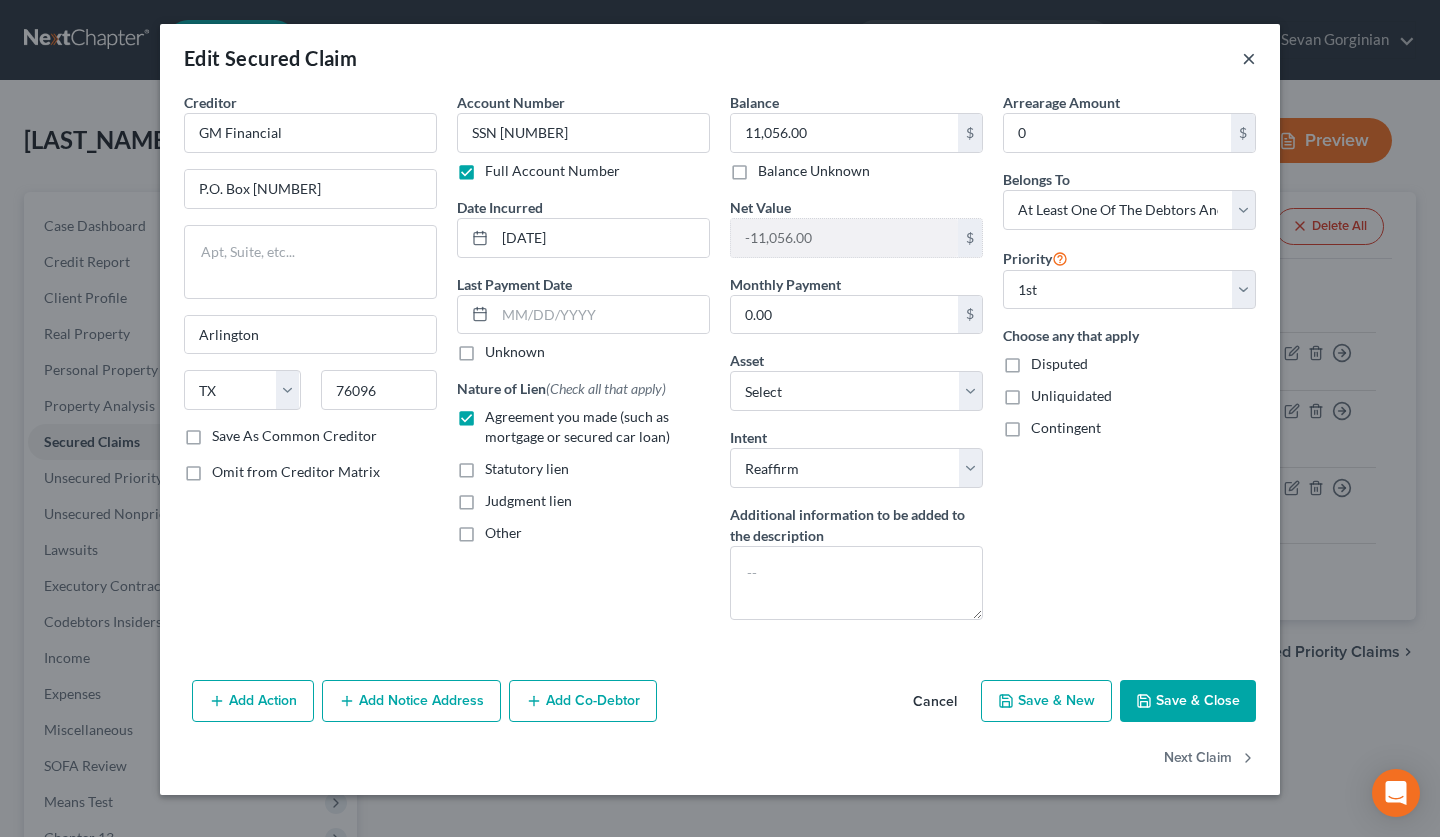click on "×" at bounding box center (1249, 58) 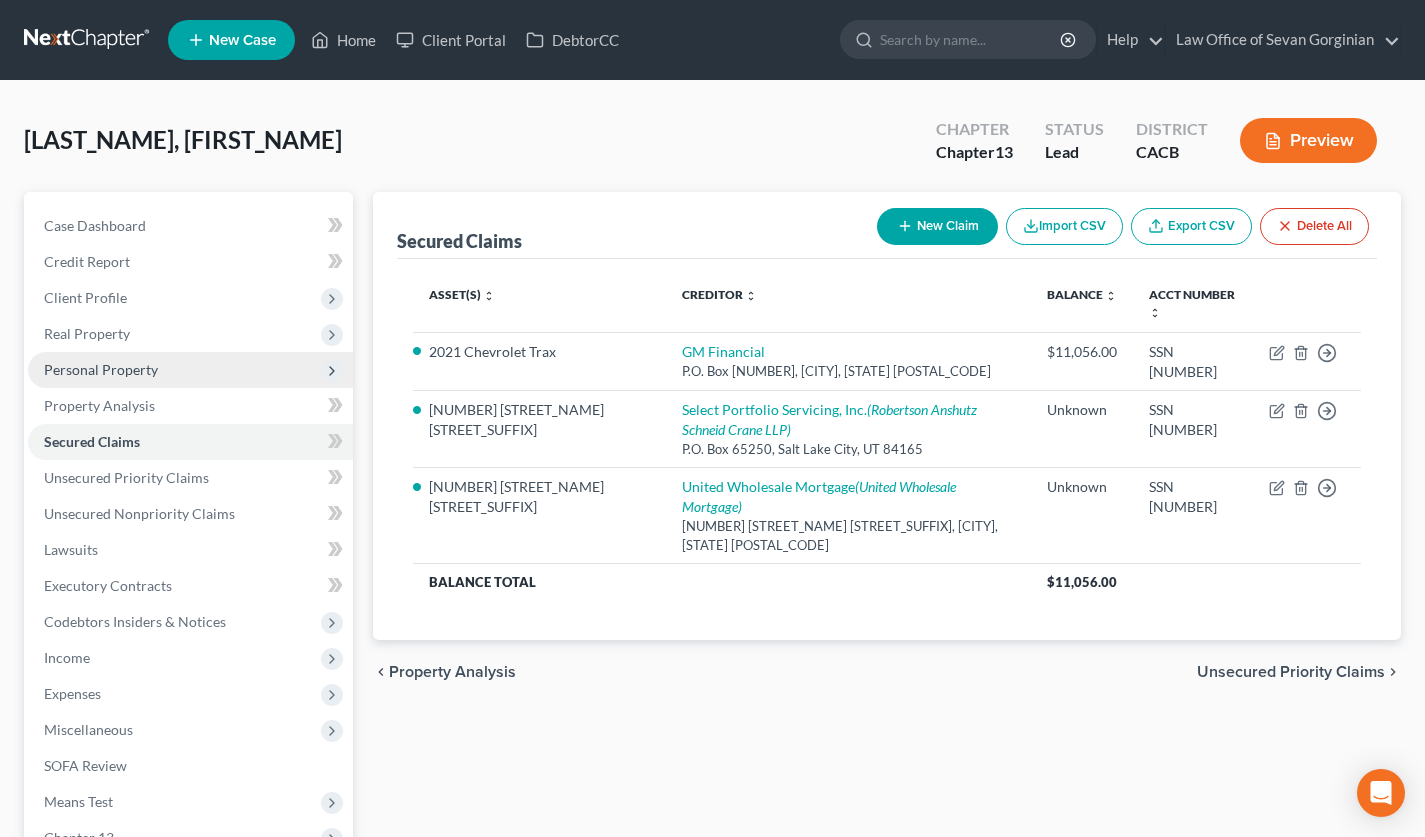 click on "Personal Property" at bounding box center [101, 369] 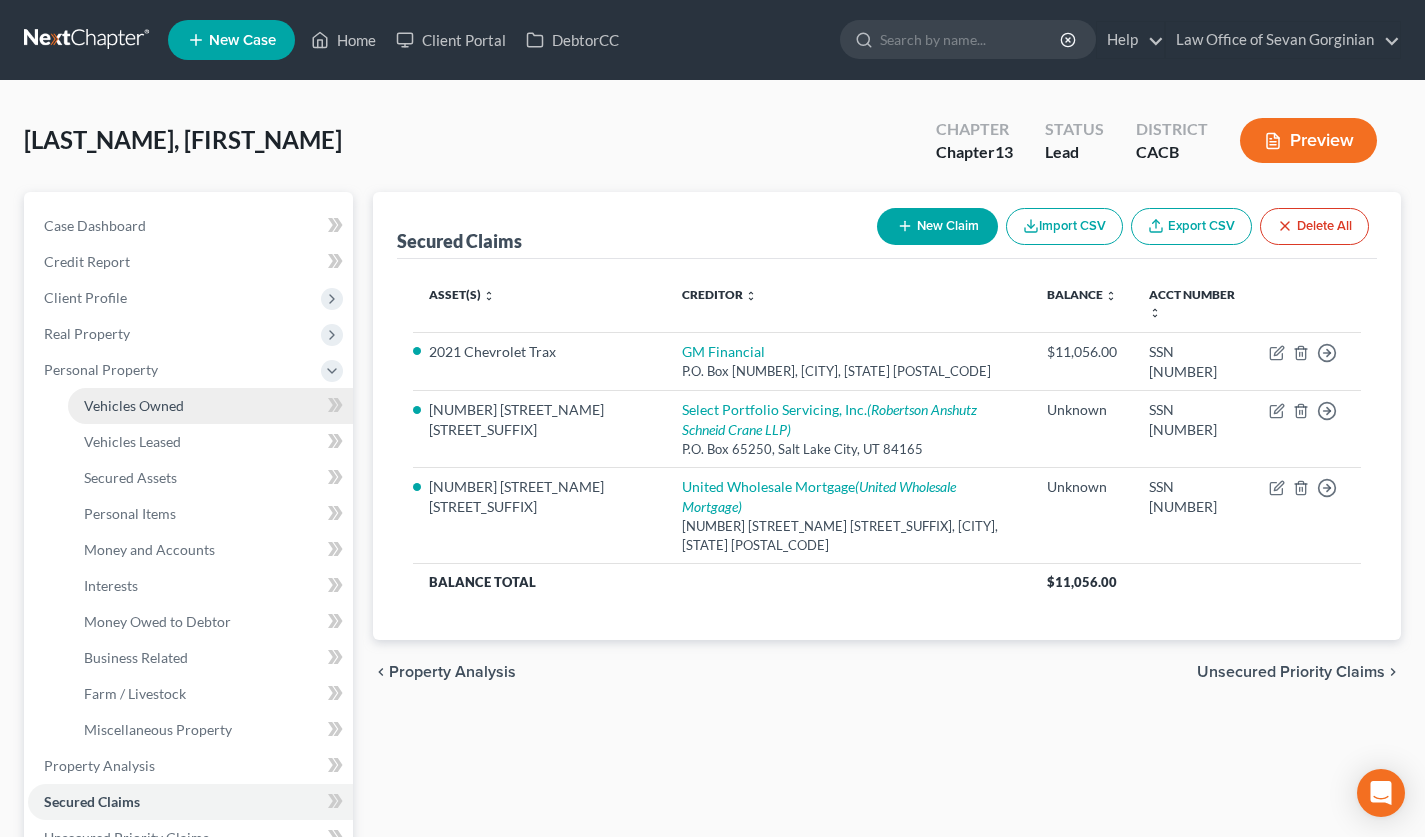 click on "Vehicles Owned" at bounding box center (210, 406) 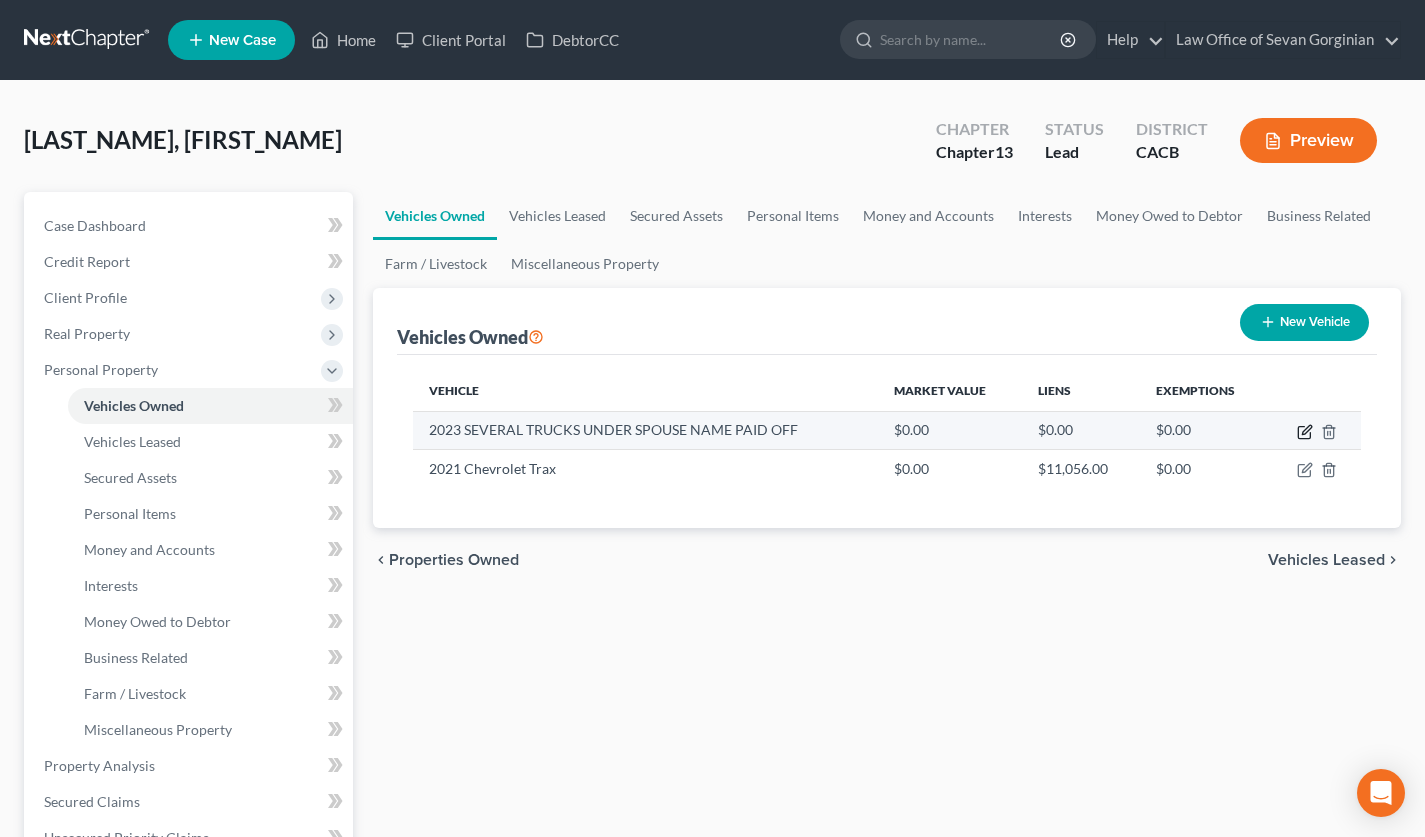 click 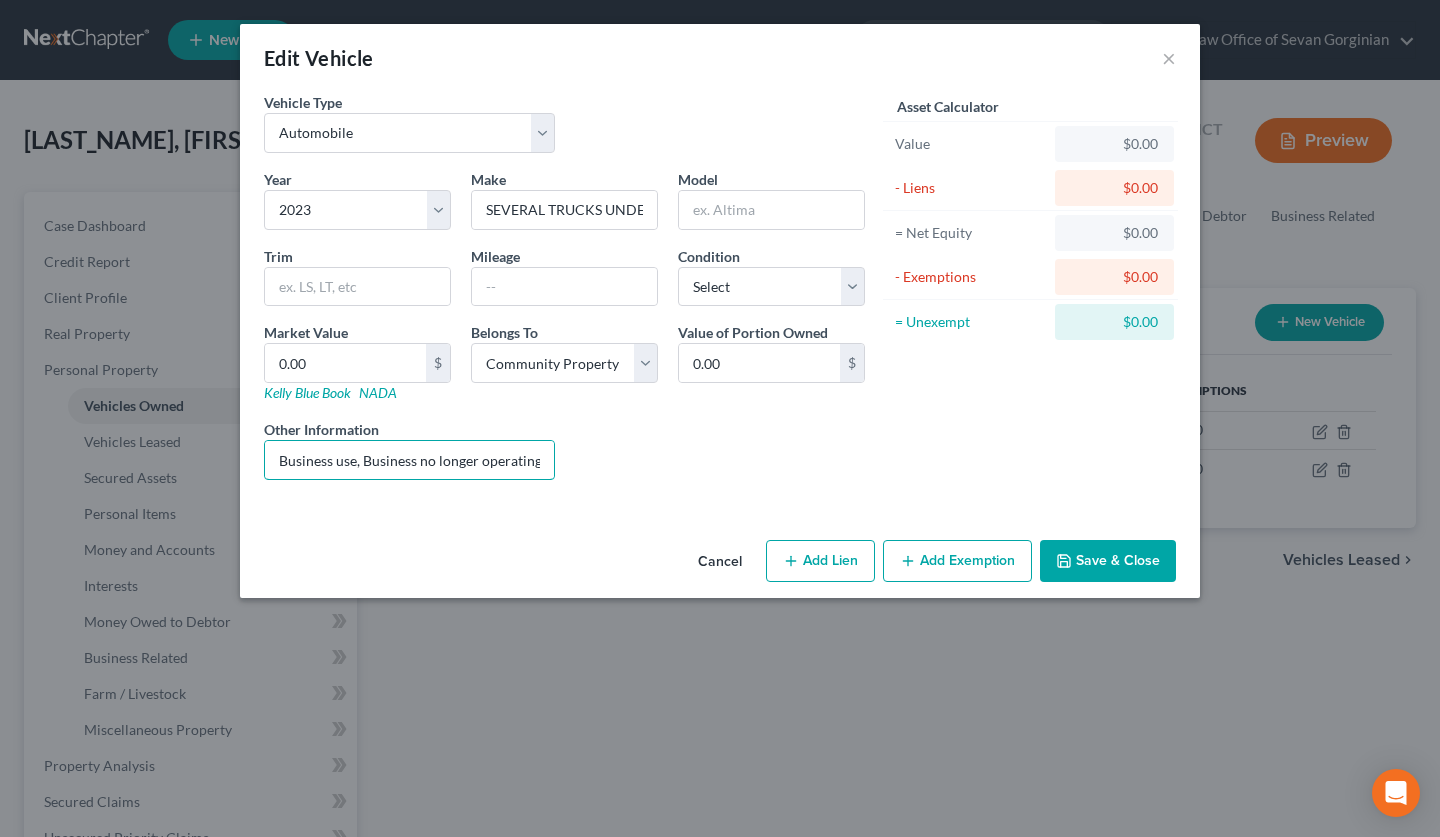 drag, startPoint x: 422, startPoint y: 461, endPoint x: 587, endPoint y: 463, distance: 165.01212 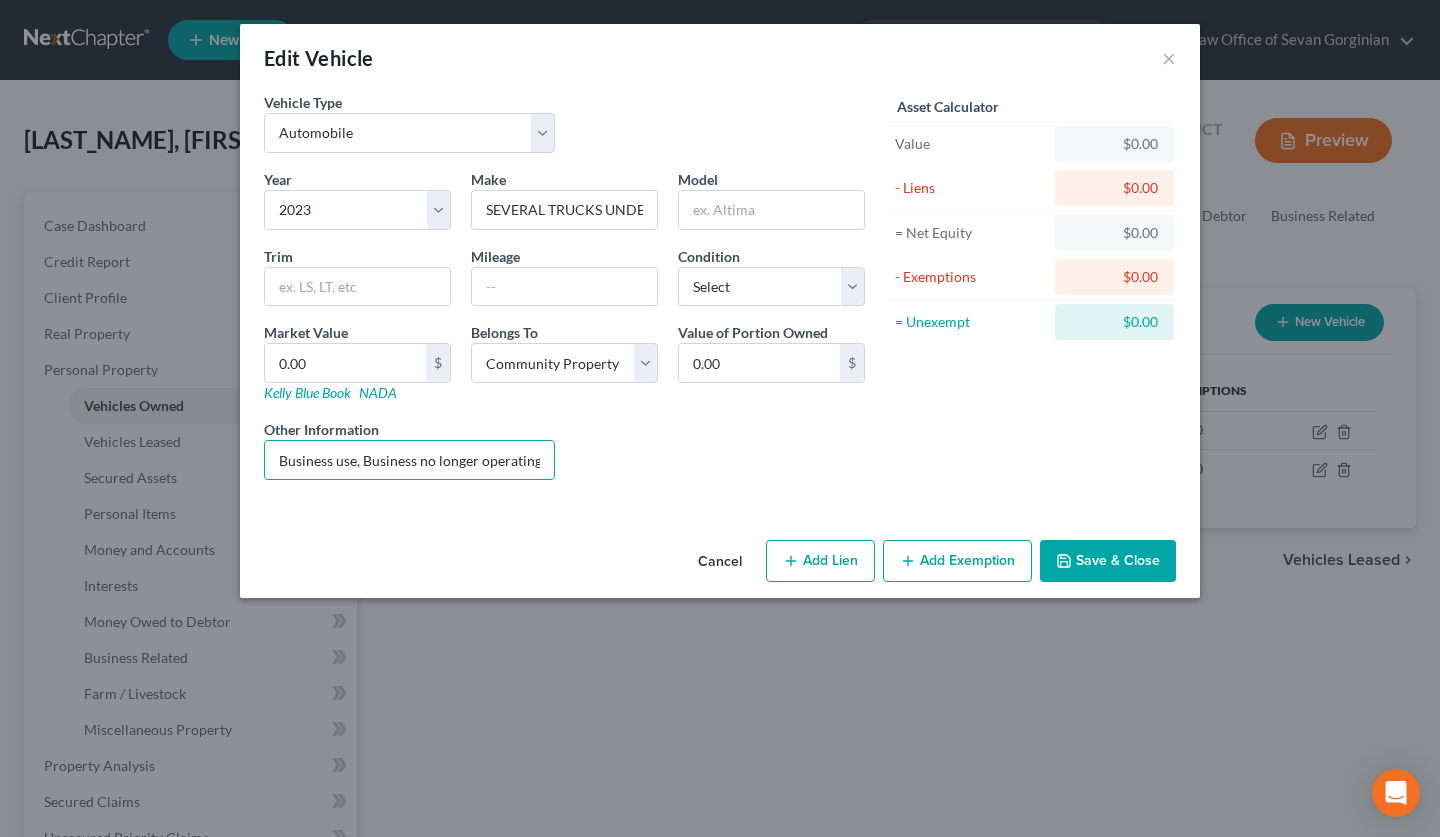 click on "Cancel" at bounding box center [720, 562] 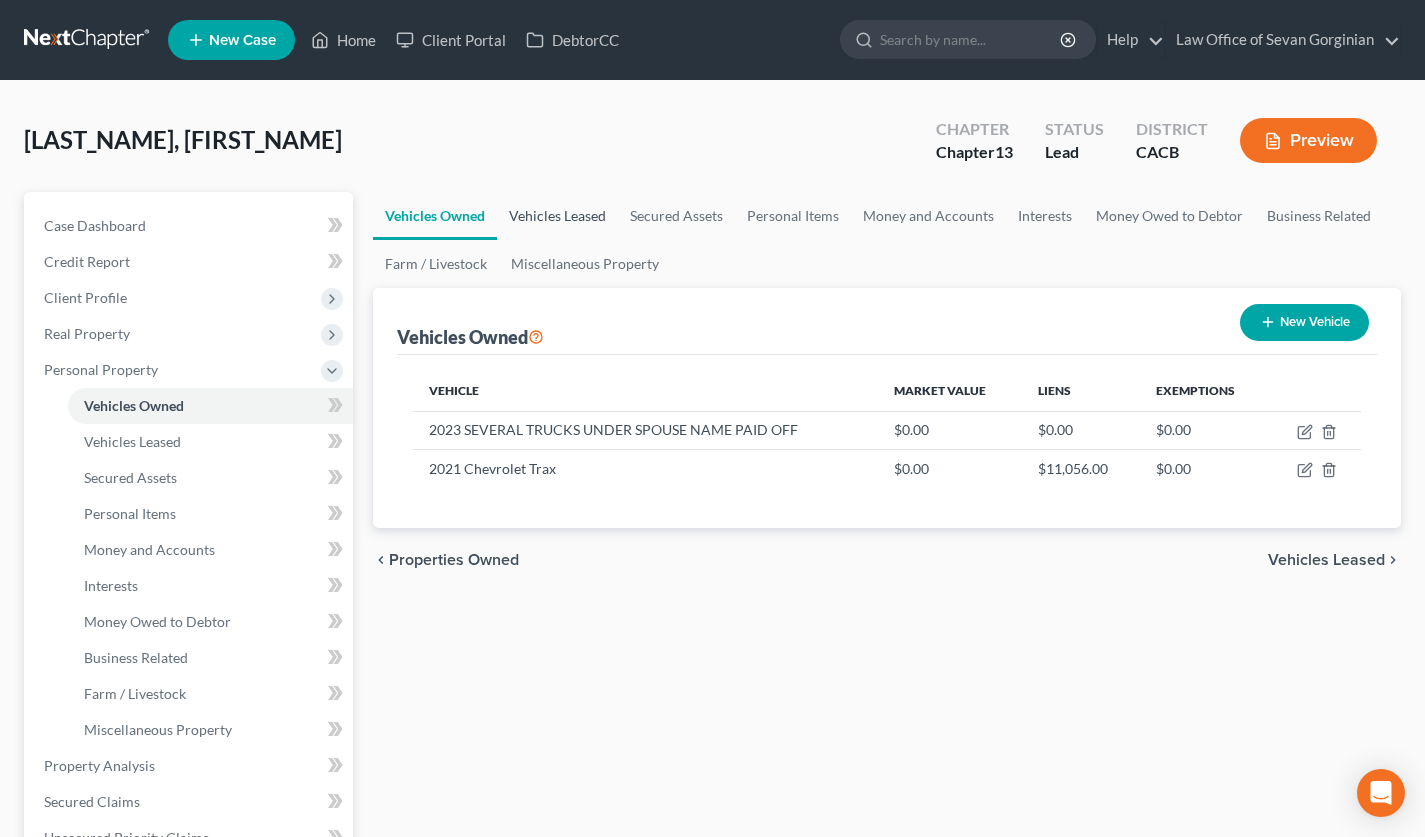 click on "Vehicles Leased" at bounding box center [557, 216] 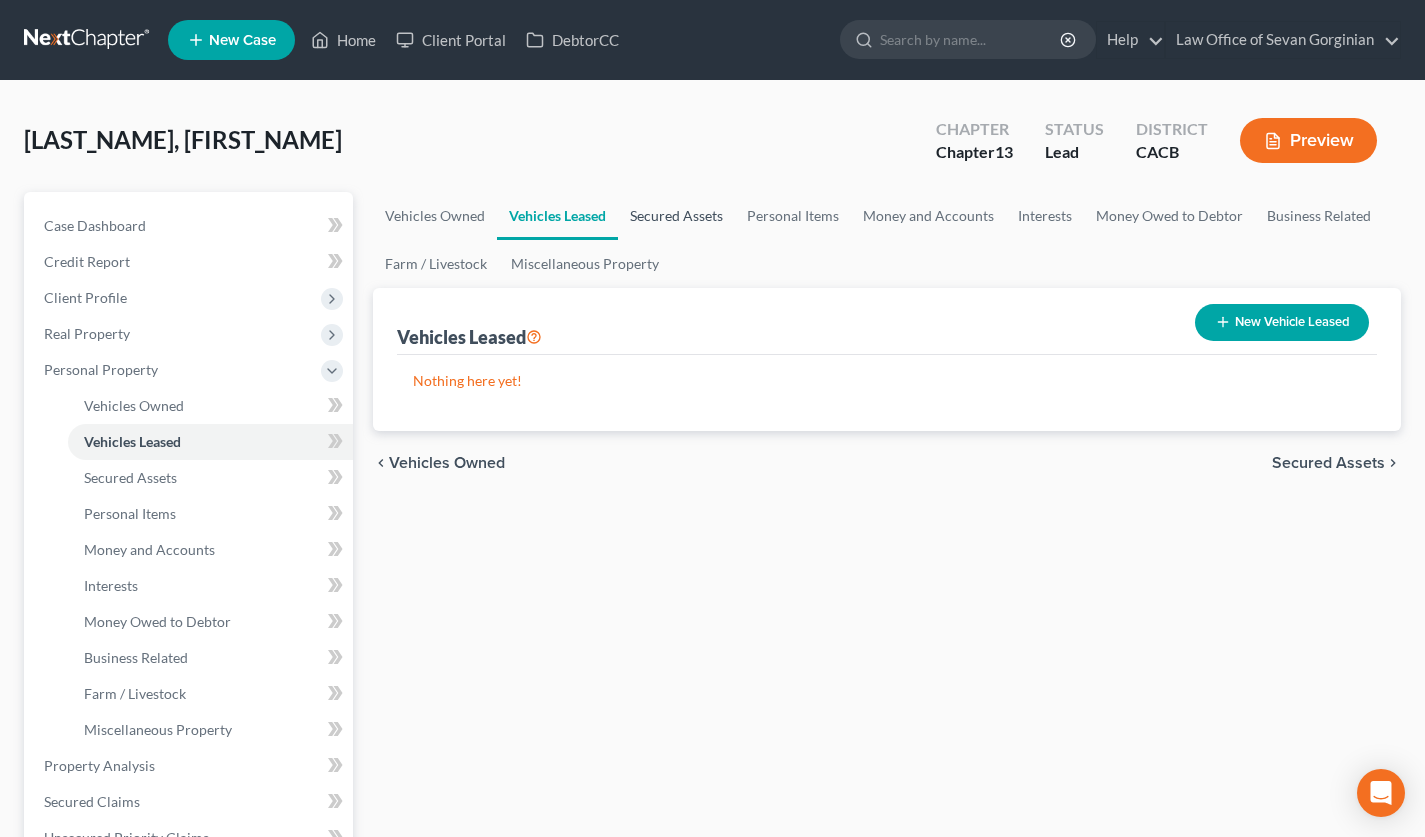 click on "Secured Assets" at bounding box center (676, 216) 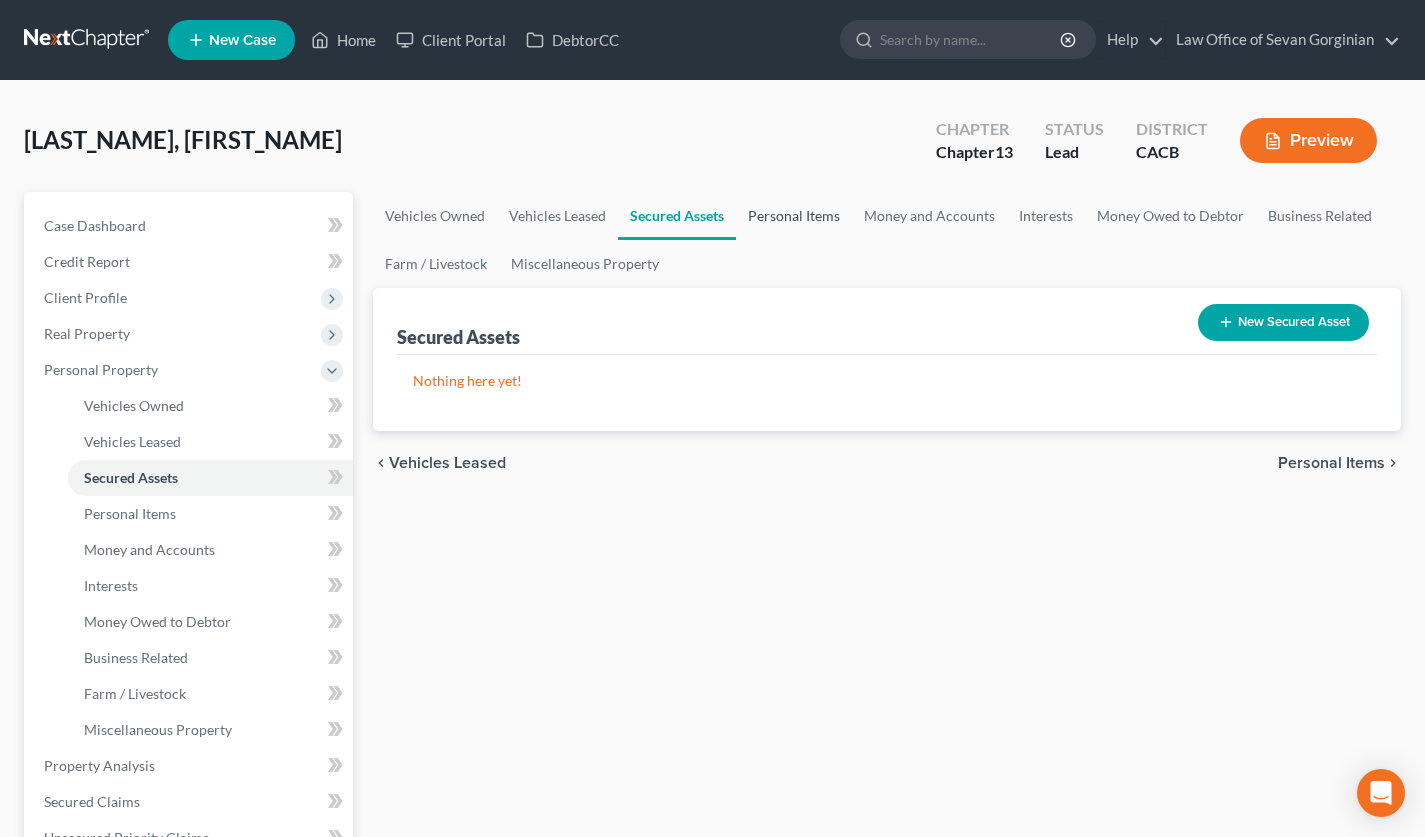 click on "Personal Items" at bounding box center [794, 216] 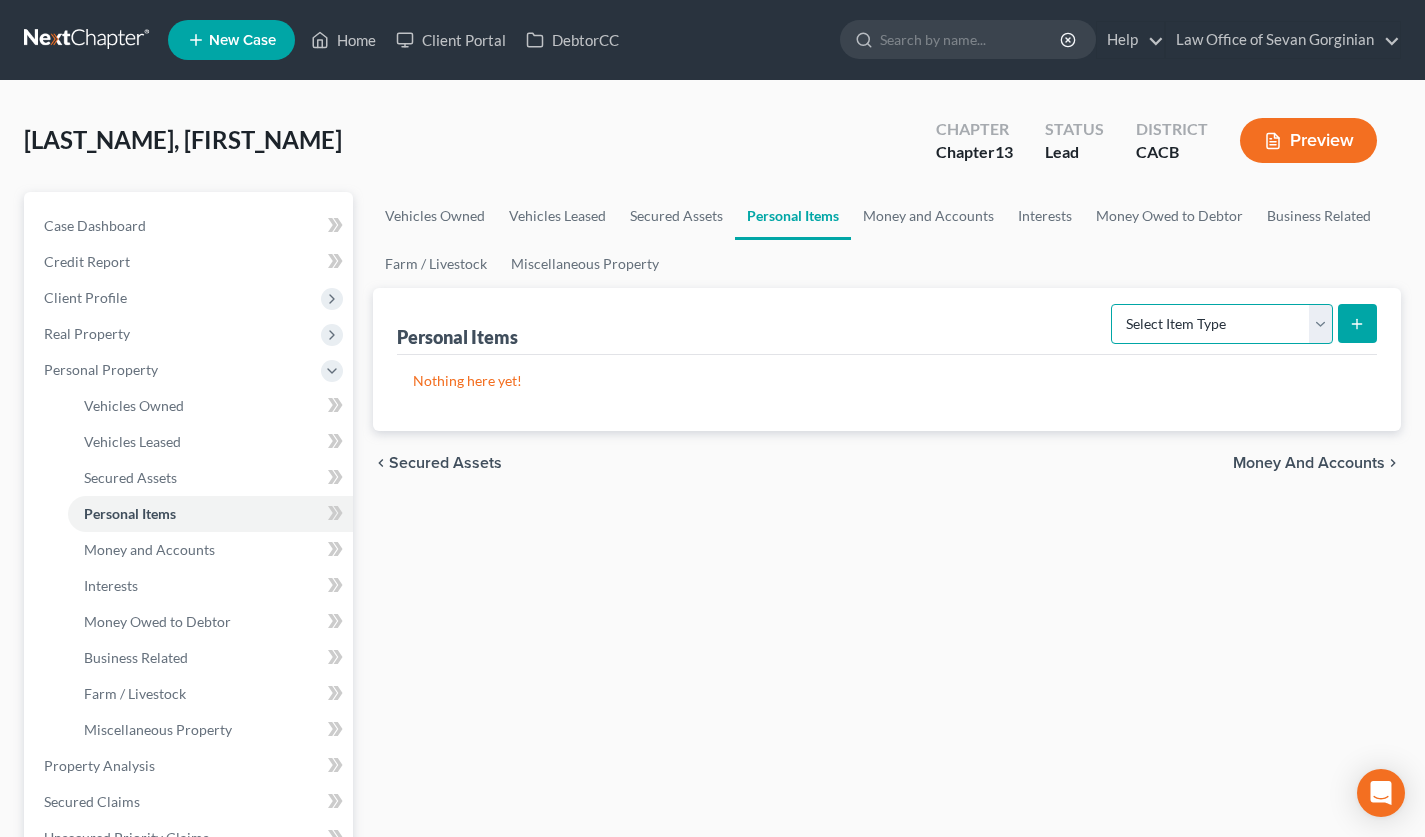 click on "Select Item Type Clothing Collectibles Of Value Electronics Firearms Household Goods Jewelry Other Pet(s) Sports & Hobby Equipment" at bounding box center (1222, 324) 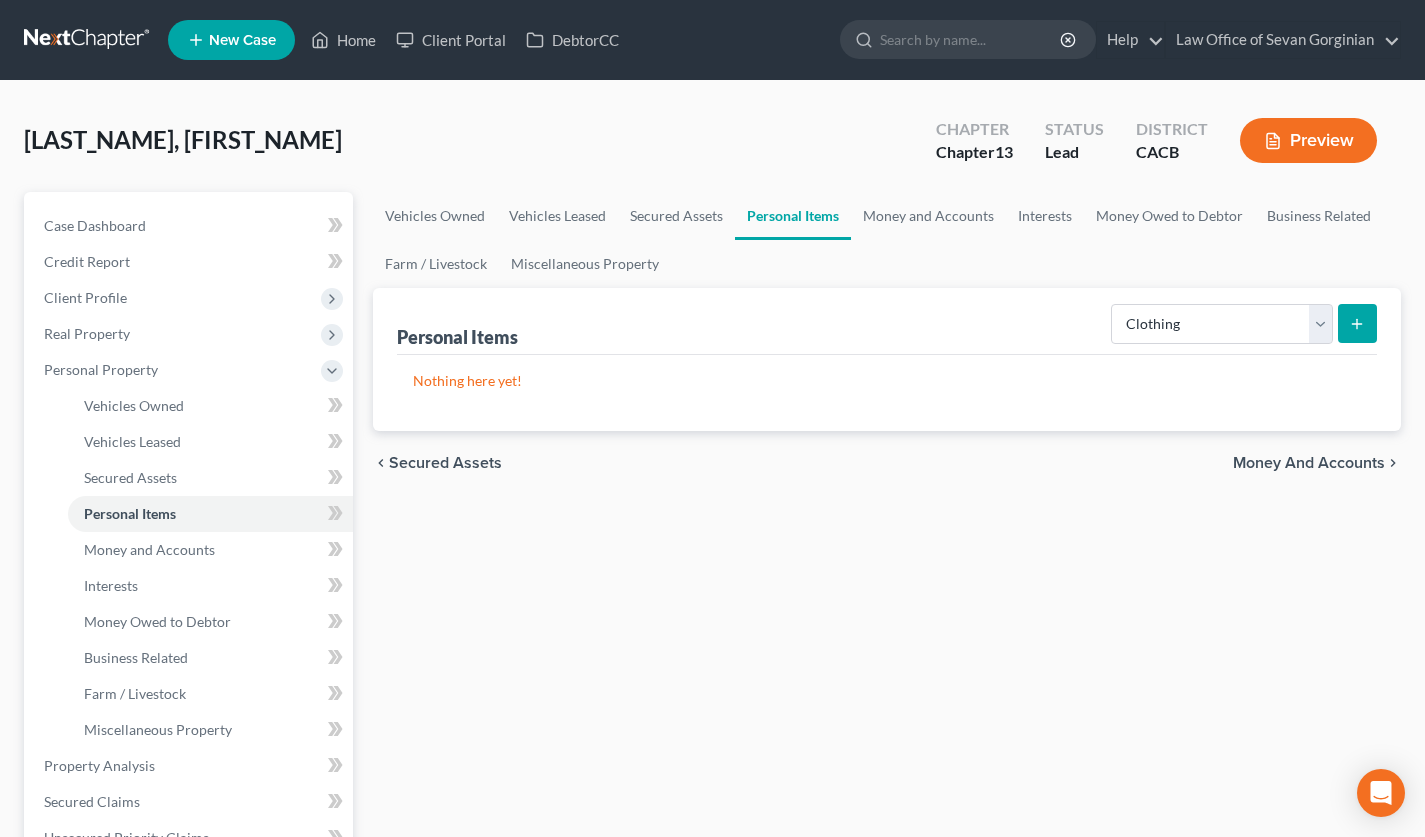 click 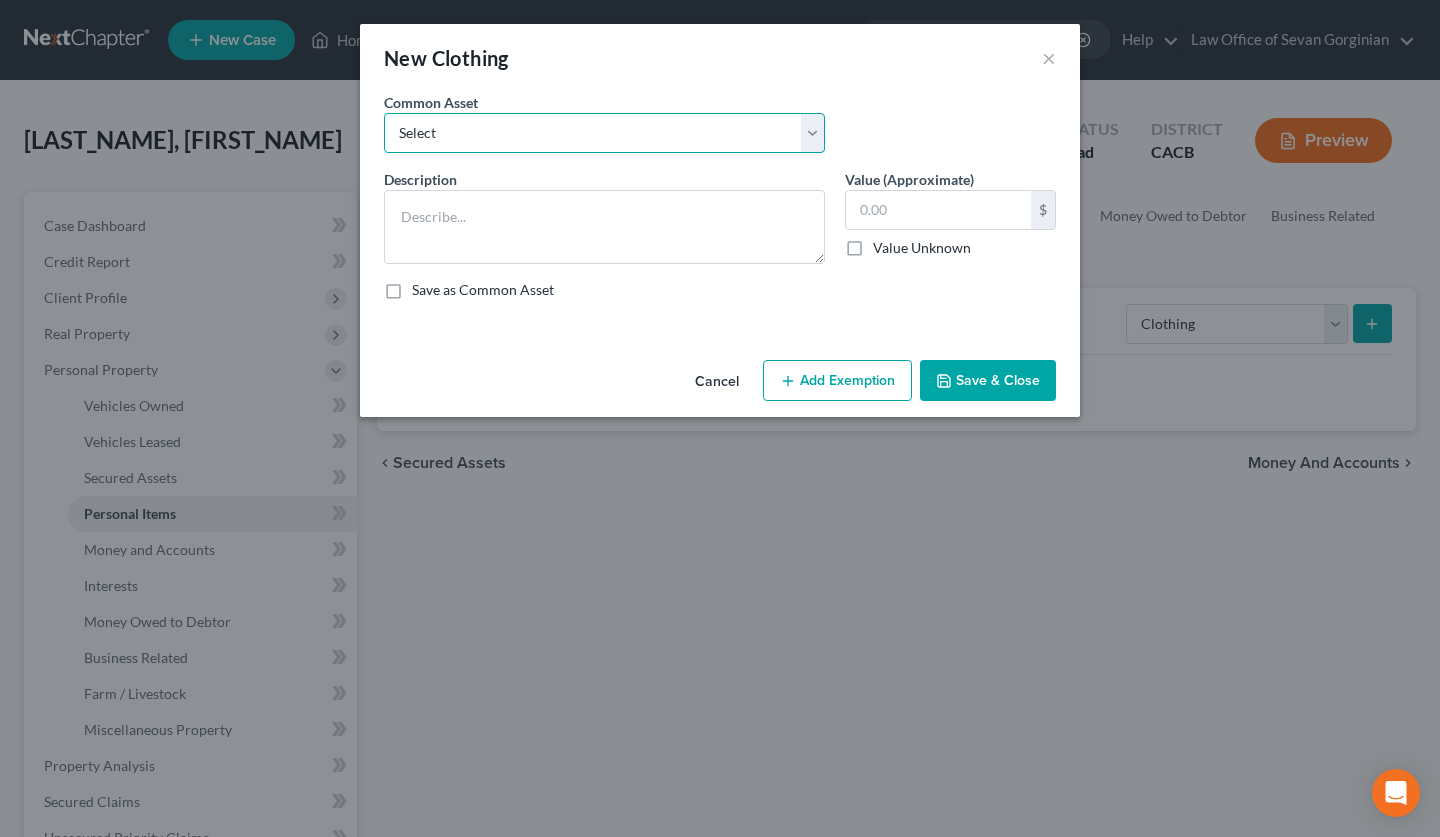 click on "Select Wardrobe and clothing" at bounding box center [604, 133] 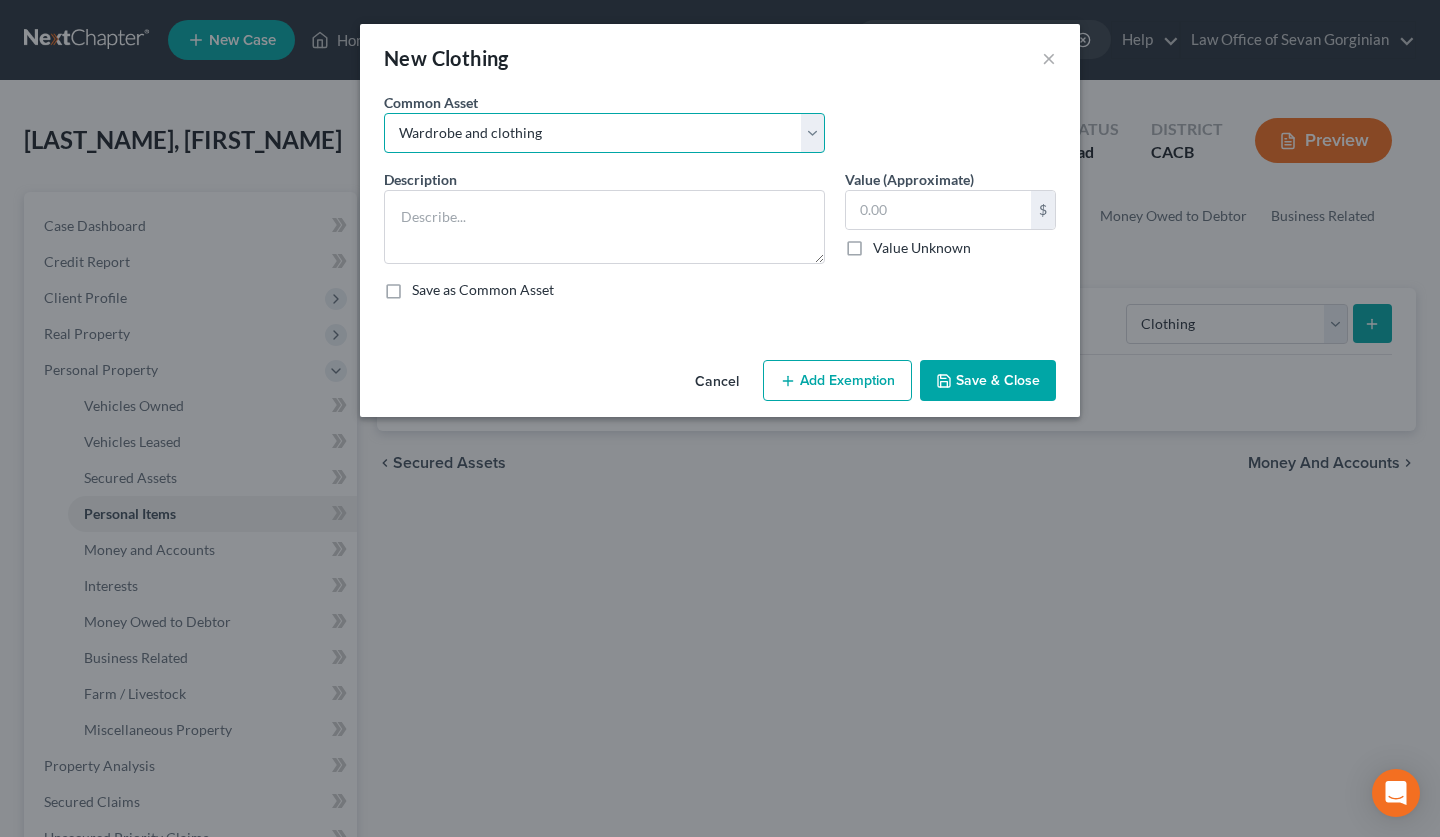 type on "Wardrobe and clothing" 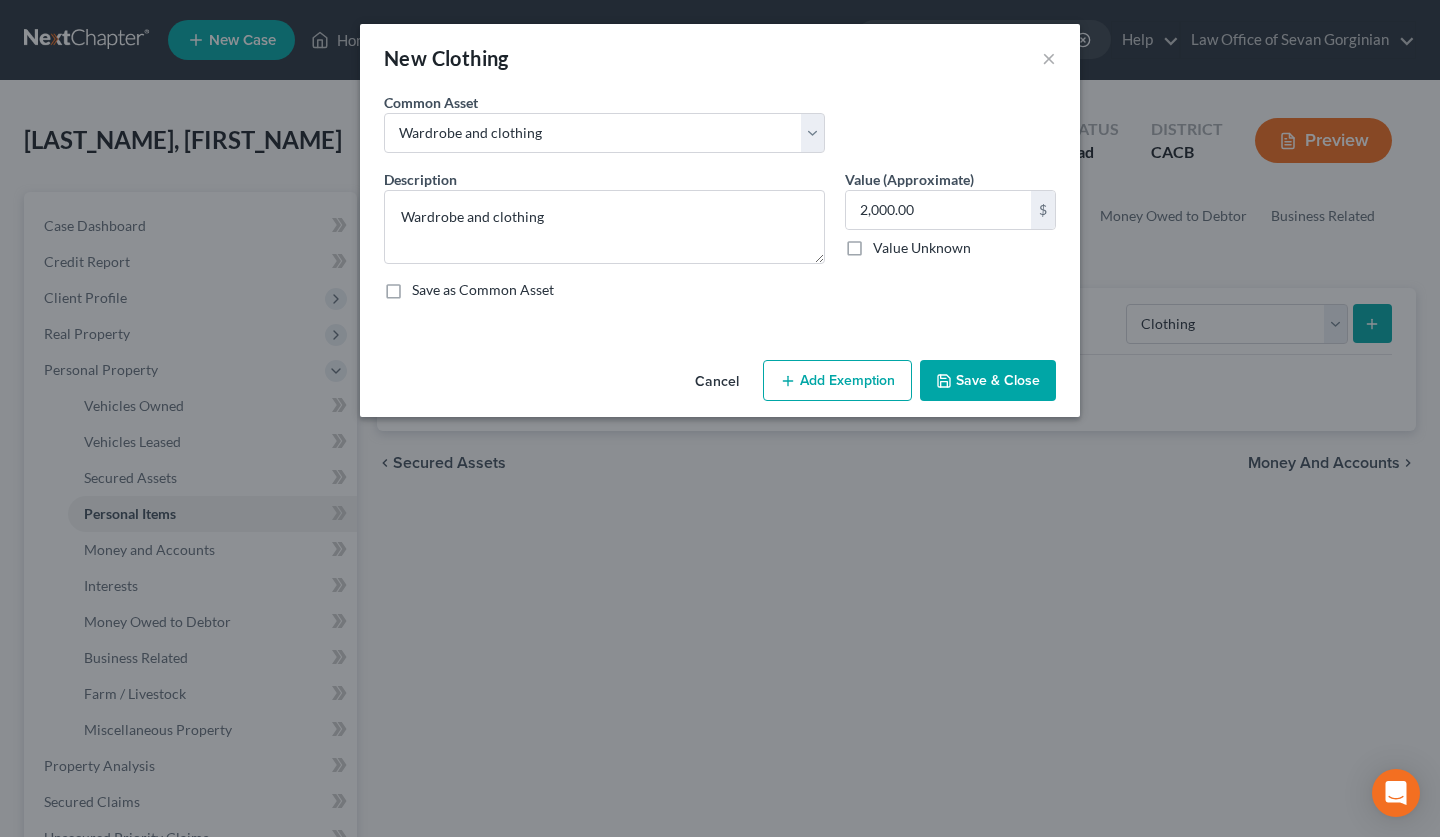 click on "Add Exemption" at bounding box center [837, 381] 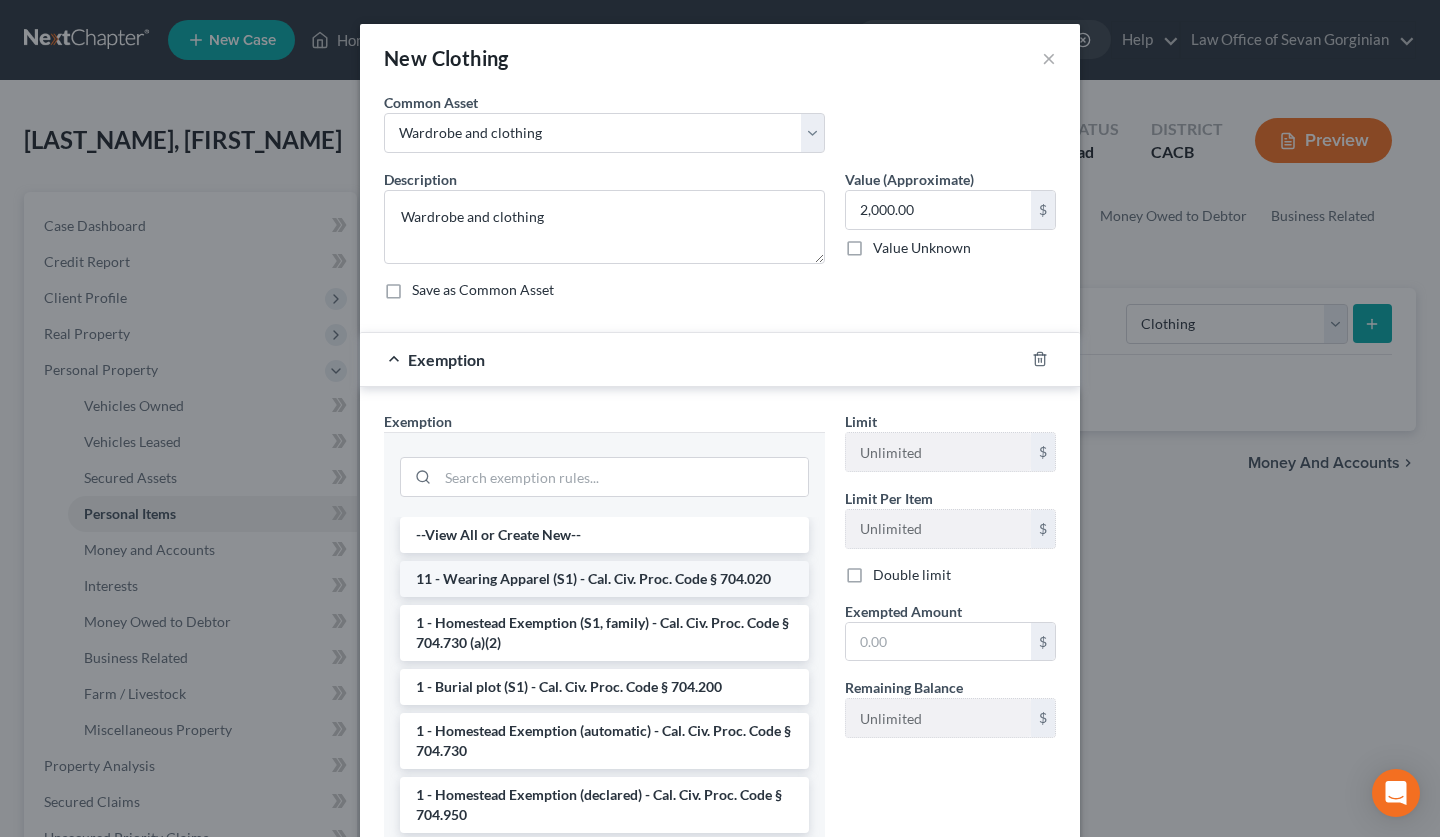 click on "11 - Wearing Apparel (S1) - Cal. Civ. Proc. Code § 704.020" at bounding box center (604, 579) 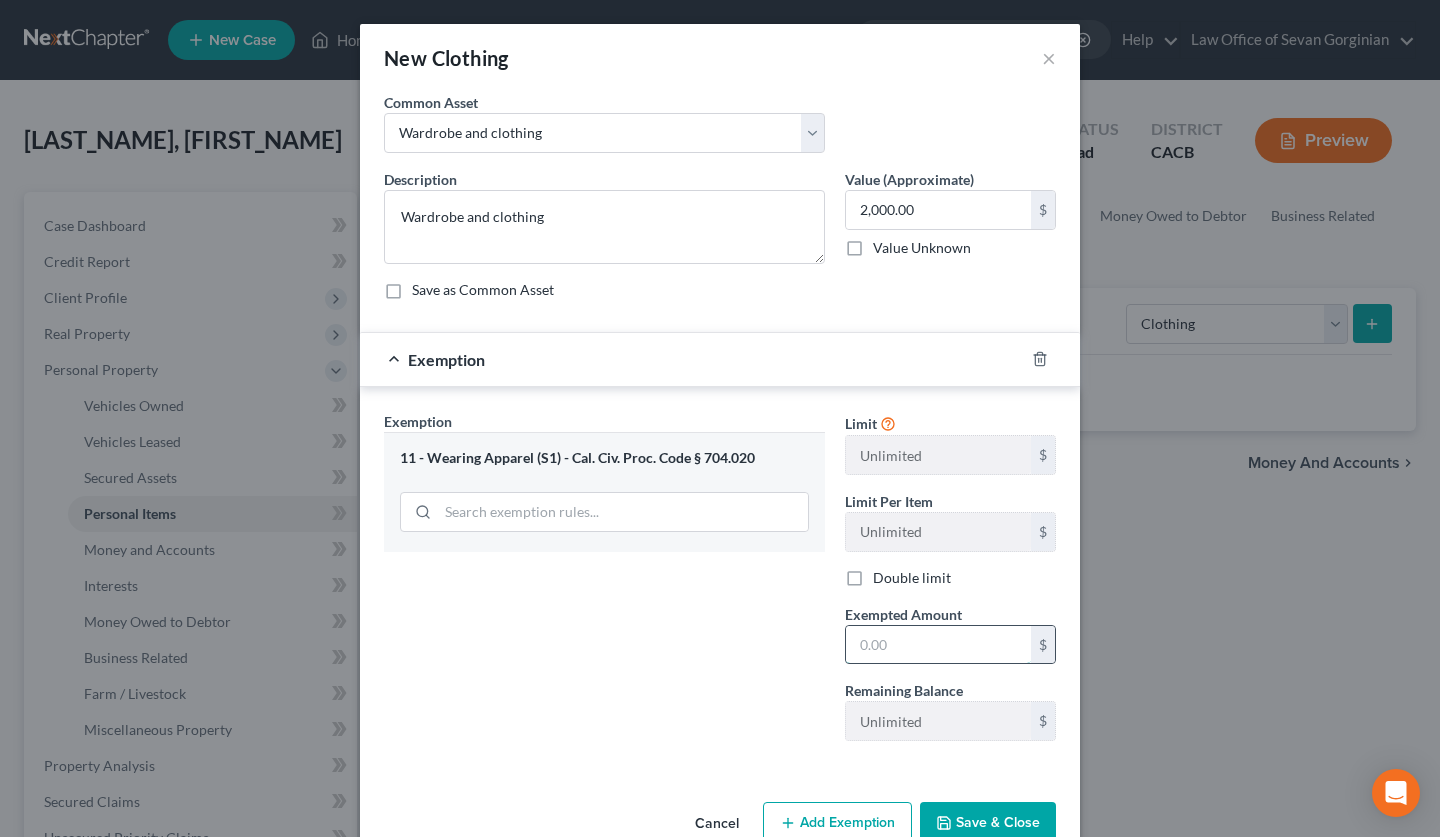 click at bounding box center (938, 645) 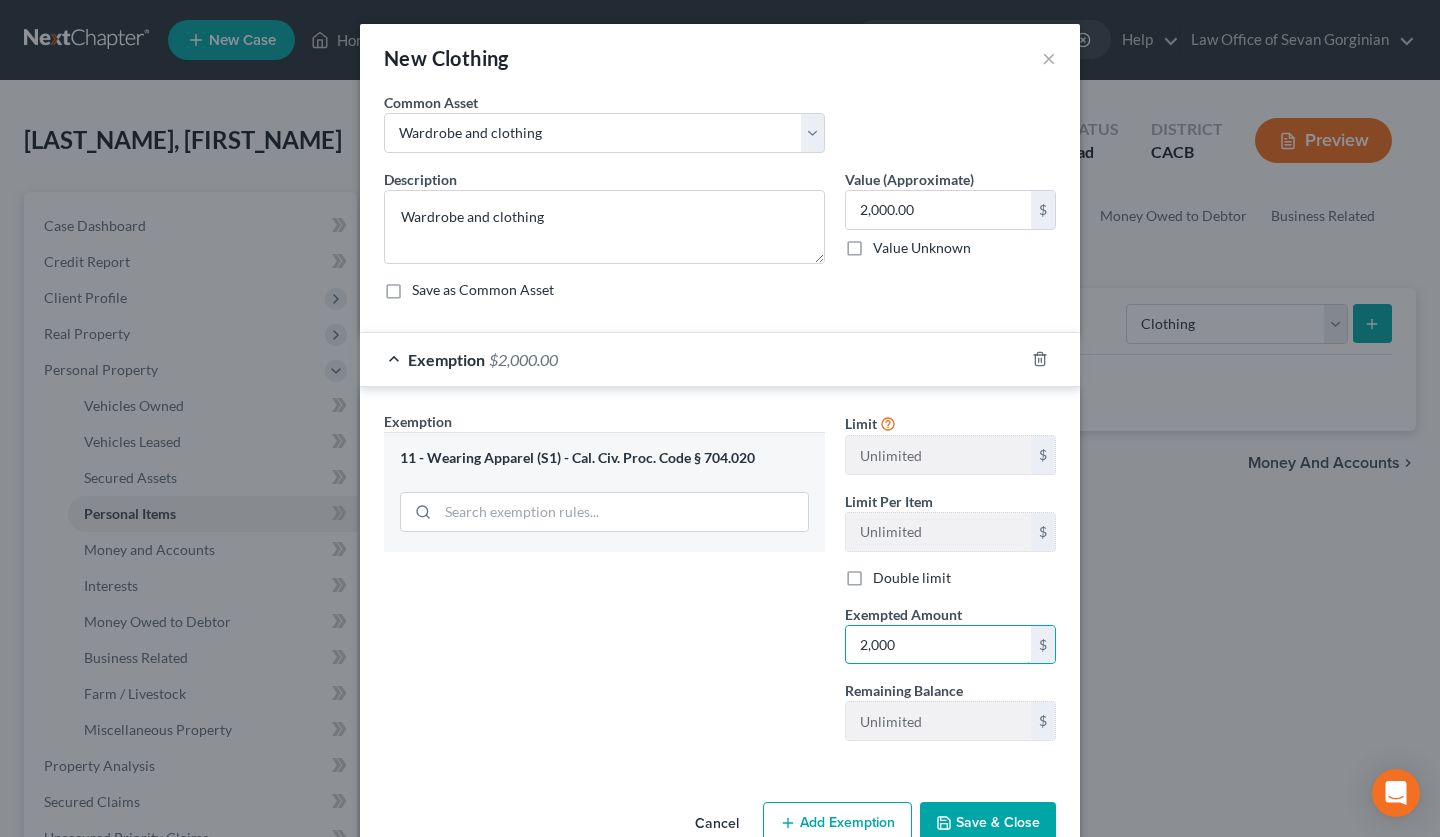 type on "2,000" 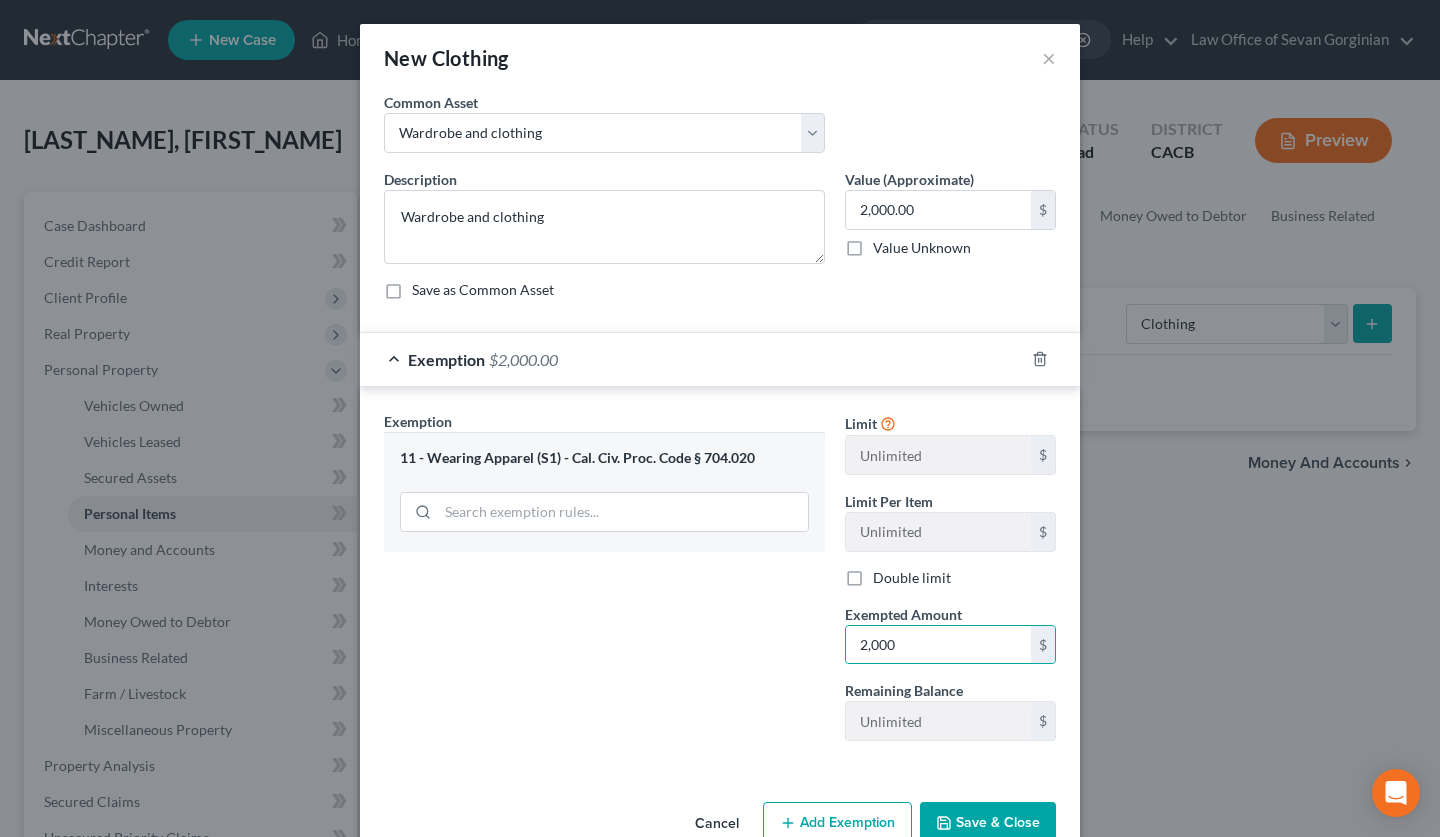click on "Save & Close" at bounding box center (988, 823) 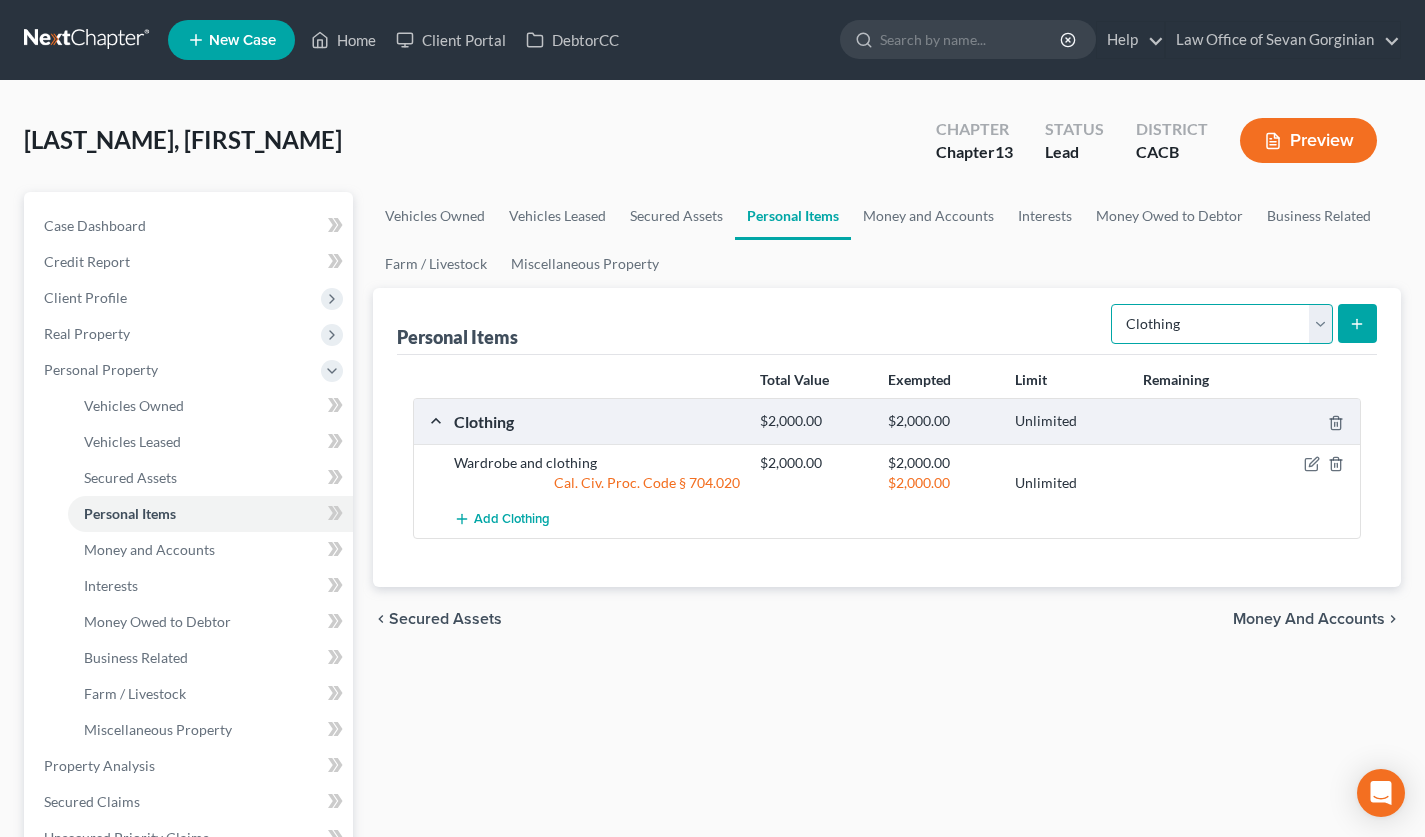 click on "Select Item Type Clothing Collectibles Of Value Electronics Firearms Household Goods Jewelry Other Pet(s) Sports & Hobby Equipment" at bounding box center [1222, 324] 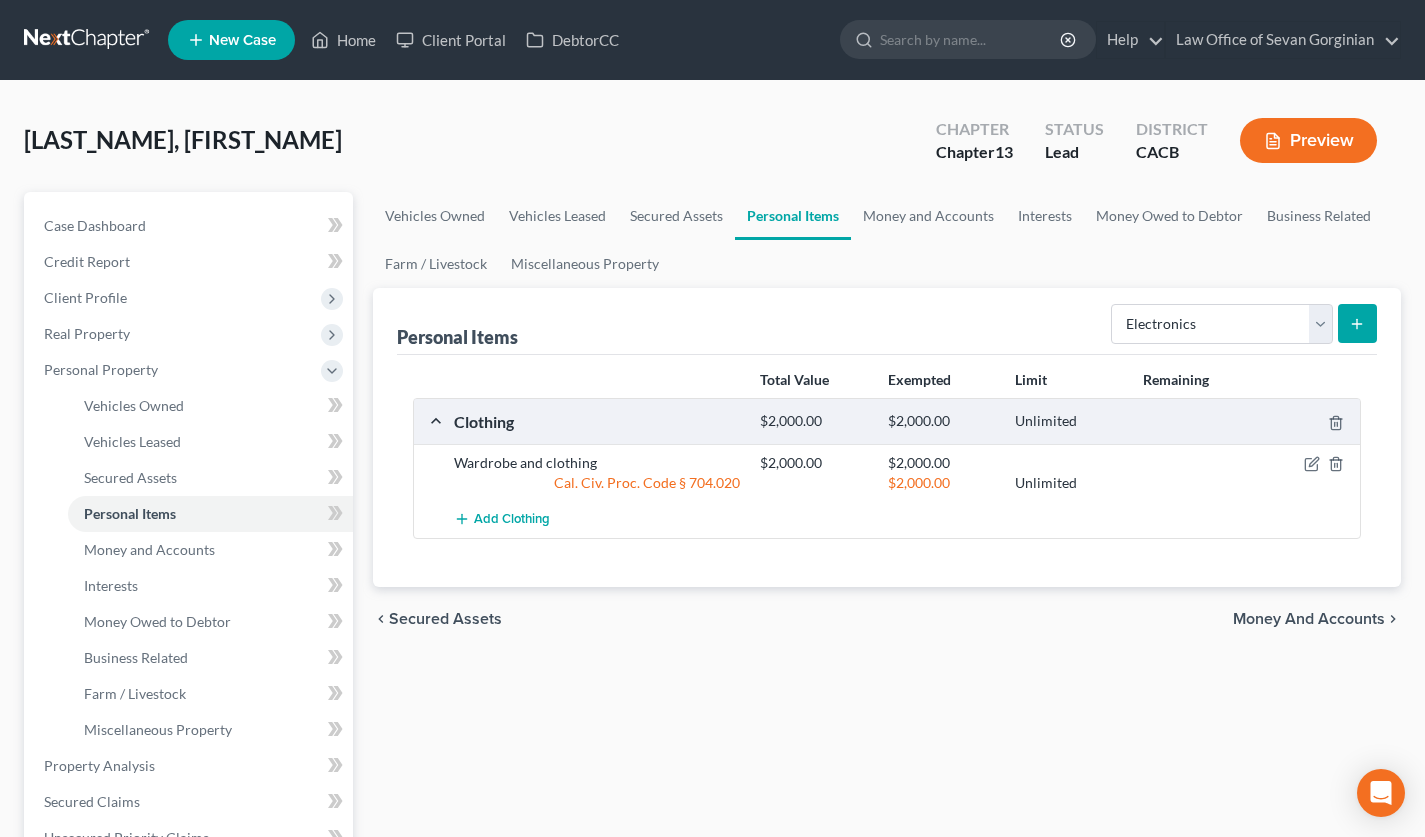 click at bounding box center [1357, 323] 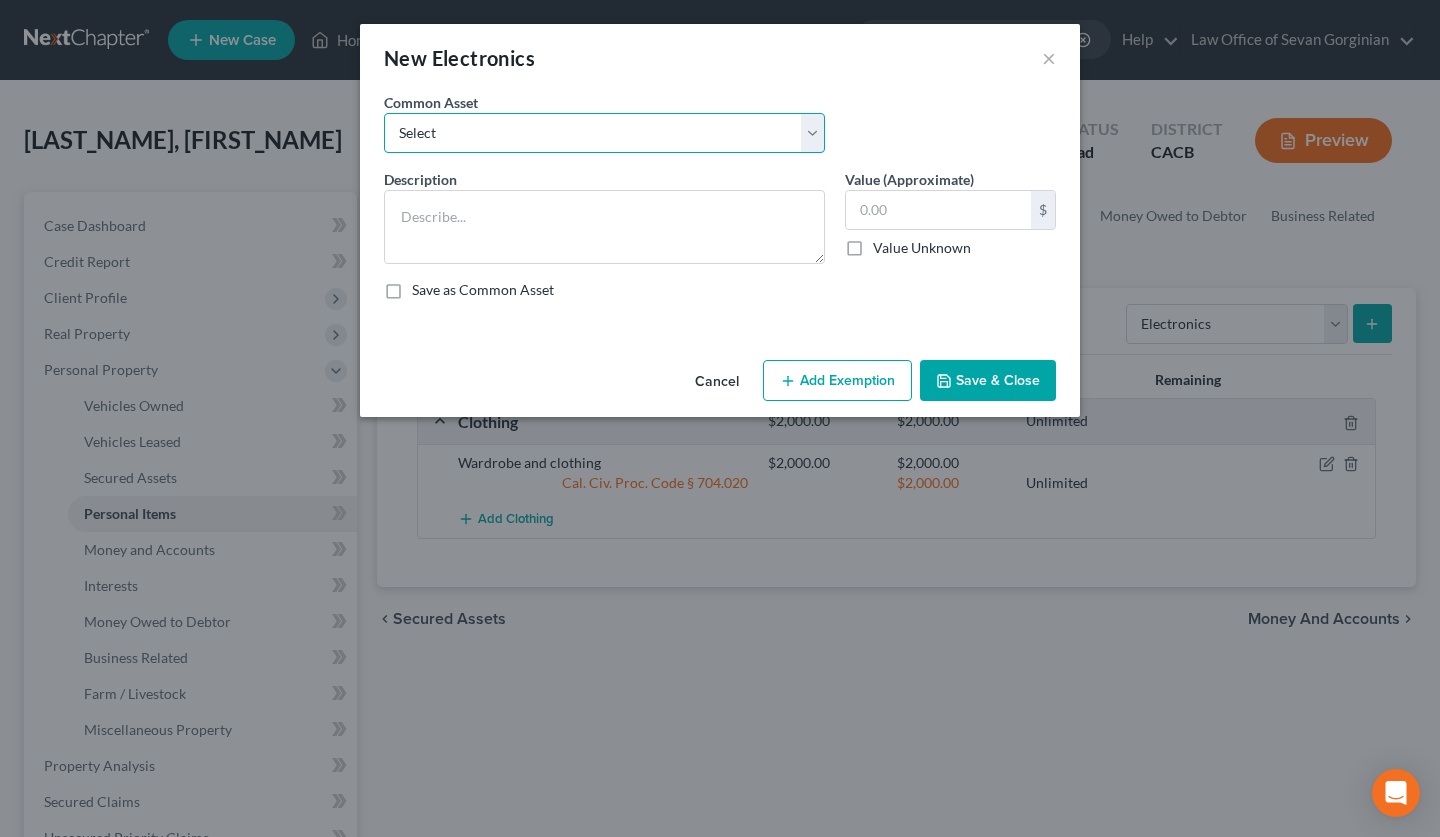click on "Select General electronics, equipment and recreational personal property." at bounding box center (604, 133) 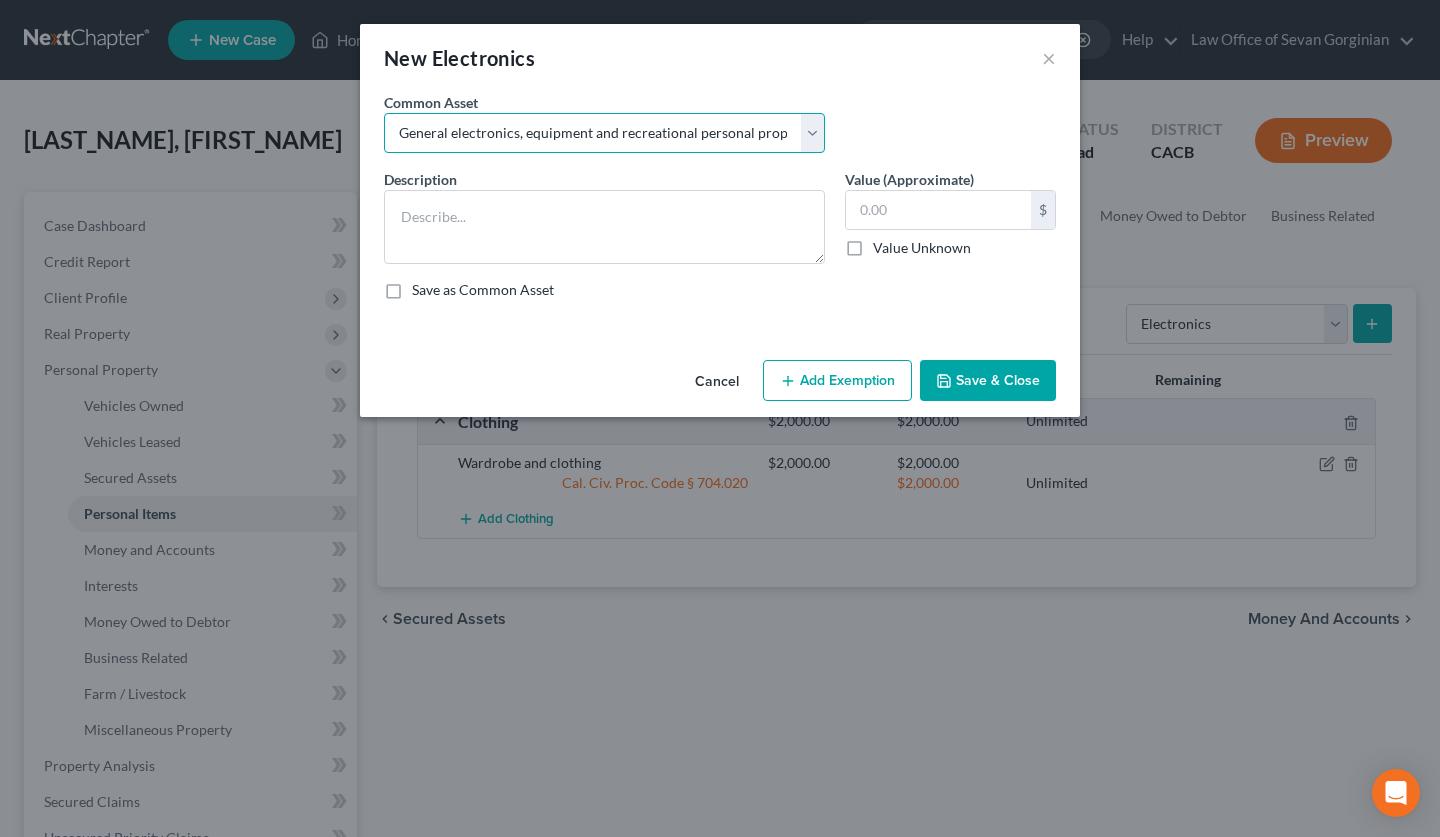 type on "General electronics, equipment and recreational personal property." 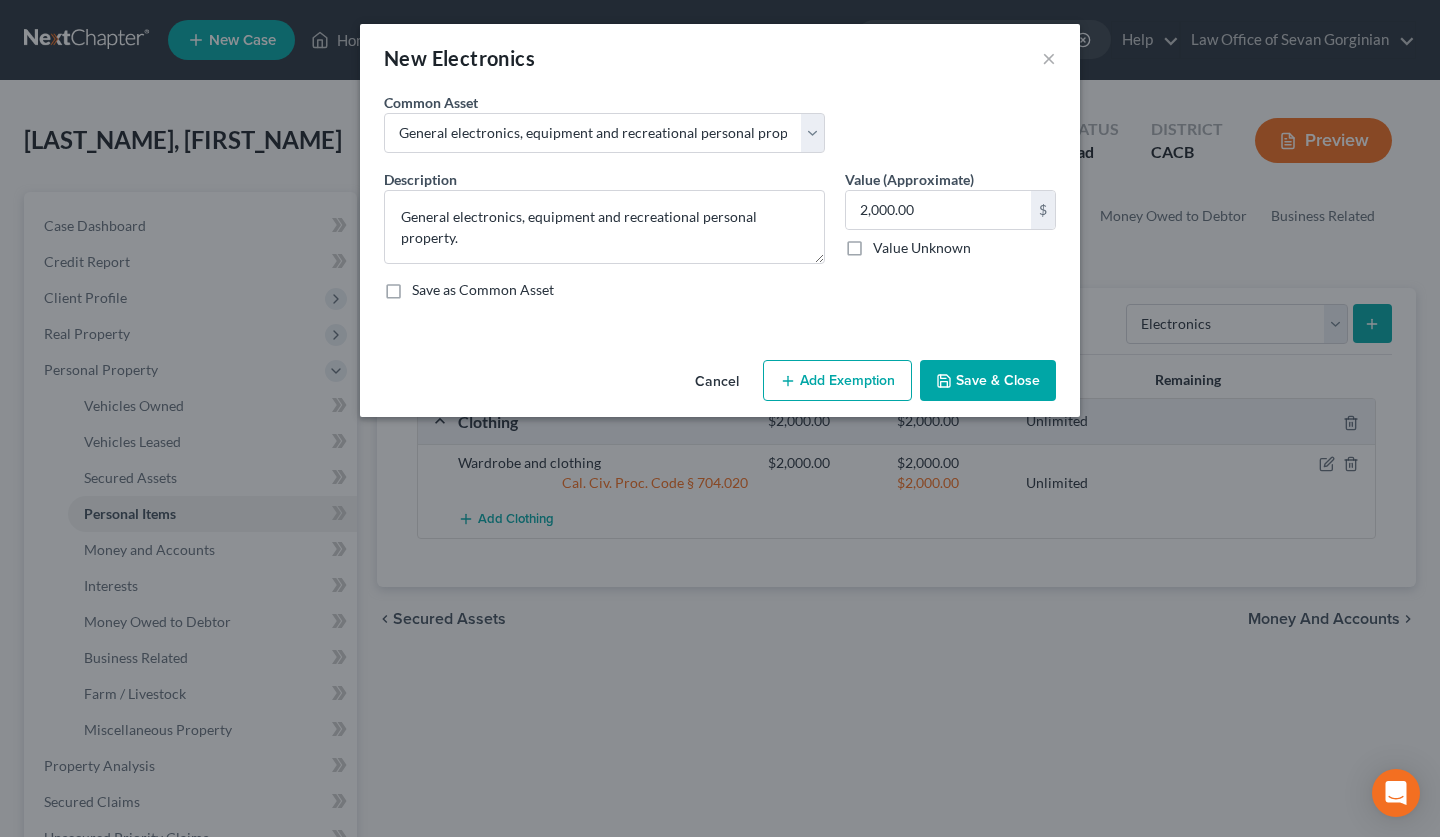 click on "Add Exemption" at bounding box center [837, 381] 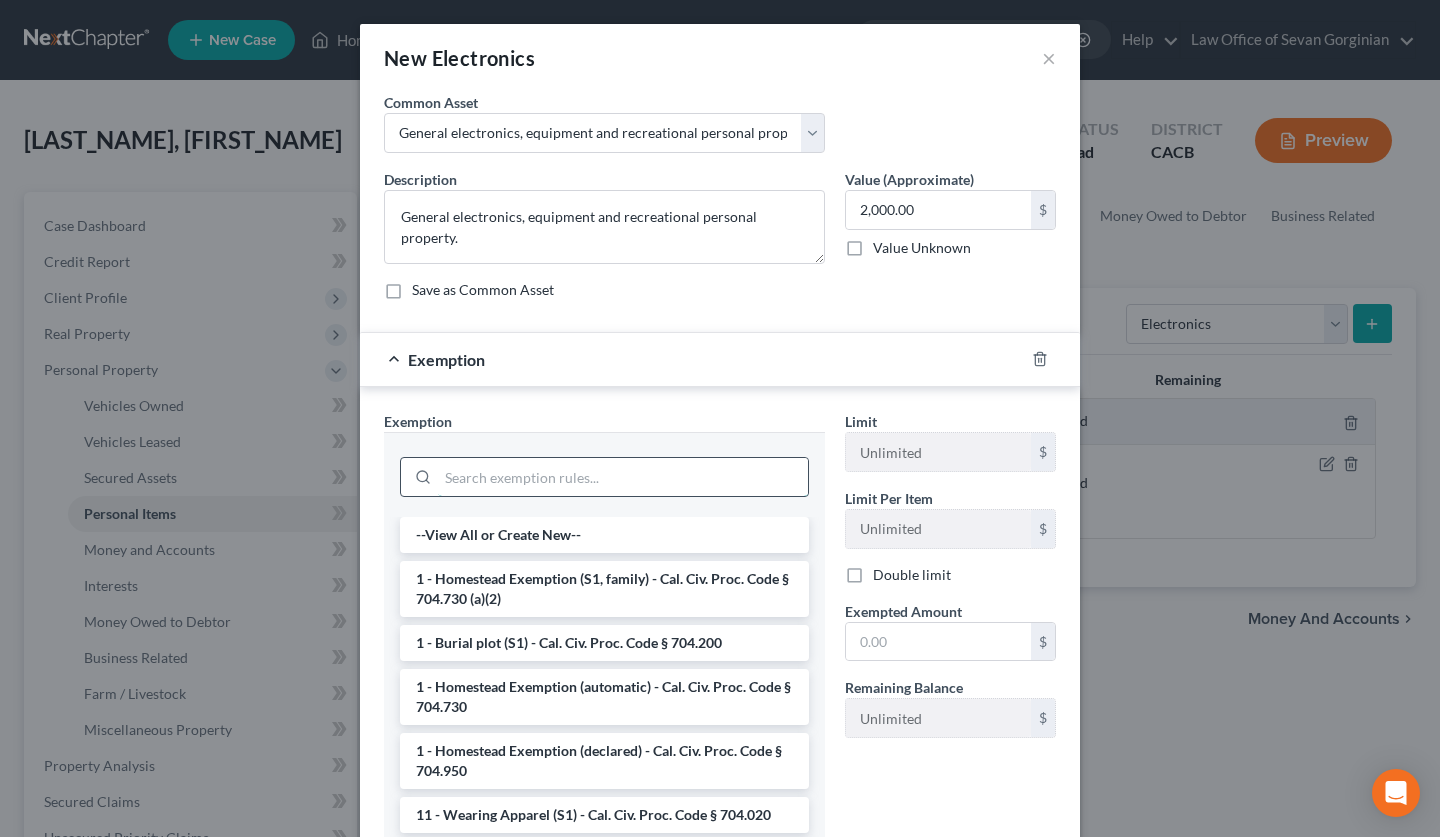 click at bounding box center [623, 477] 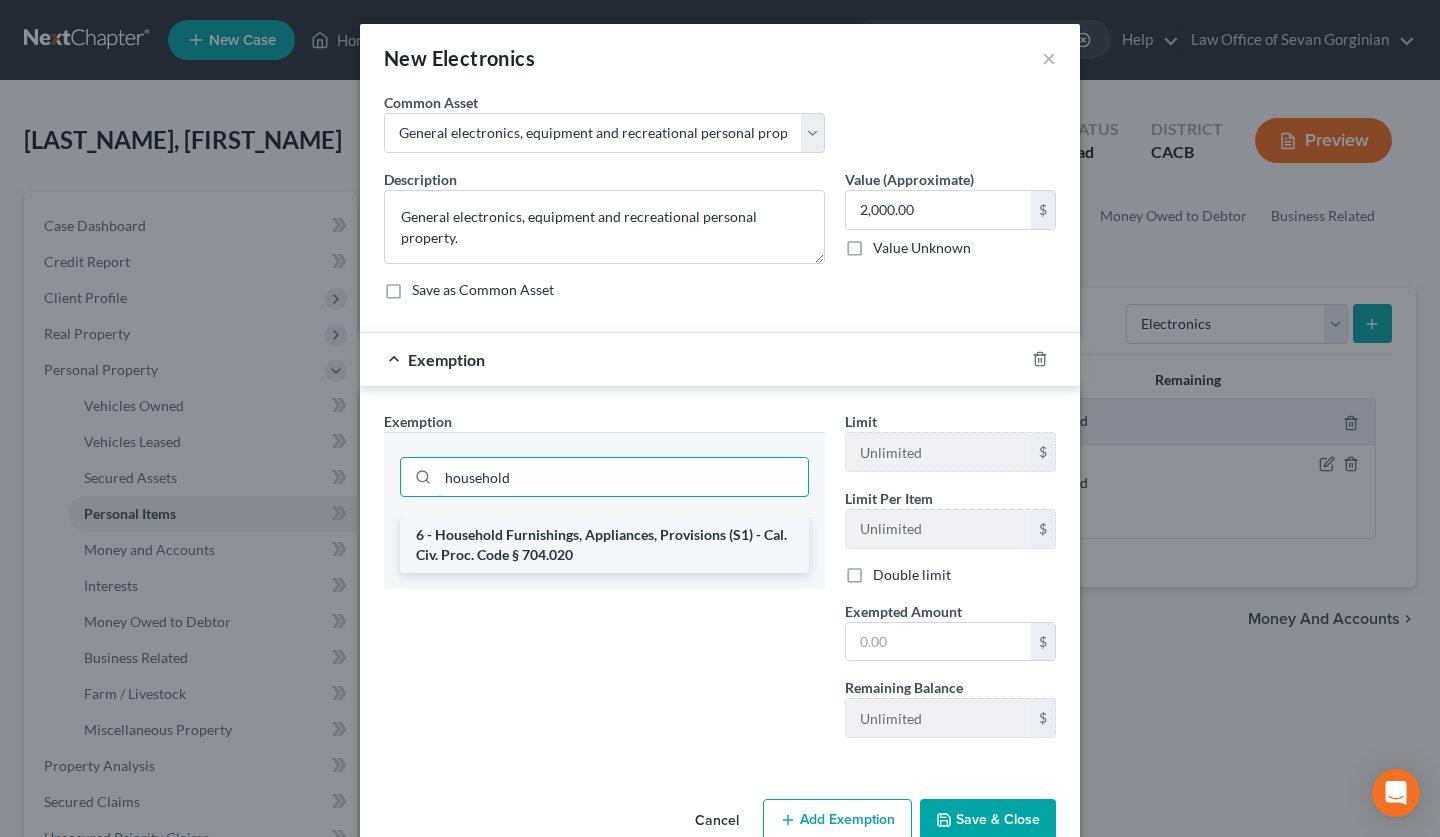 type on "household" 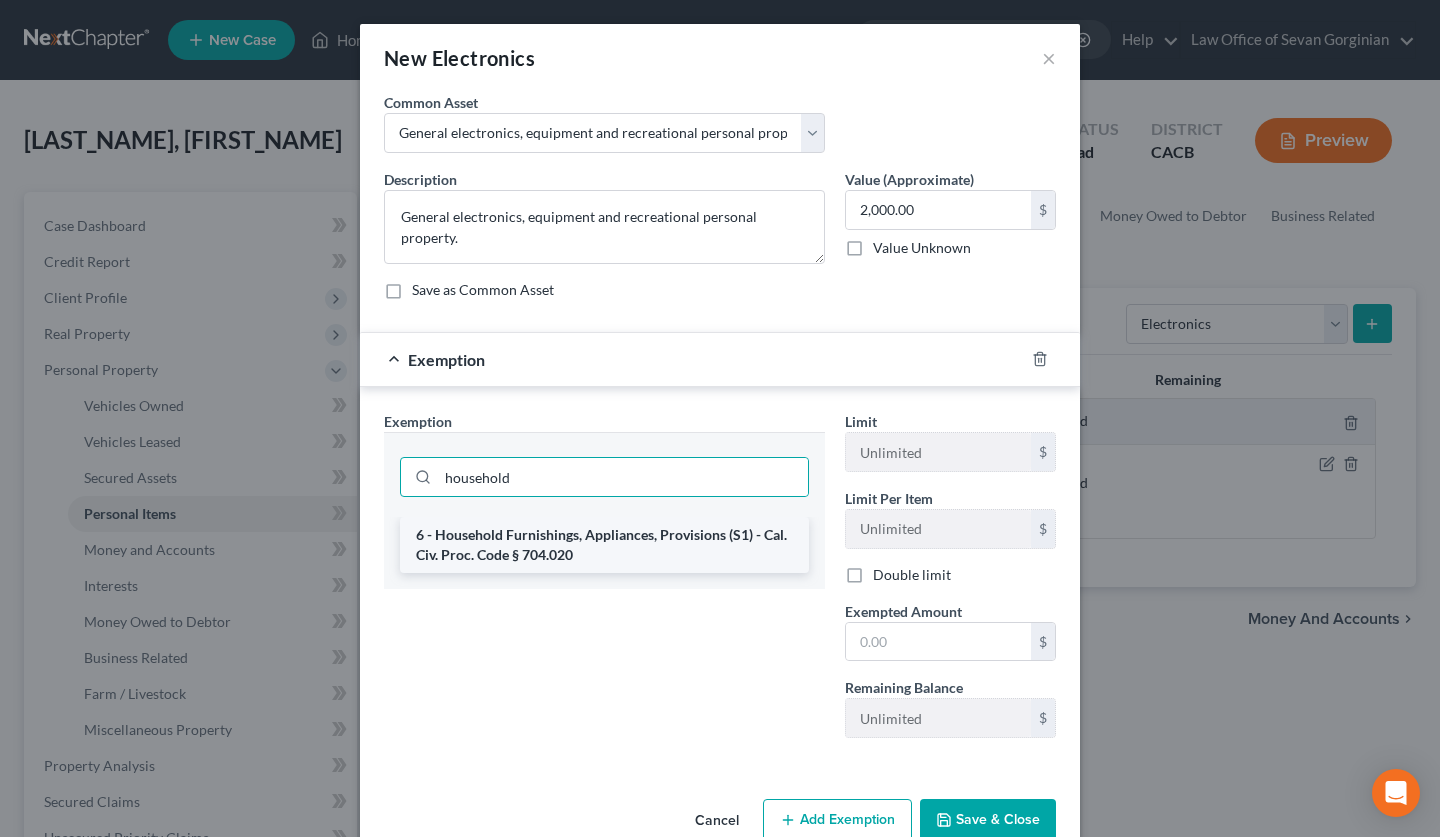 click on "6 - Household Furnishings, Appliances, Provisions (S1) - Cal. Civ. Proc. Code § 704.020" at bounding box center (604, 545) 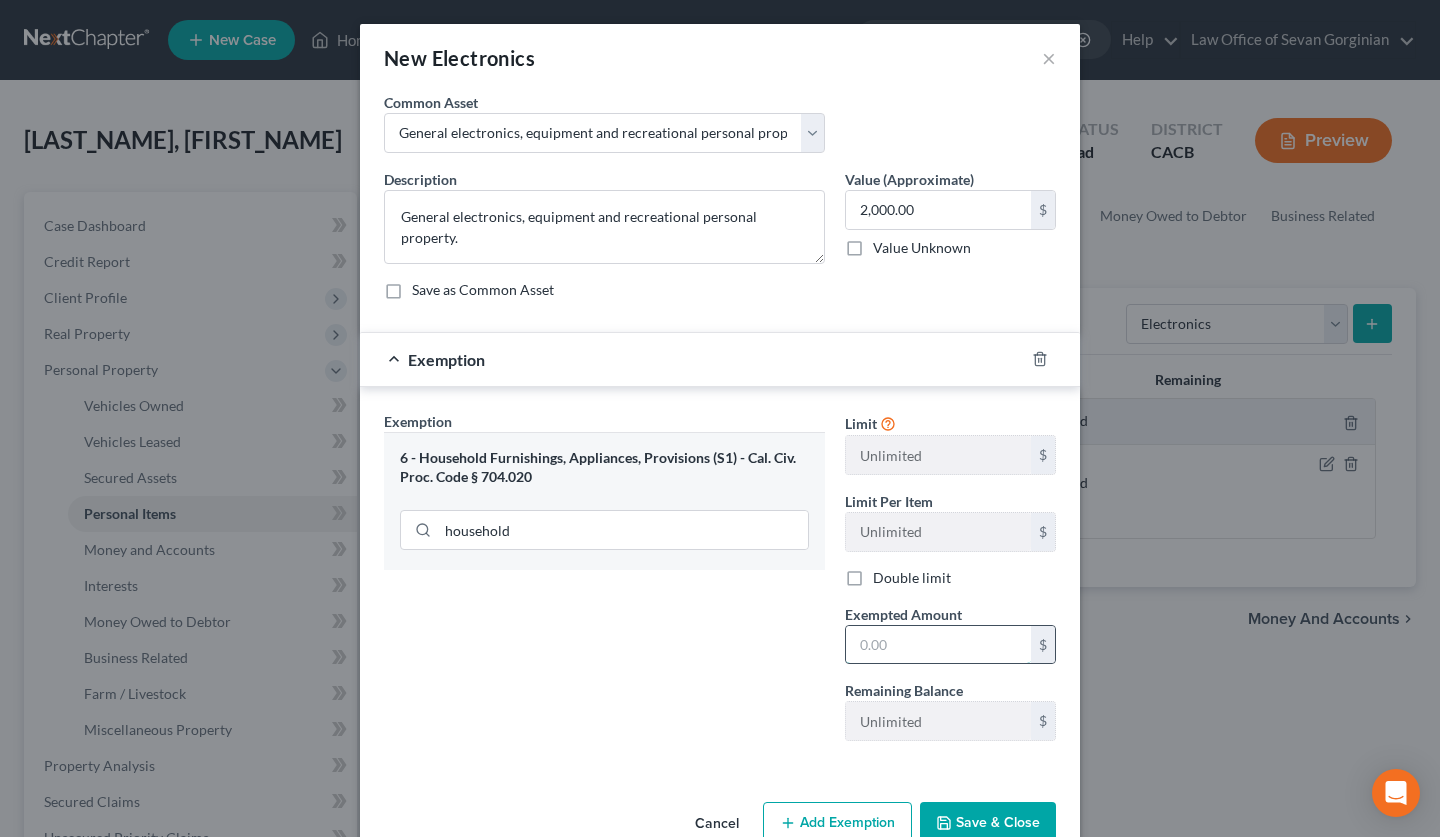 click at bounding box center [938, 645] 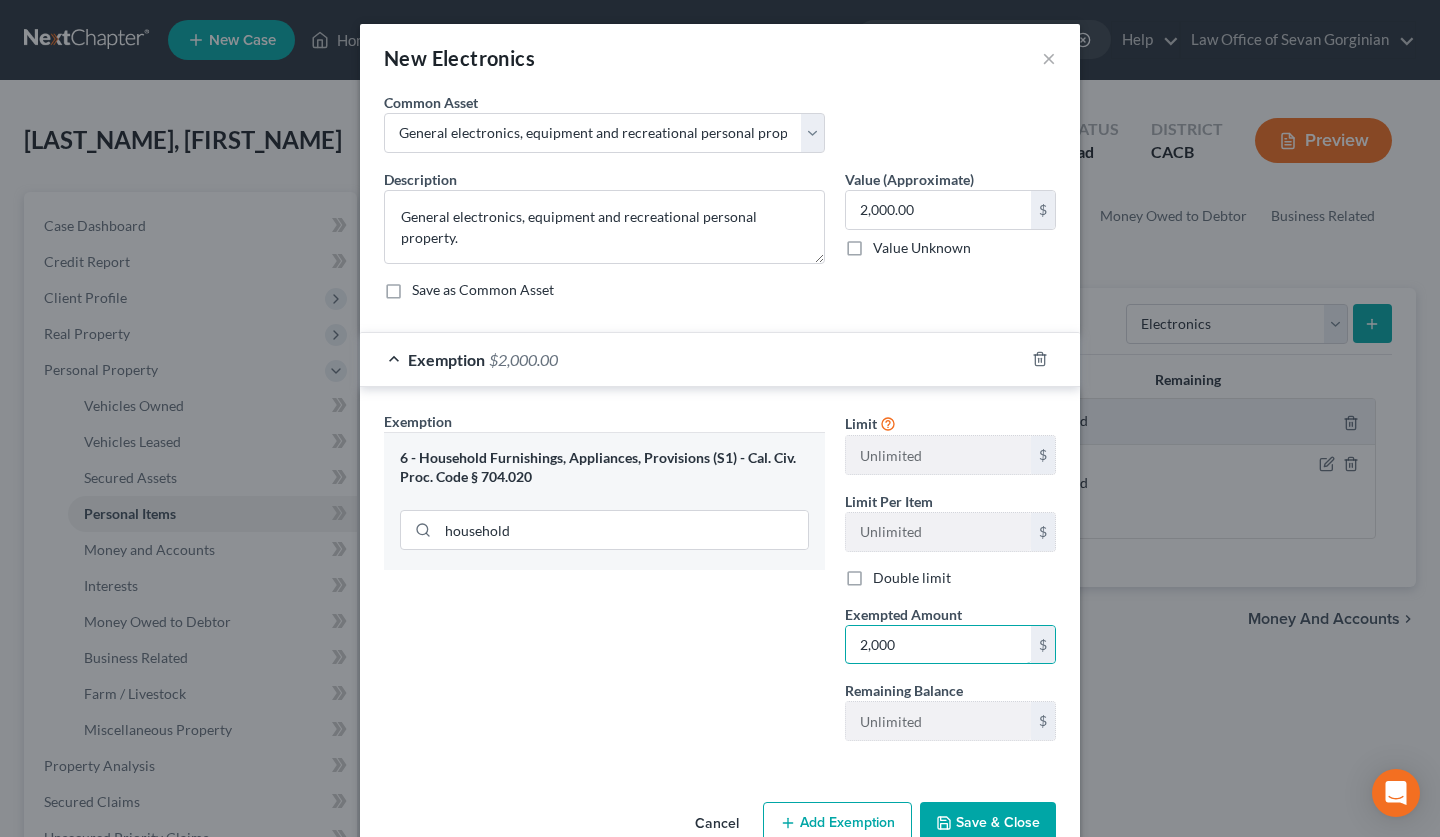 type on "2,000" 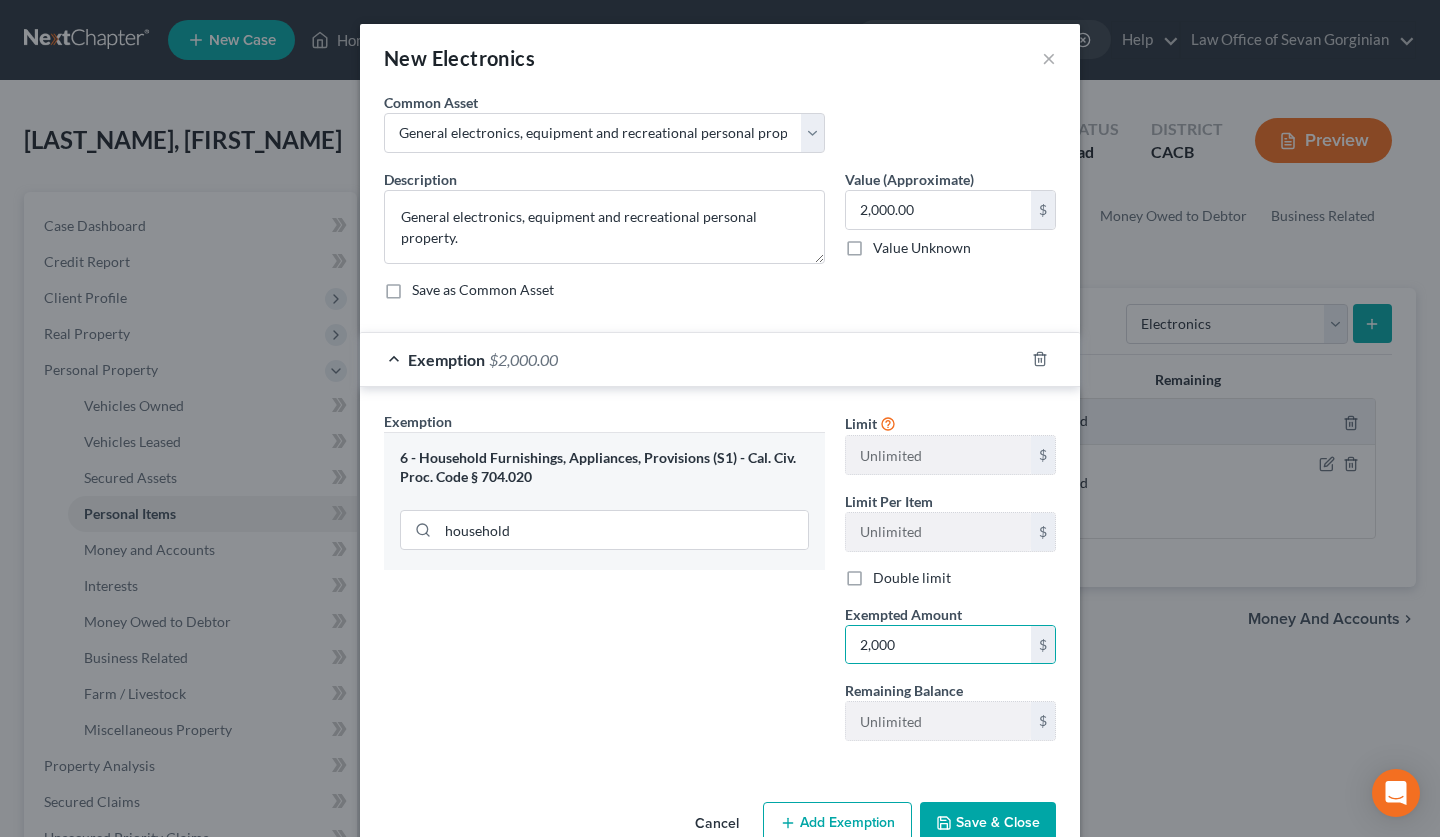 click on "Save & Close" at bounding box center [988, 823] 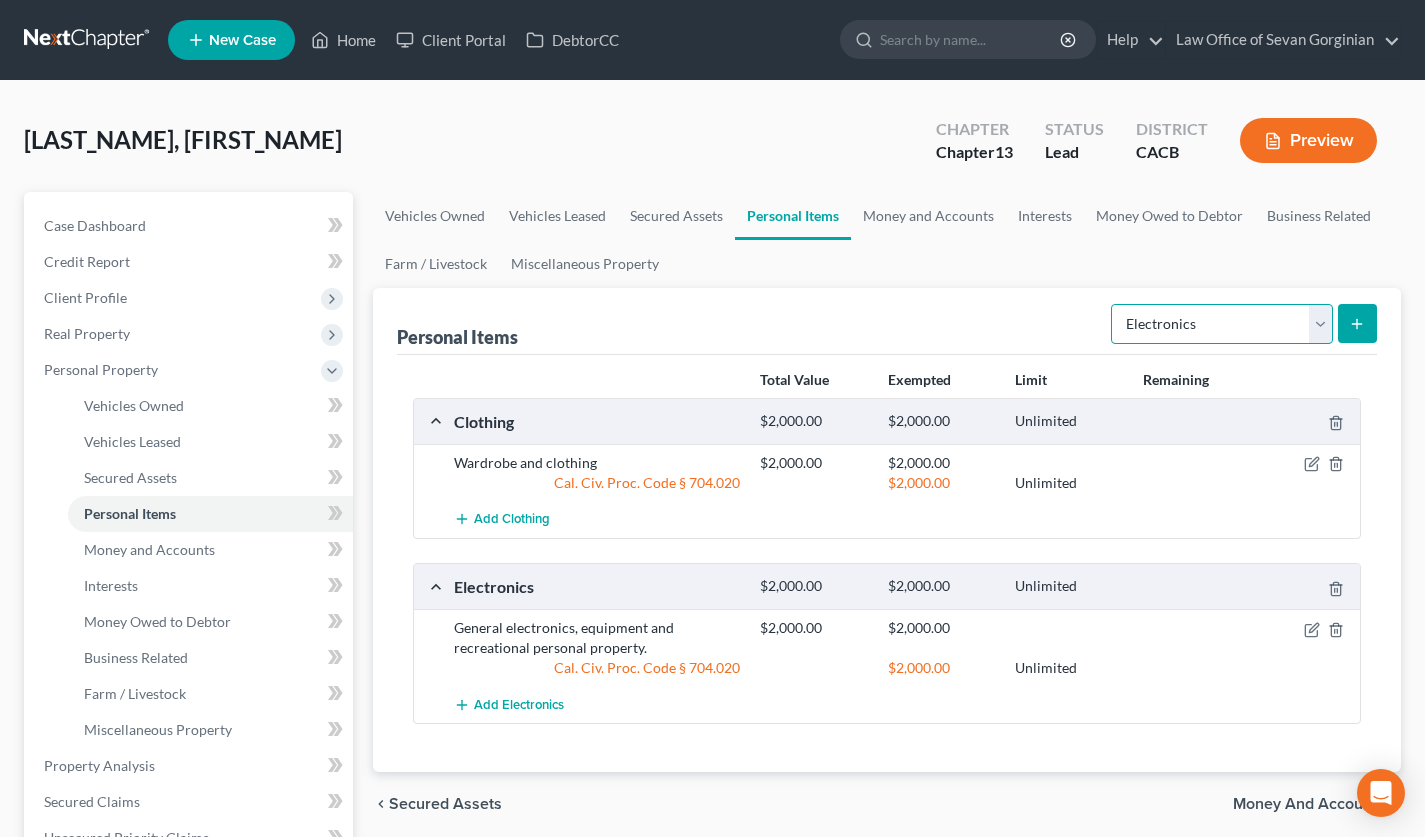 click on "Select Item Type Clothing Collectibles Of Value Electronics Firearms Household Goods Jewelry Other Pet(s) Sports & Hobby Equipment" at bounding box center [1222, 324] 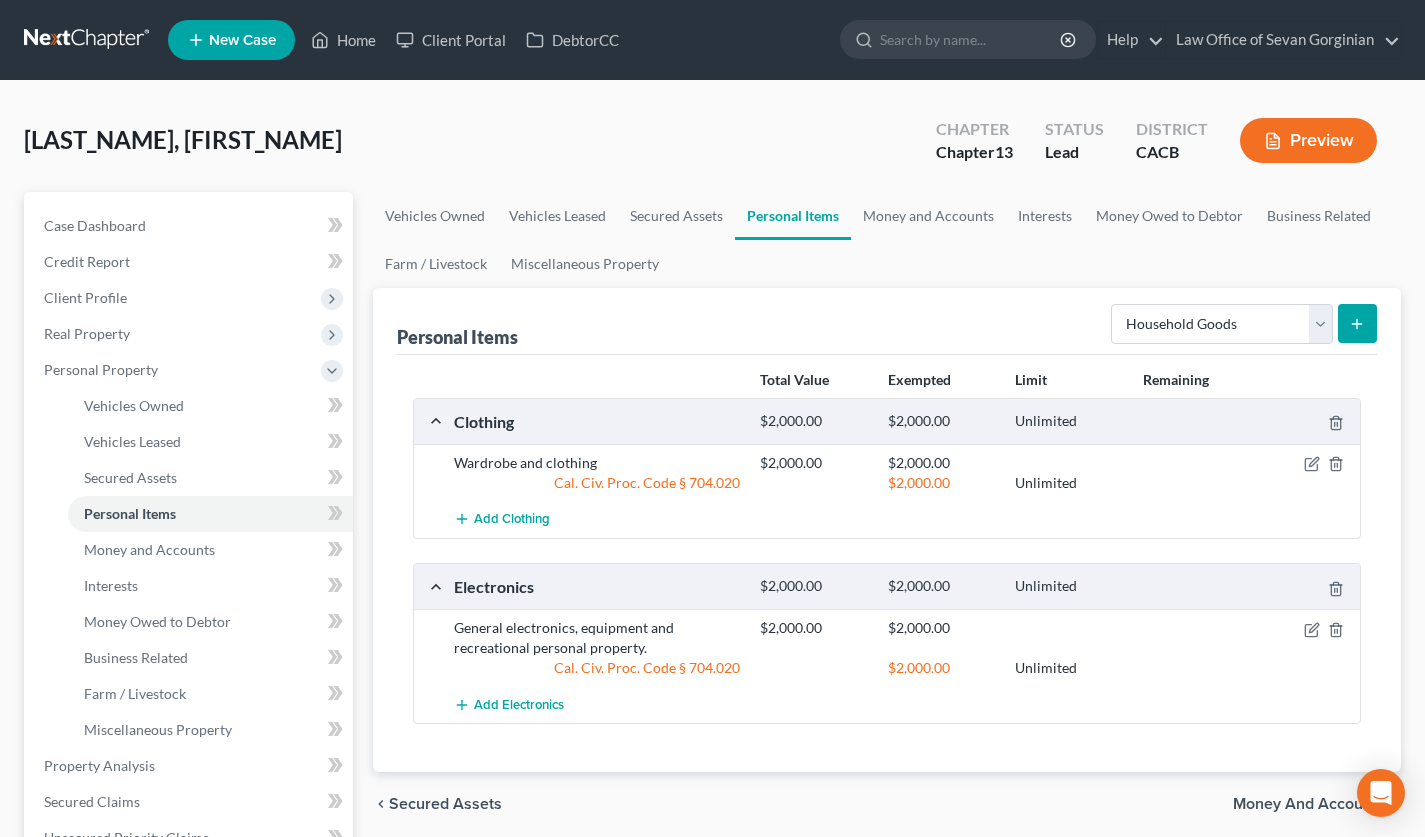 click at bounding box center (1357, 323) 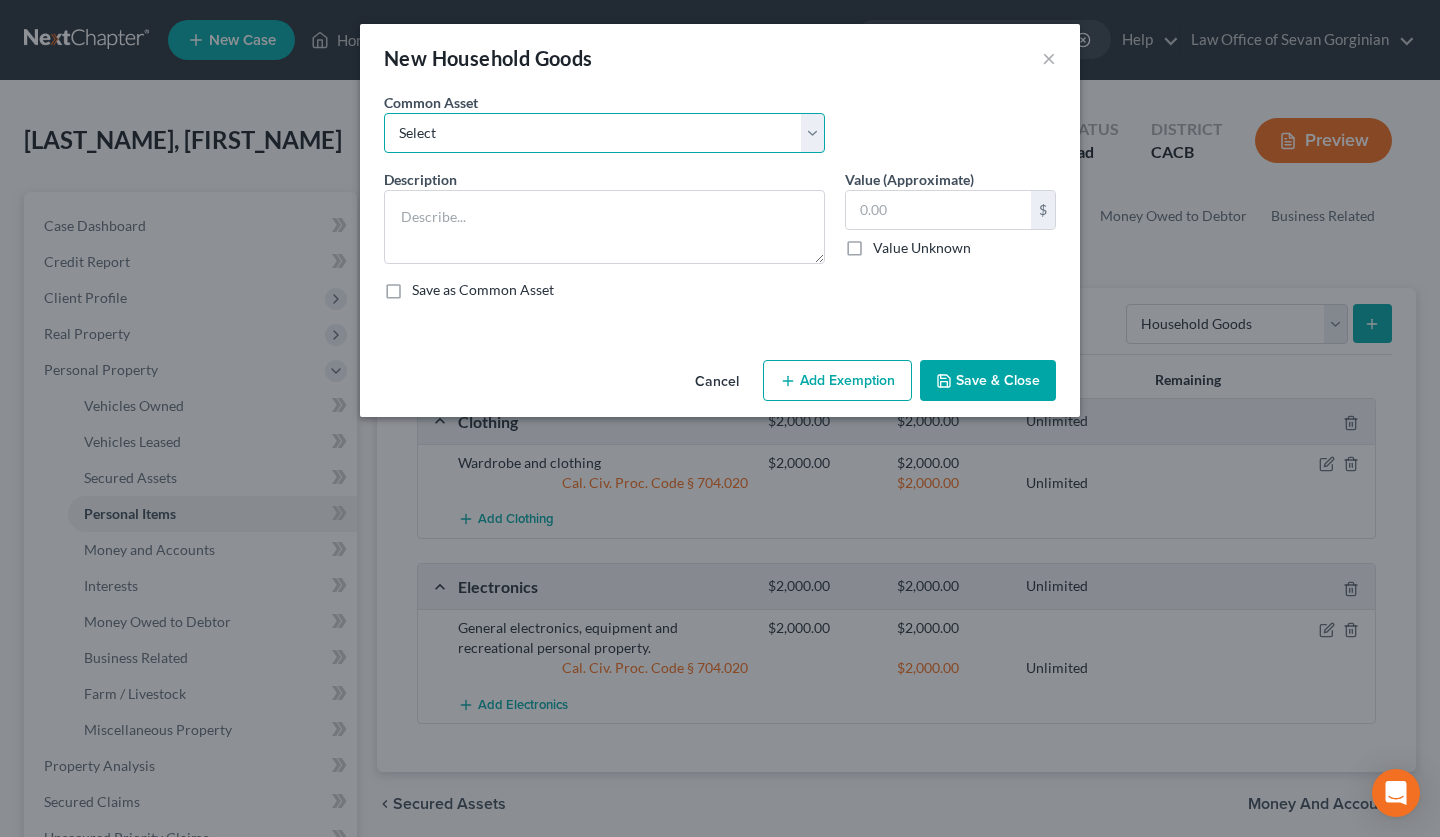 click on "Select Household Goods, Furnishings and Appliances." at bounding box center [604, 133] 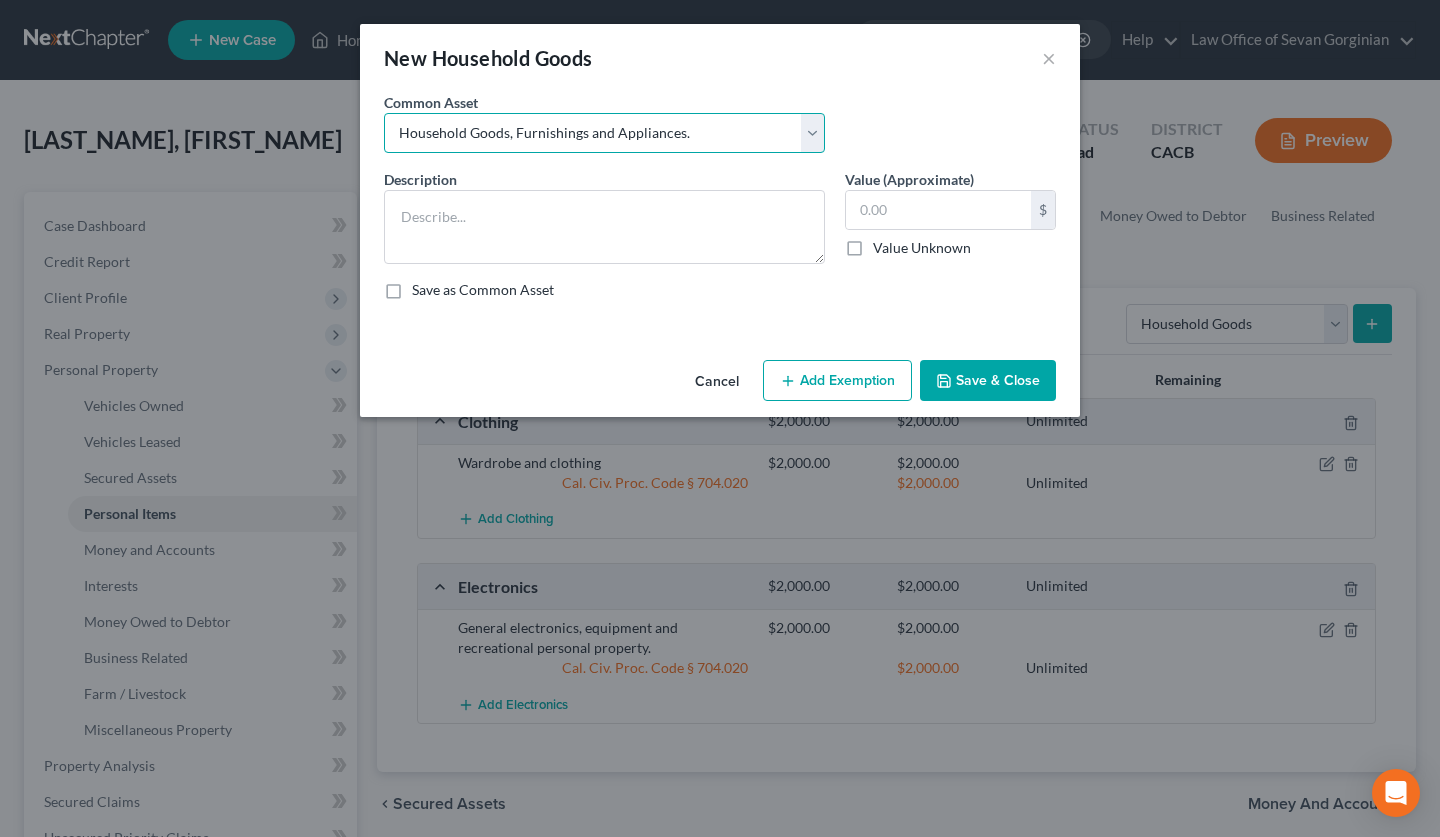 type on "Household Goods, Furnishings and Appliances." 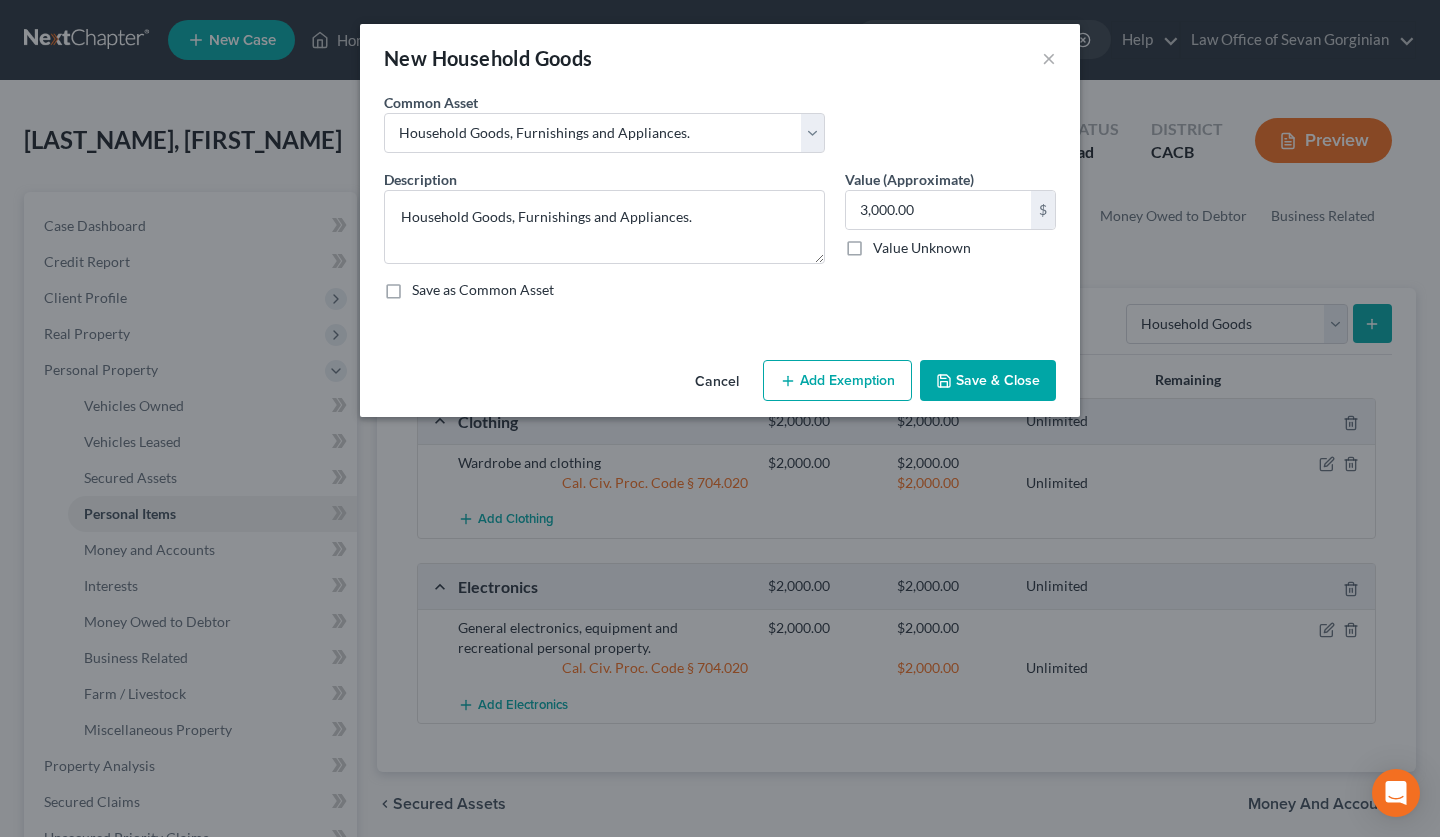 click on "Add Exemption" at bounding box center [837, 381] 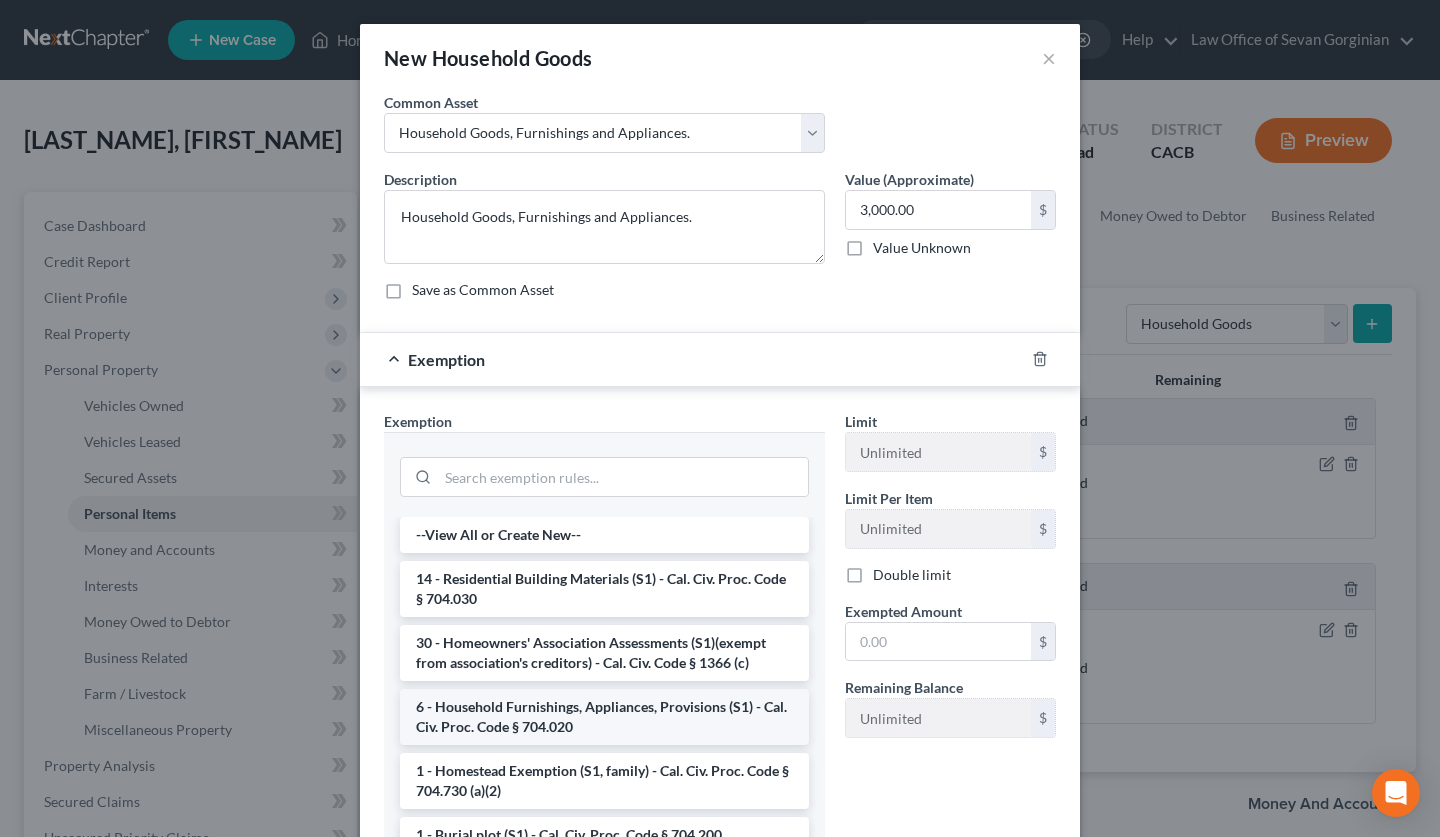 click on "6 - Household Furnishings, Appliances, Provisions (S1) - Cal. Civ. Proc. Code § 704.020" at bounding box center [604, 717] 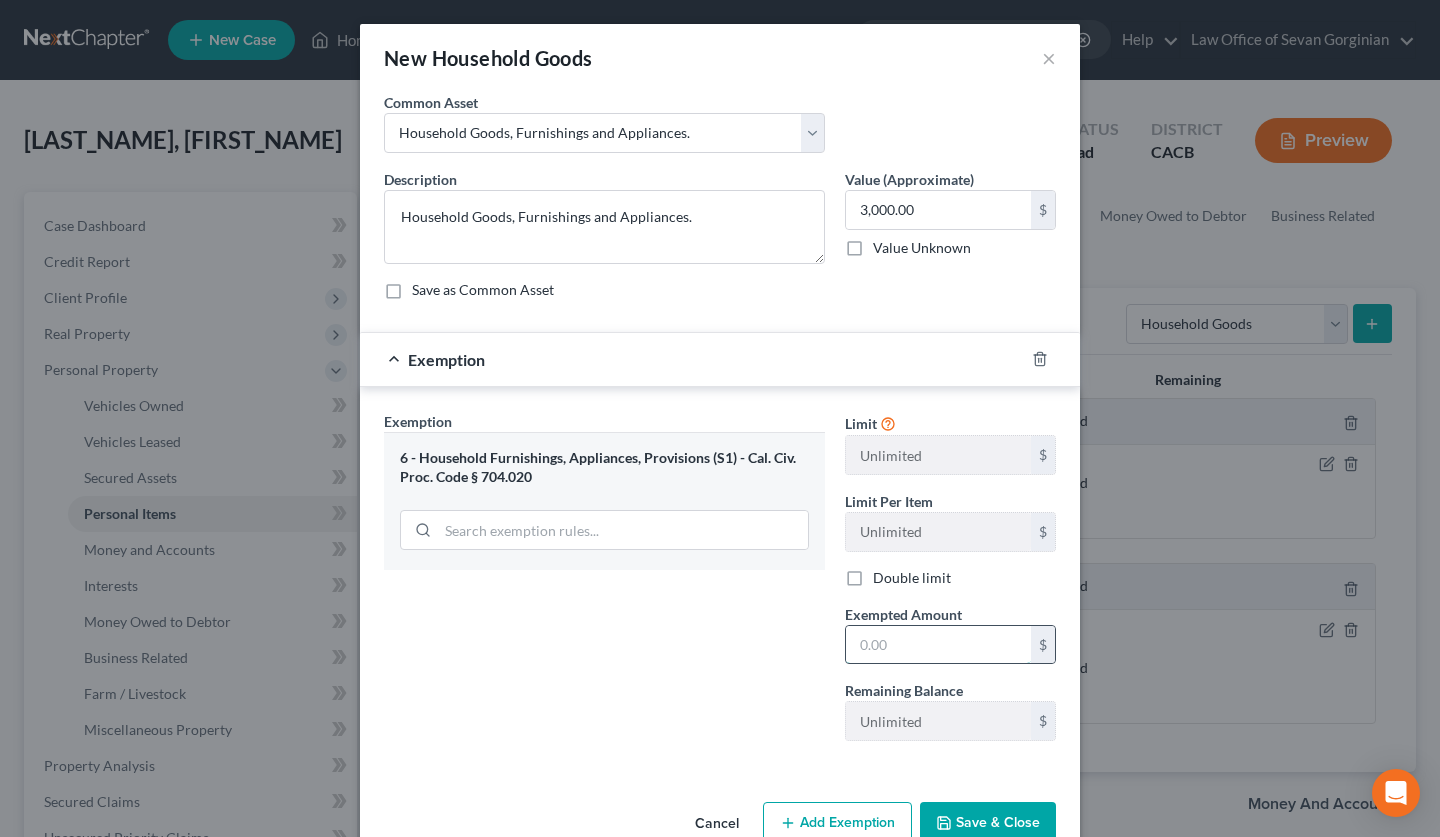 click at bounding box center (938, 645) 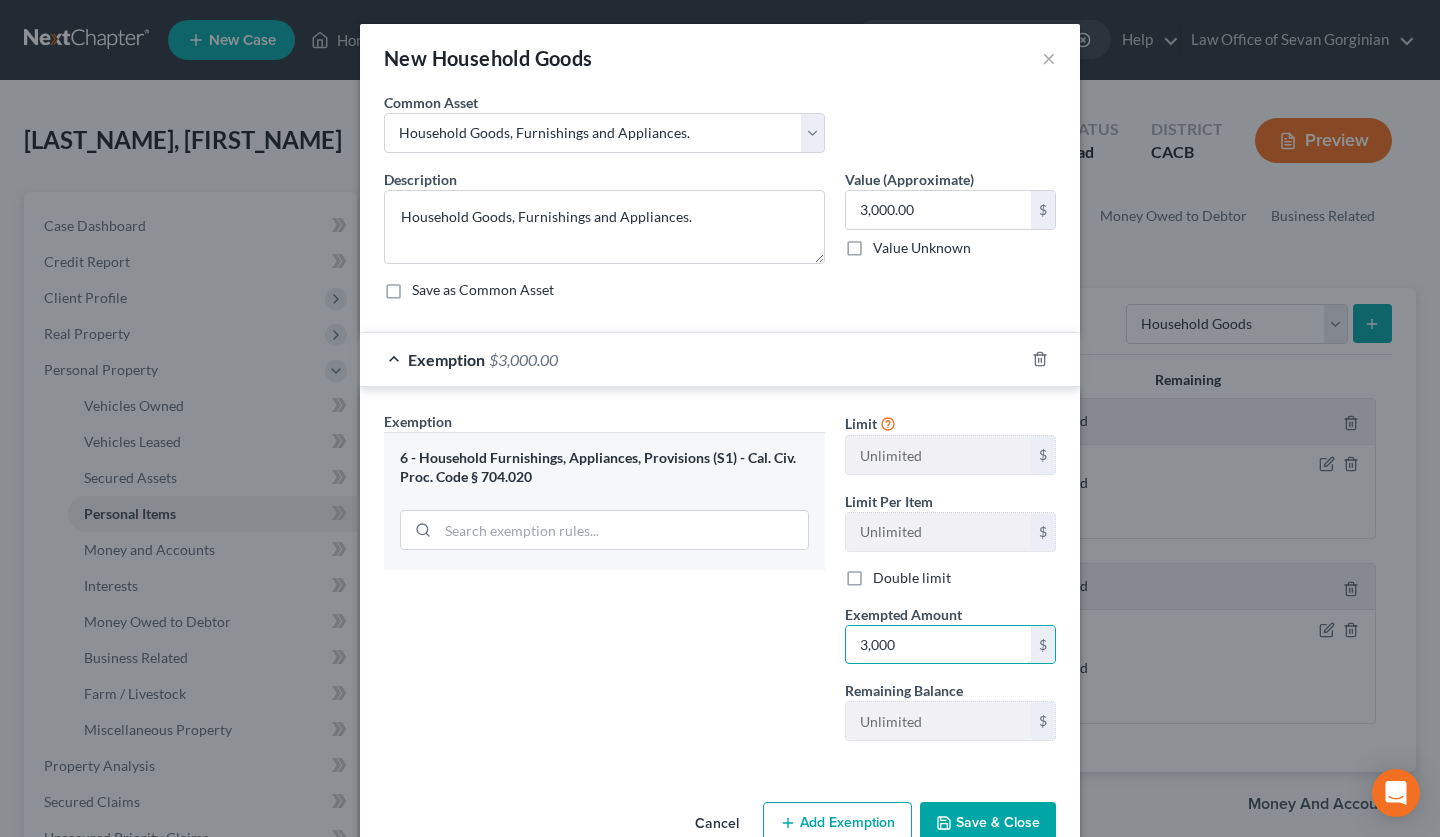 type on "3,000" 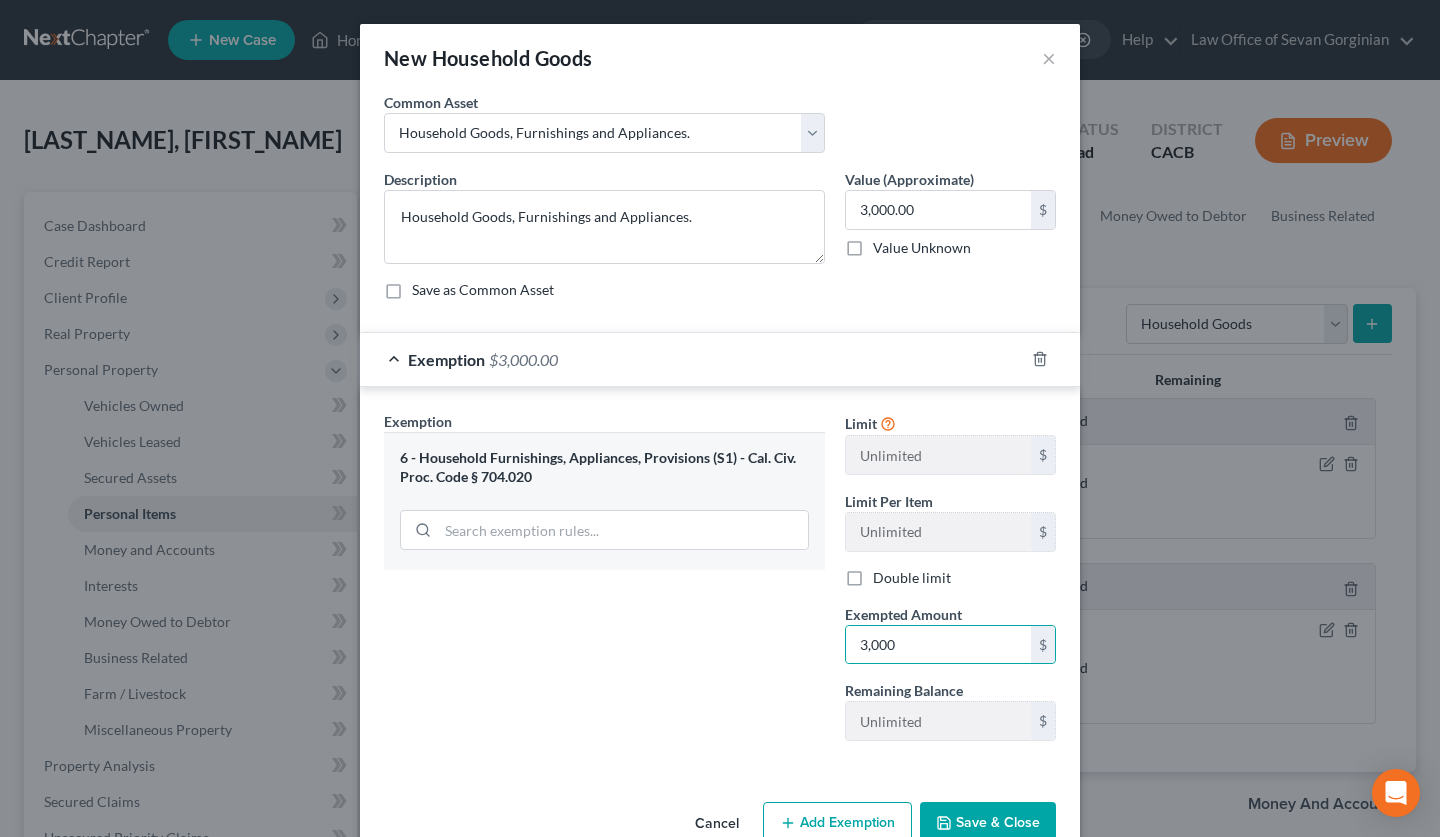 click on "Save & Close" at bounding box center [988, 823] 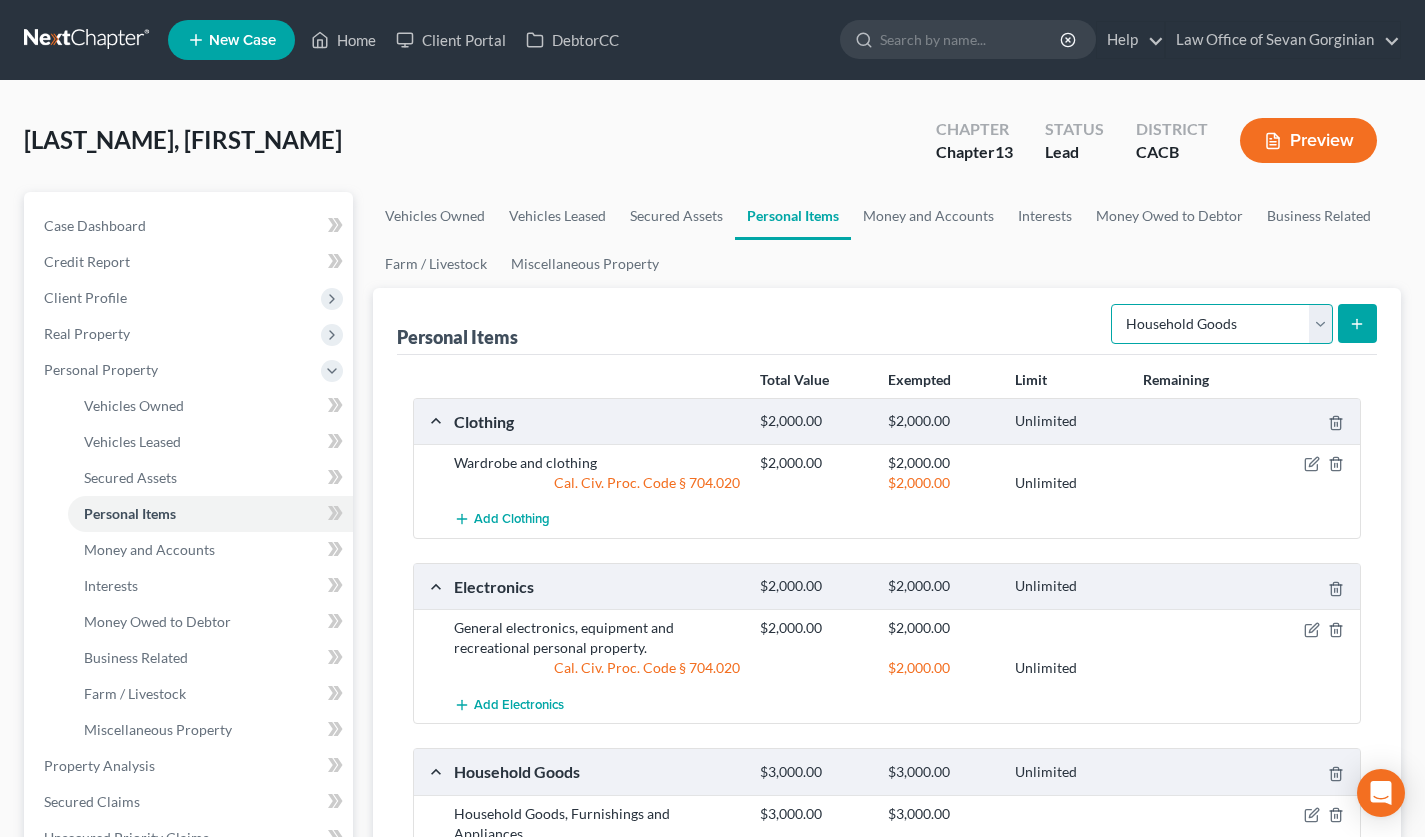 click on "Select Item Type Clothing Collectibles Of Value Electronics Firearms Household Goods Jewelry Other Pet(s) Sports & Hobby Equipment" at bounding box center (1222, 324) 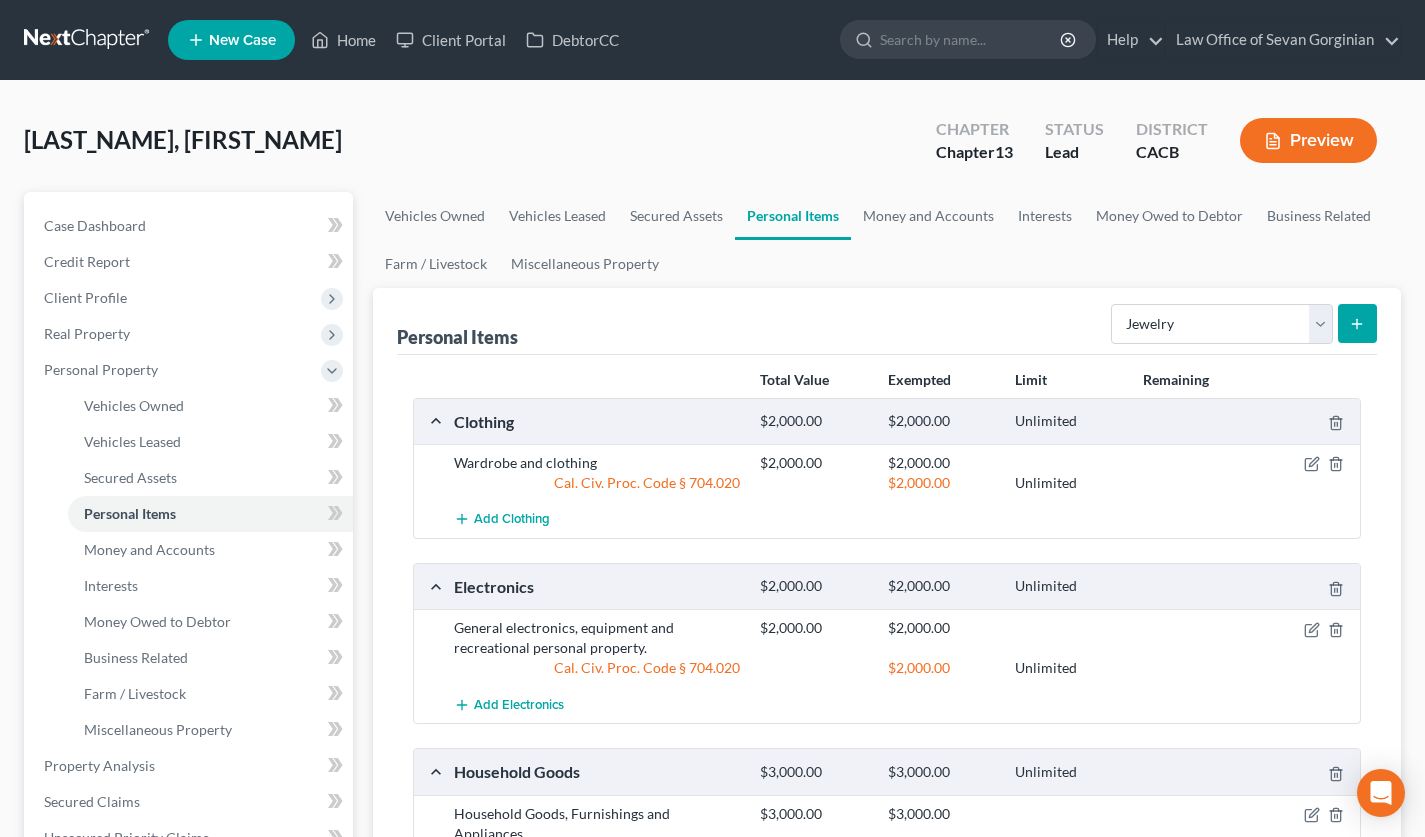 click at bounding box center [1357, 323] 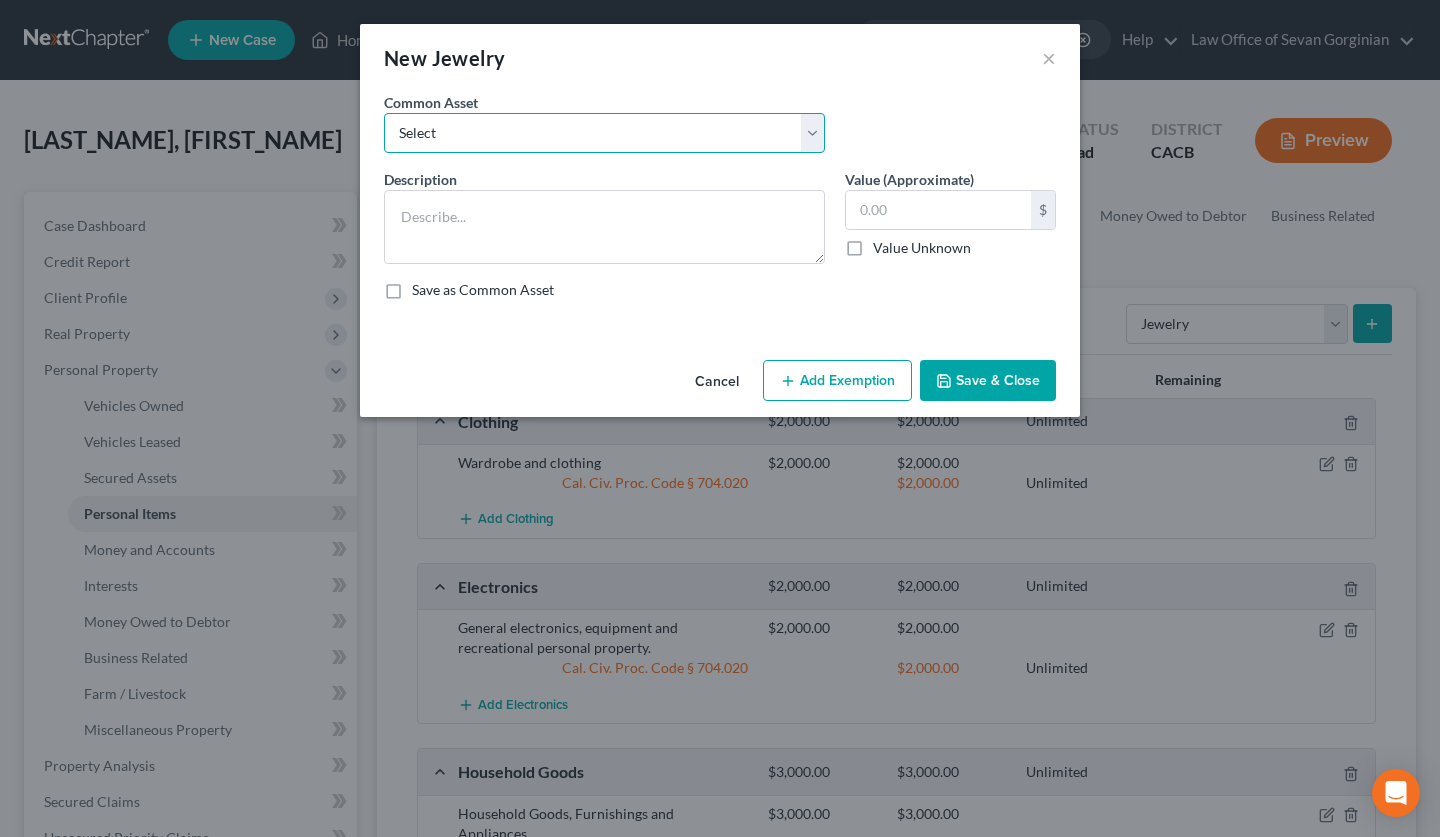 click on "Select Jewelry and personal valuable items  (i.e. costume jewelry), includes non-debtor spouse, if any." at bounding box center [604, 133] 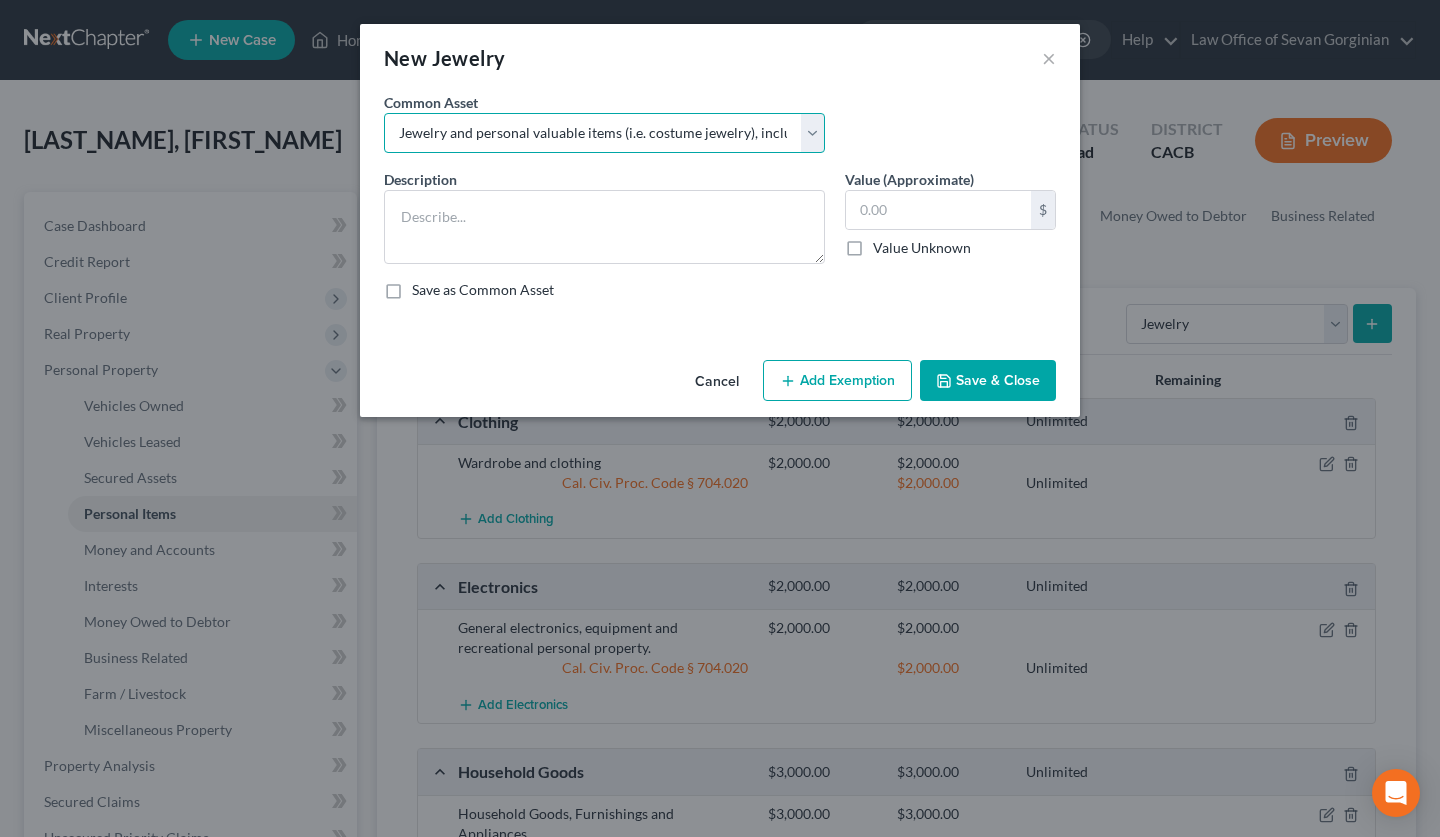 type on "Jewelry and personal valuable items  (i.e. costume jewelry), includes non-debtor spouse, if any." 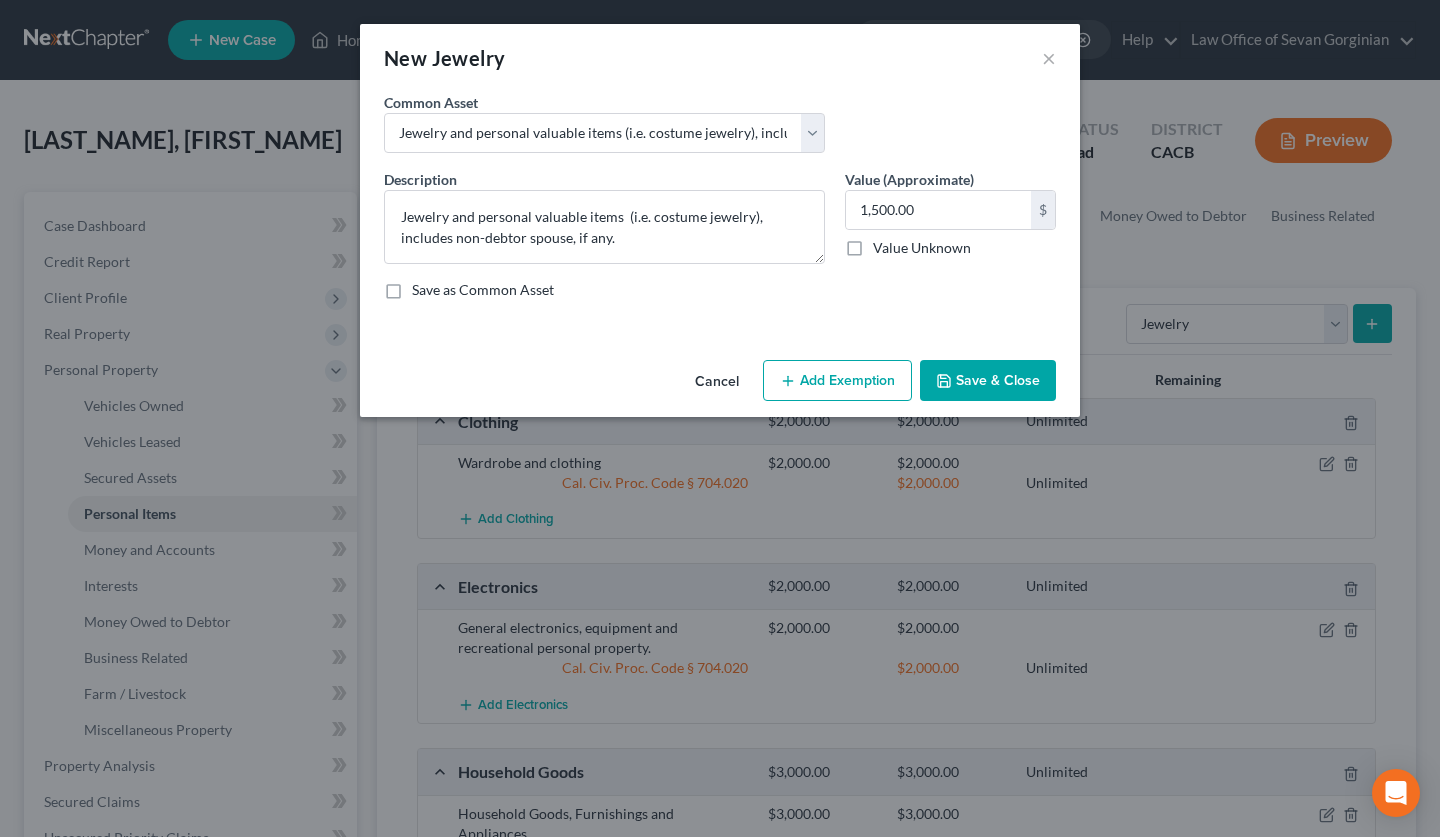 click on "Add Exemption" at bounding box center [837, 381] 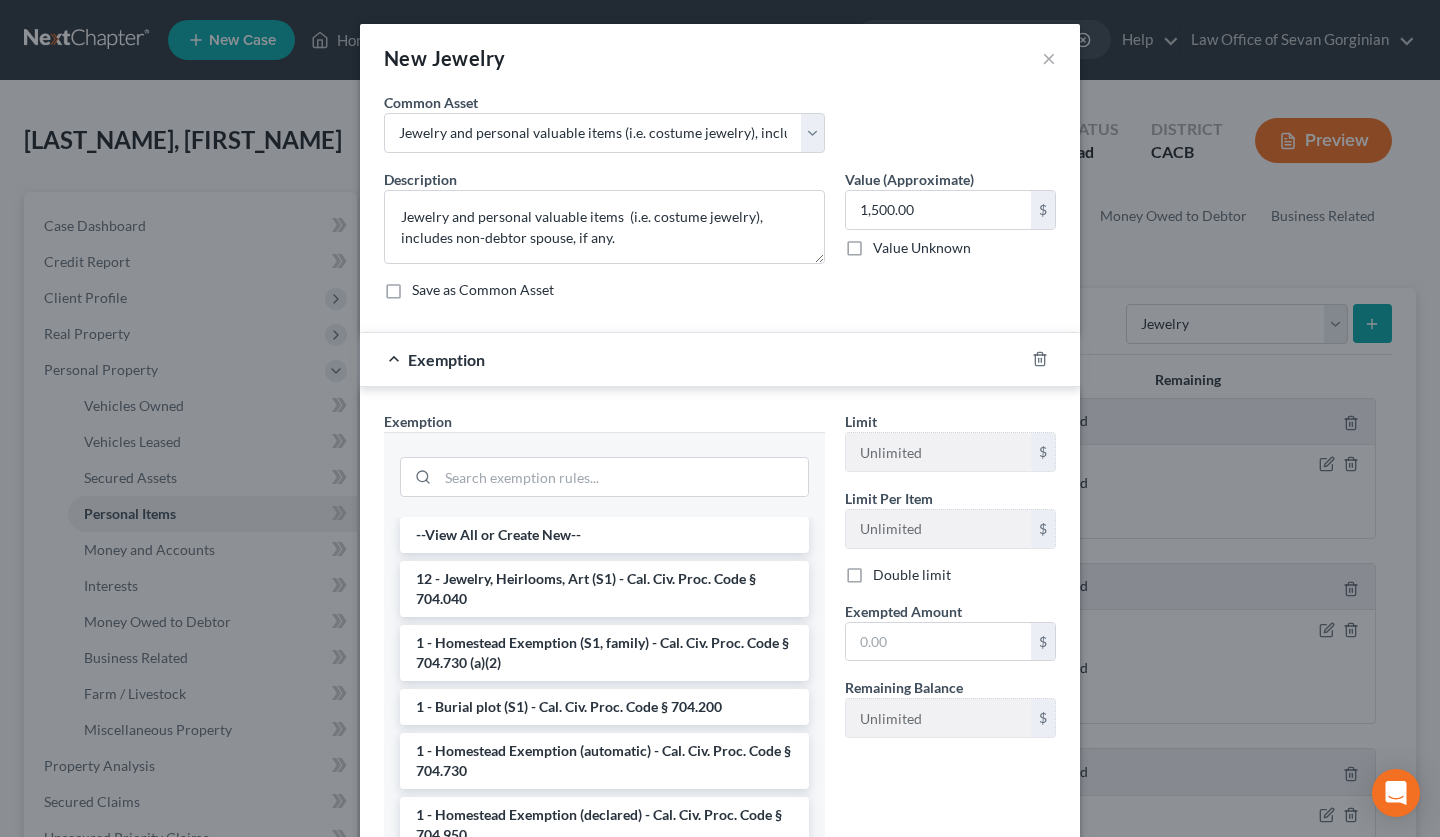 click on "12 - Jewelry, Heirlooms, Art  (S1) - Cal. Civ. Proc. Code § 704.040" at bounding box center (604, 589) 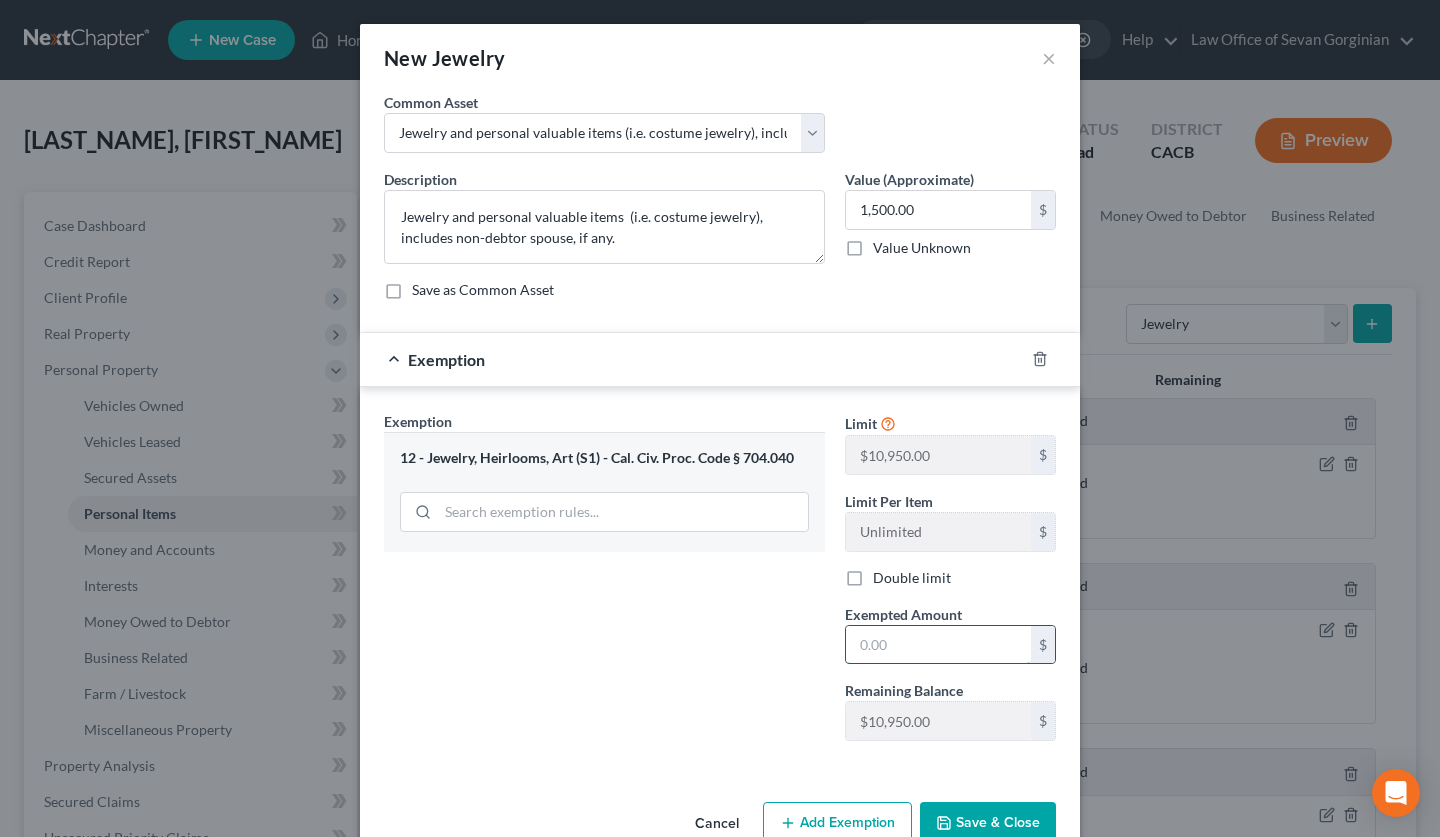 click at bounding box center (938, 645) 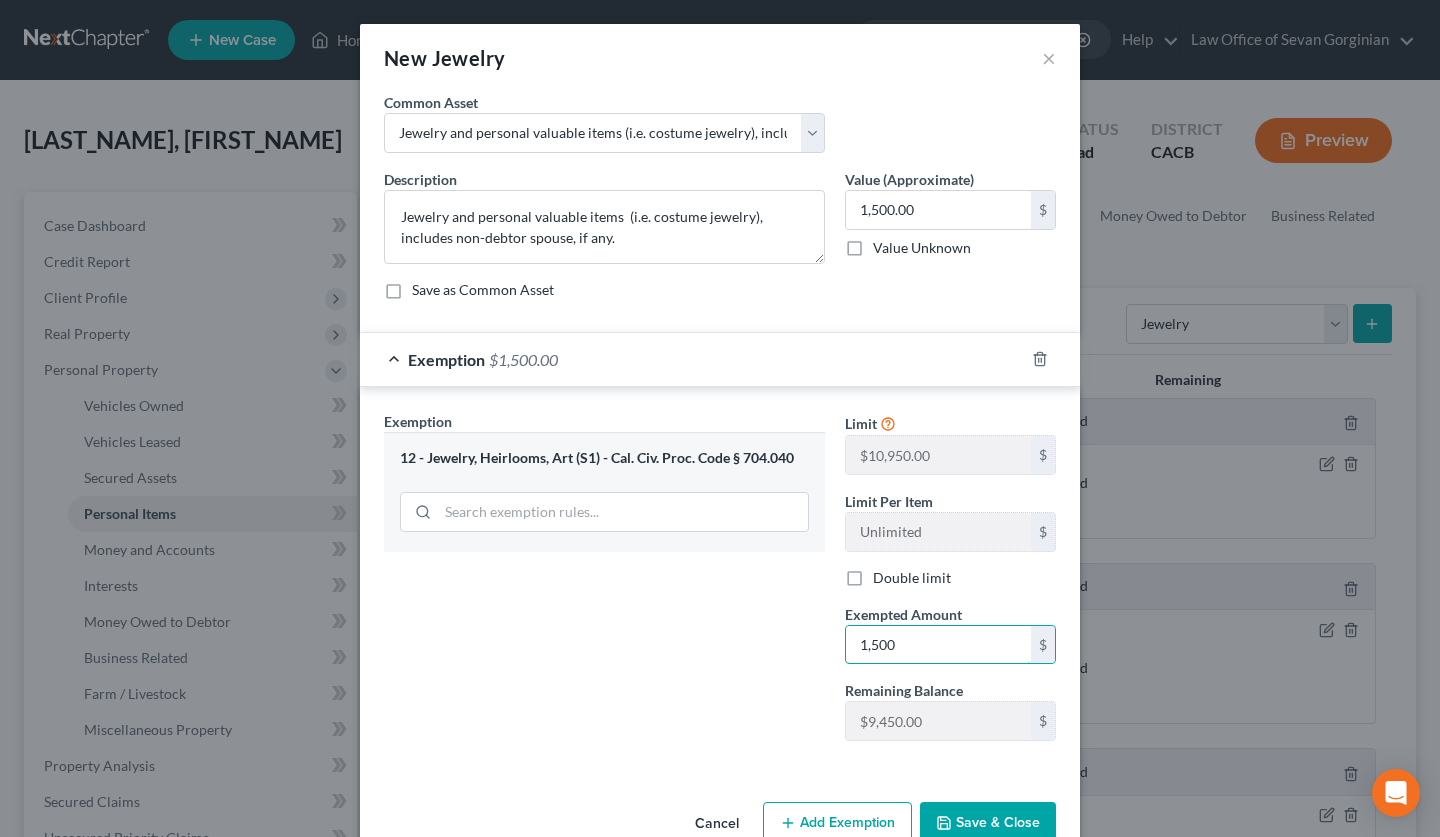 type on "1,500" 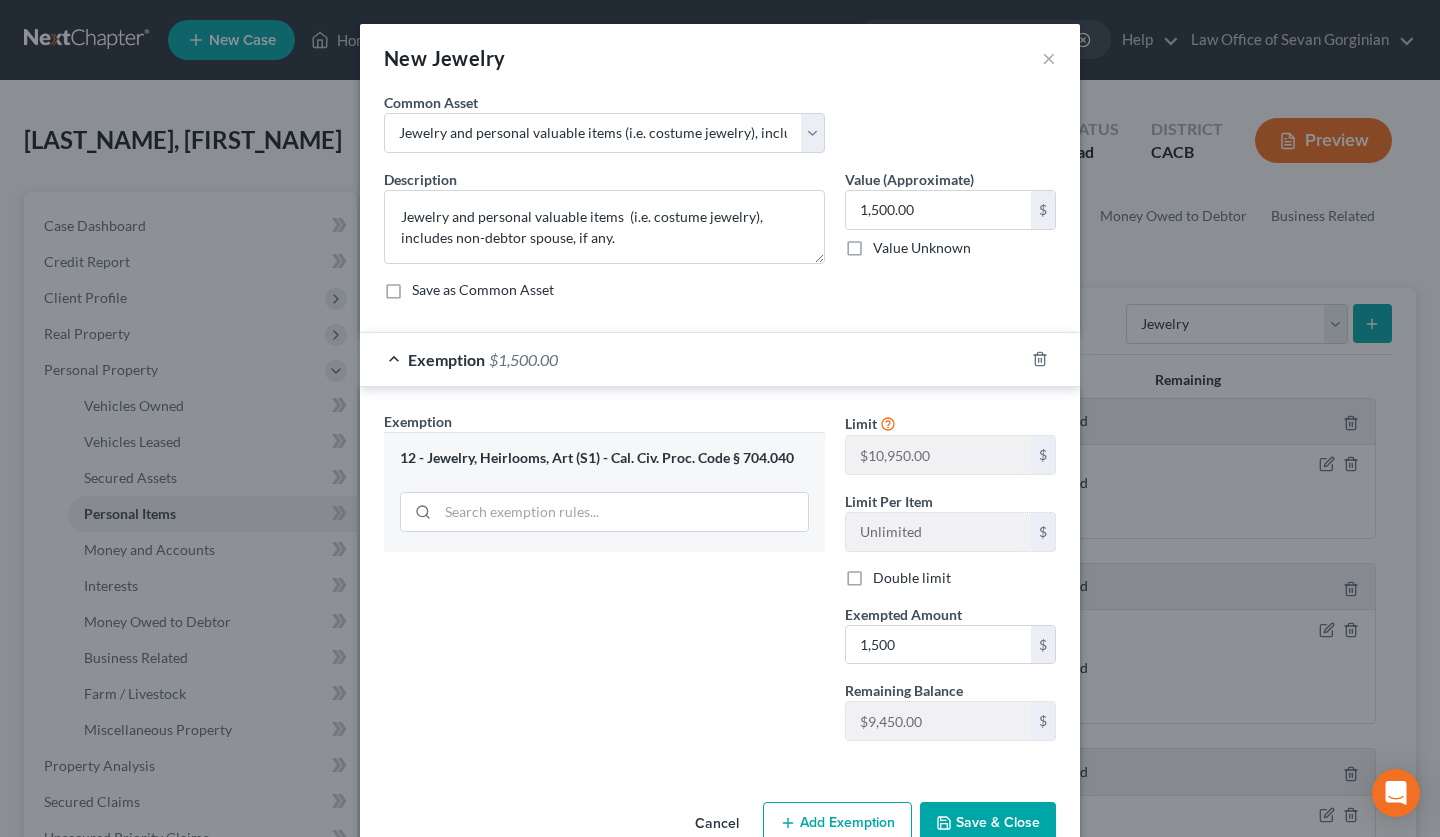 click on "Save & Close" at bounding box center [988, 823] 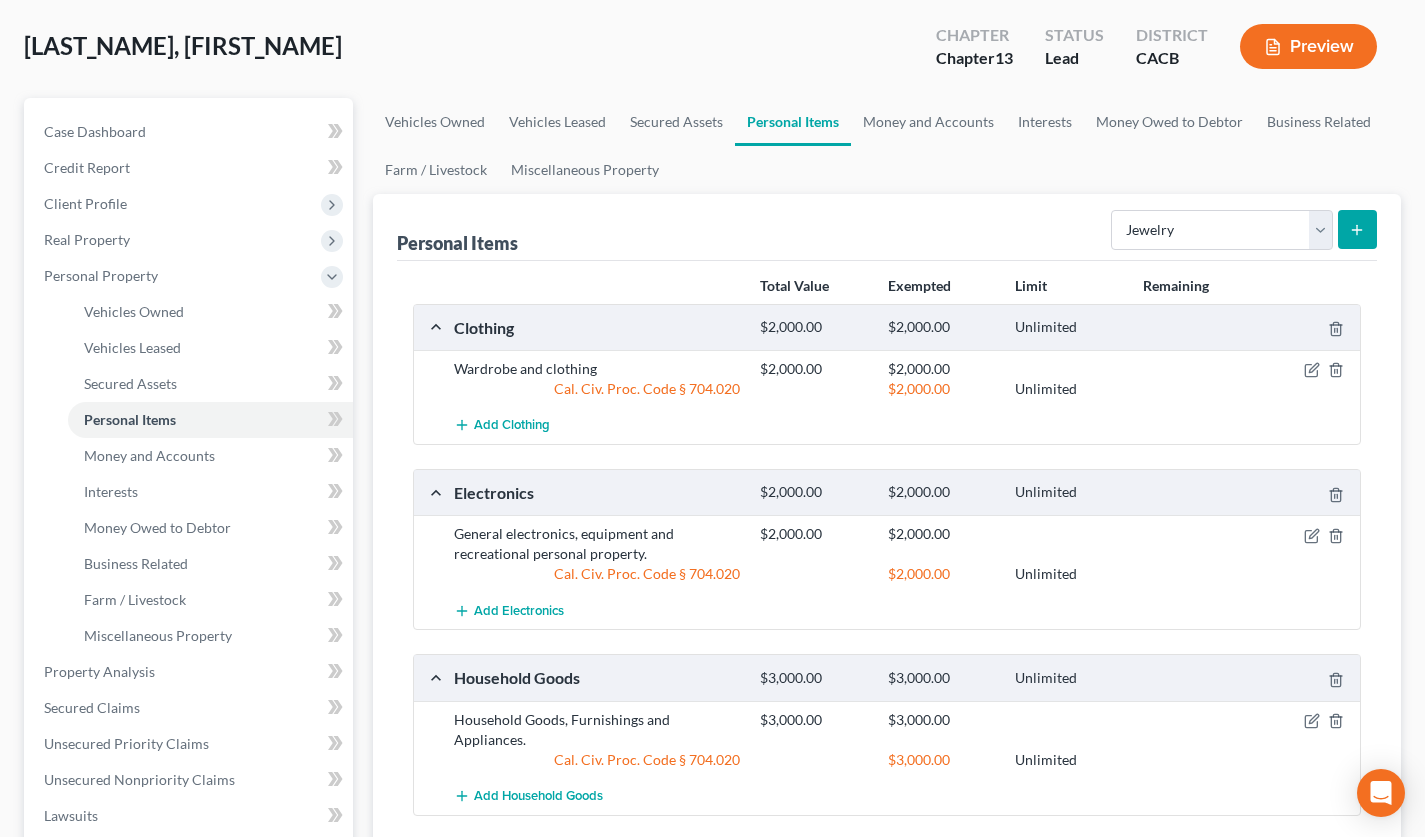 scroll, scrollTop: 0, scrollLeft: 0, axis: both 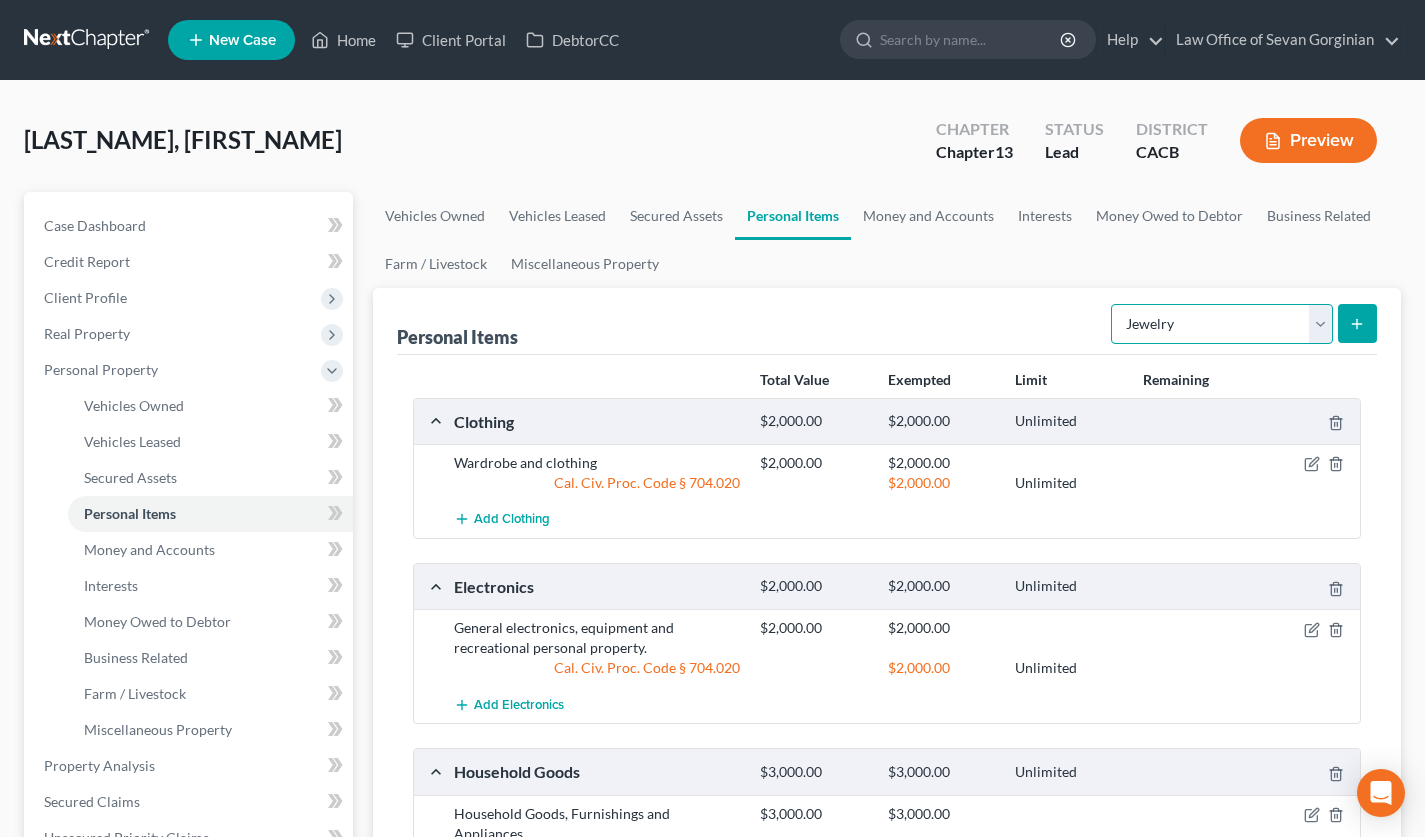 click on "Select Item Type Clothing Collectibles Of Value Electronics Firearms Household Goods Jewelry Other Pet(s) Sports & Hobby Equipment" at bounding box center [1222, 324] 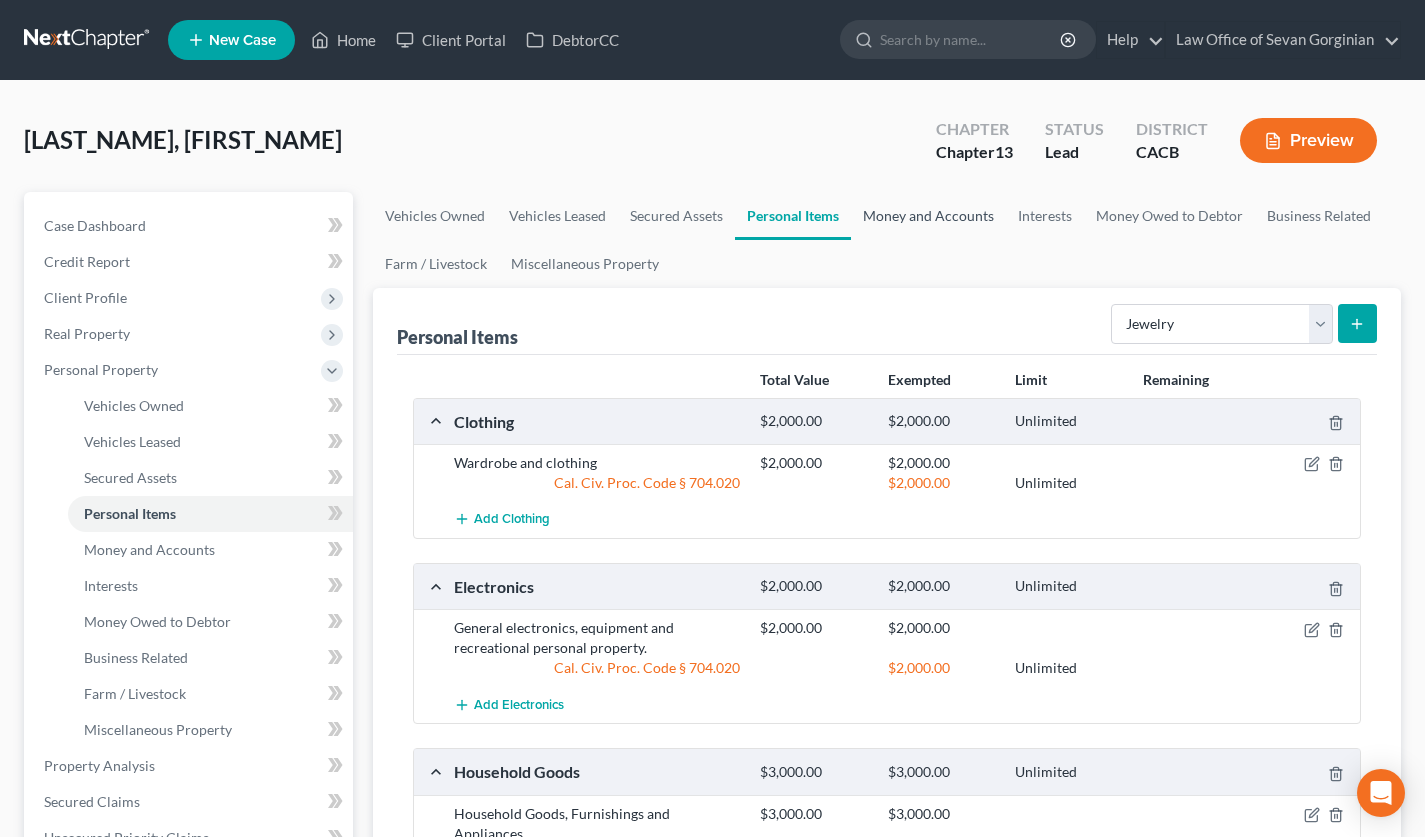 click on "Money and Accounts" at bounding box center [928, 216] 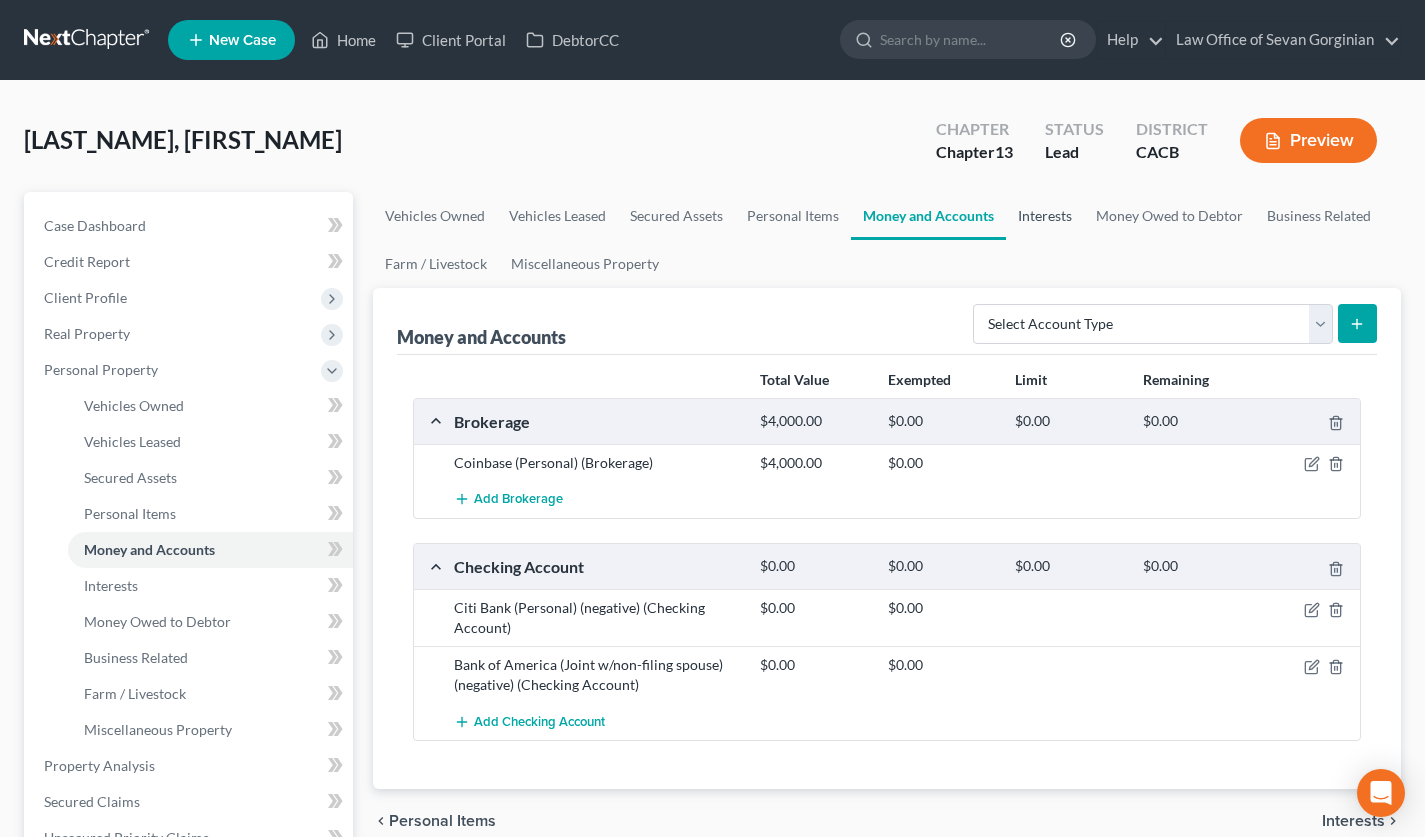 click on "Interests" at bounding box center (1045, 216) 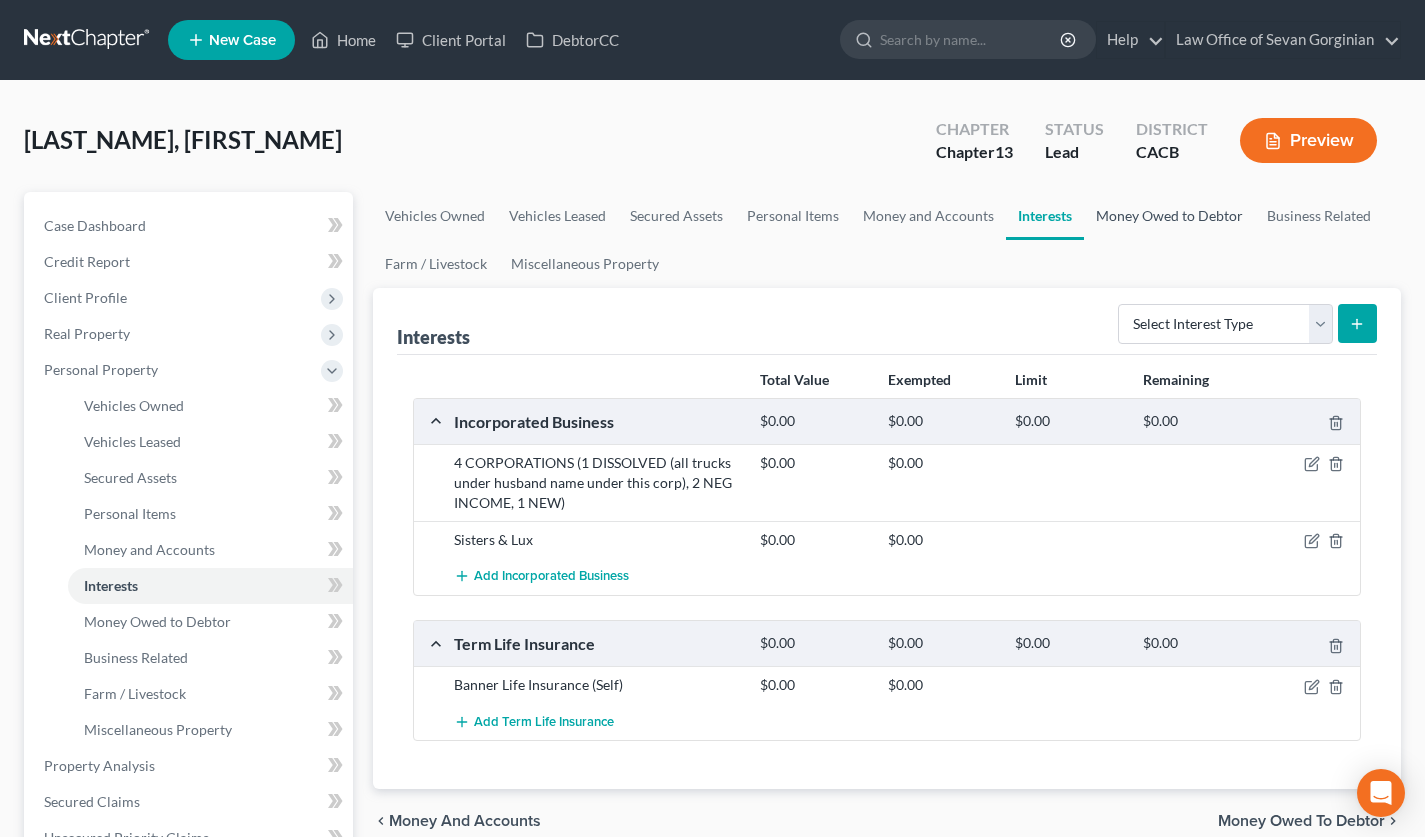 click on "Money Owed to Debtor" at bounding box center (1169, 216) 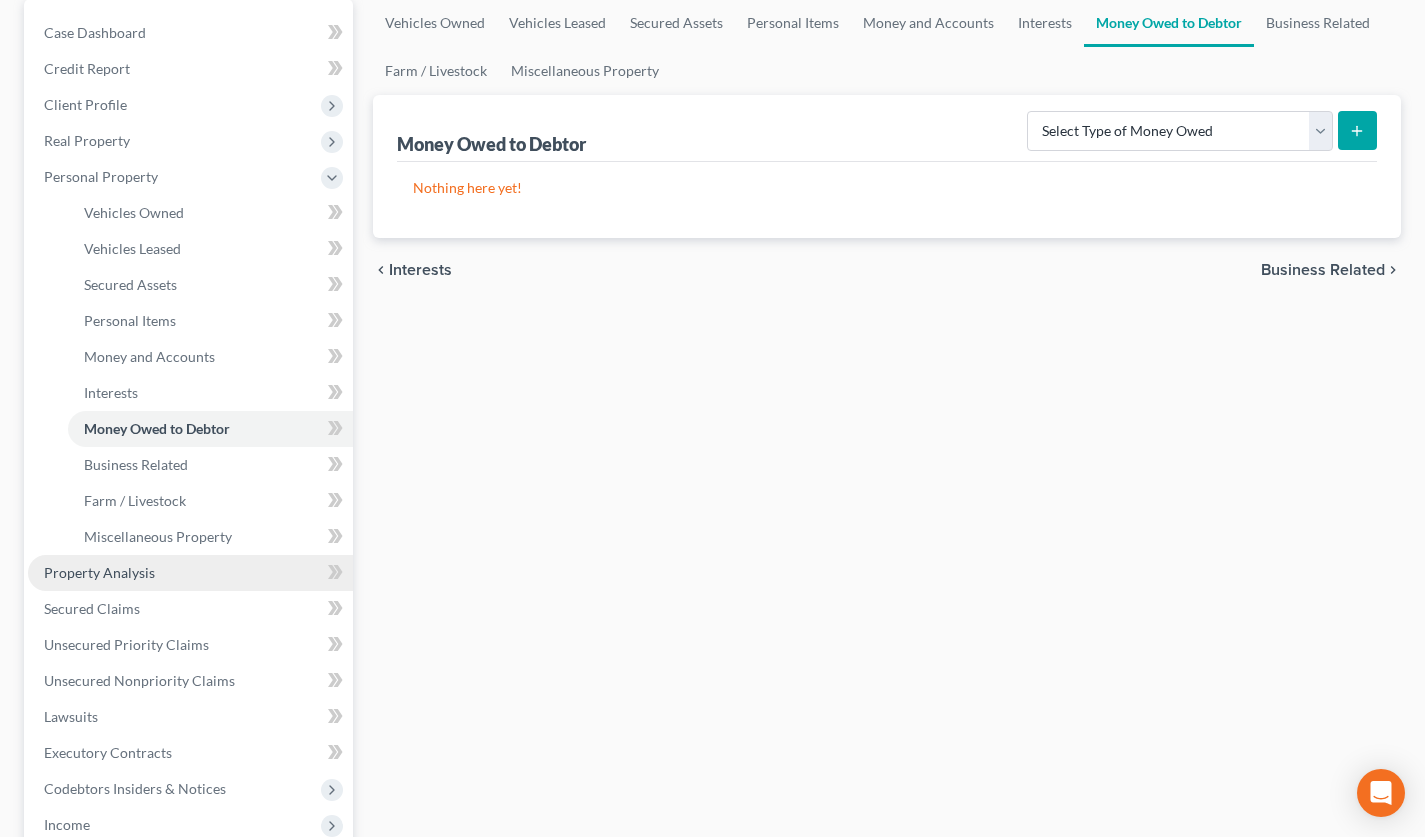 click on "Property Analysis" at bounding box center (190, 573) 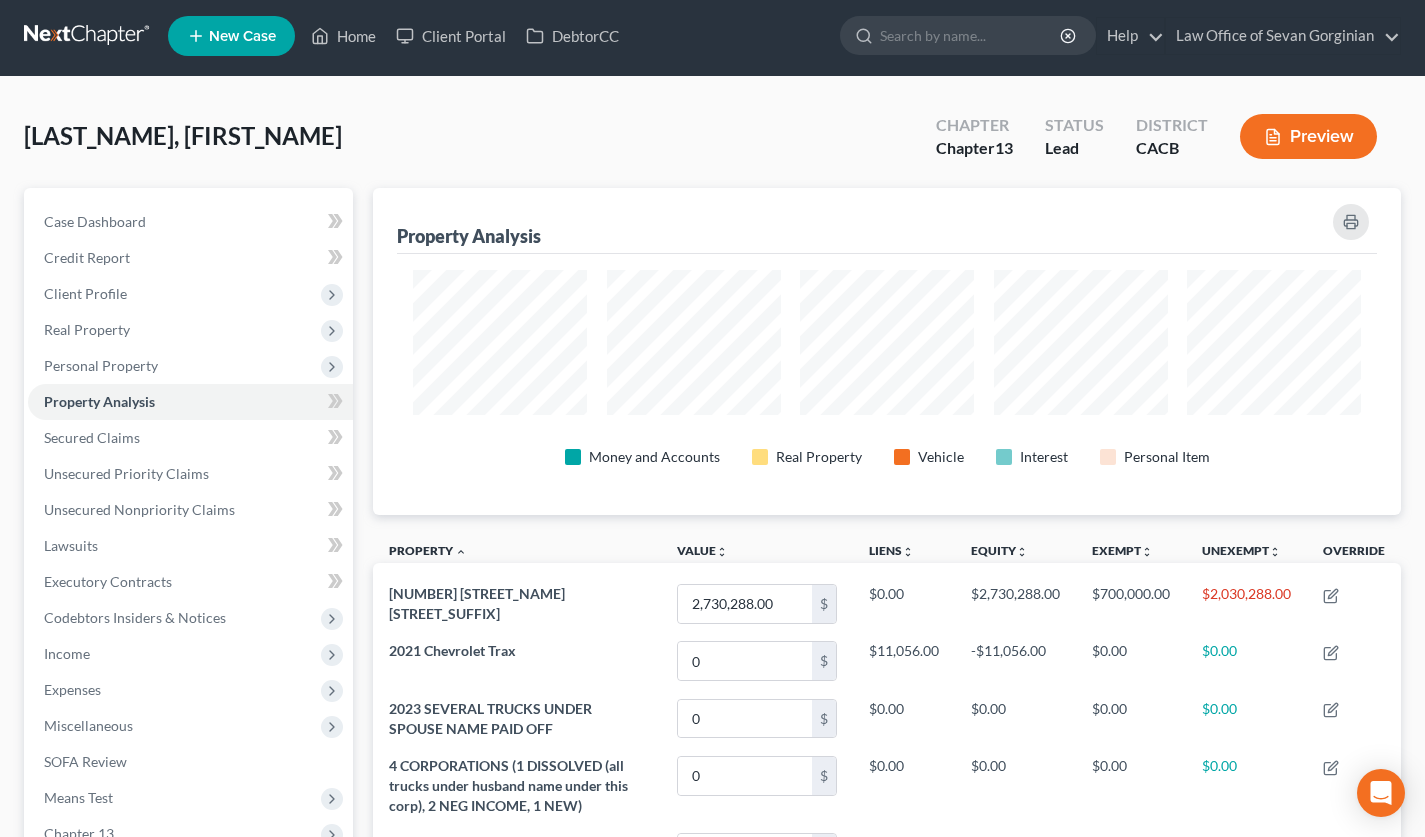 scroll, scrollTop: 43, scrollLeft: 0, axis: vertical 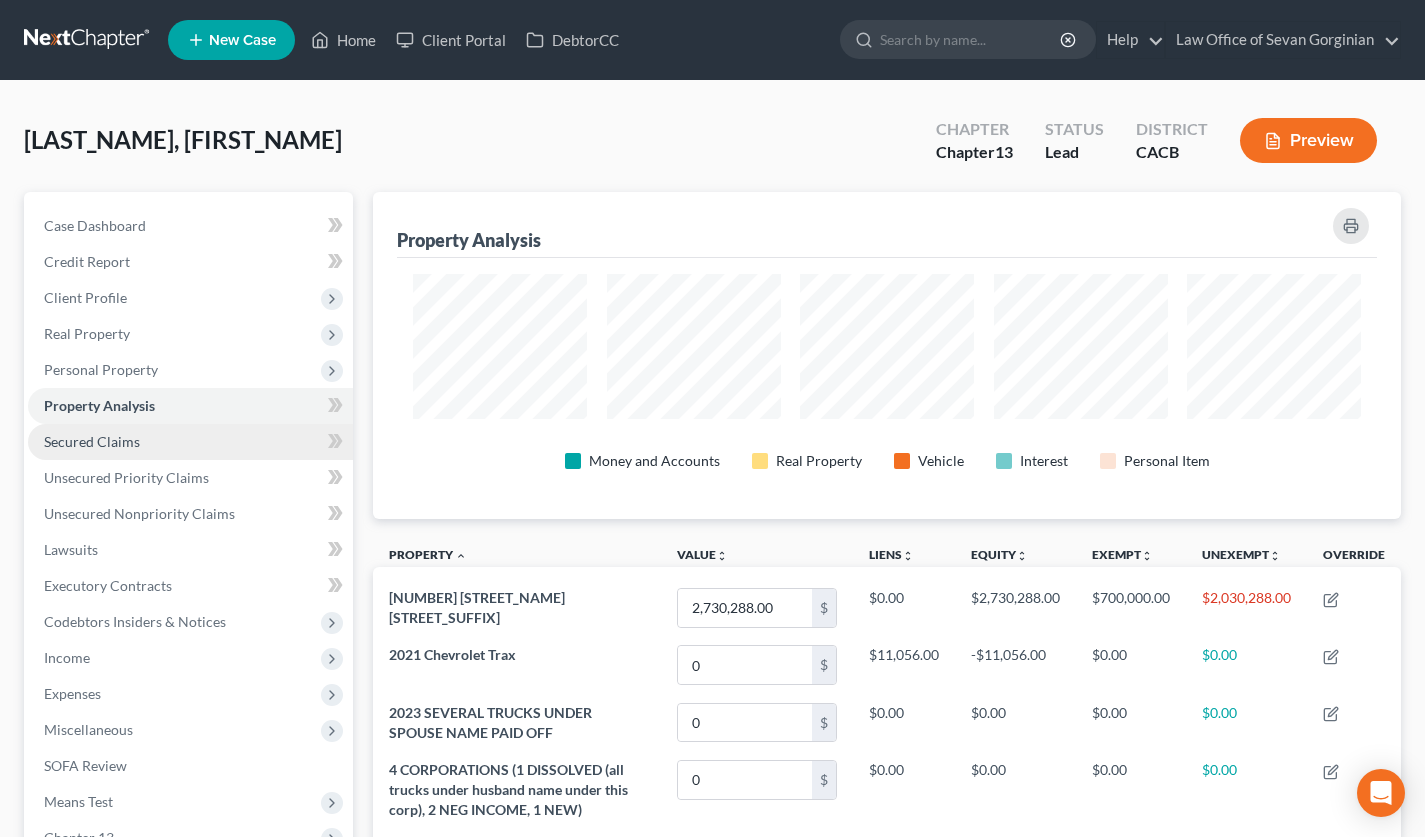 click on "Secured Claims" at bounding box center (190, 442) 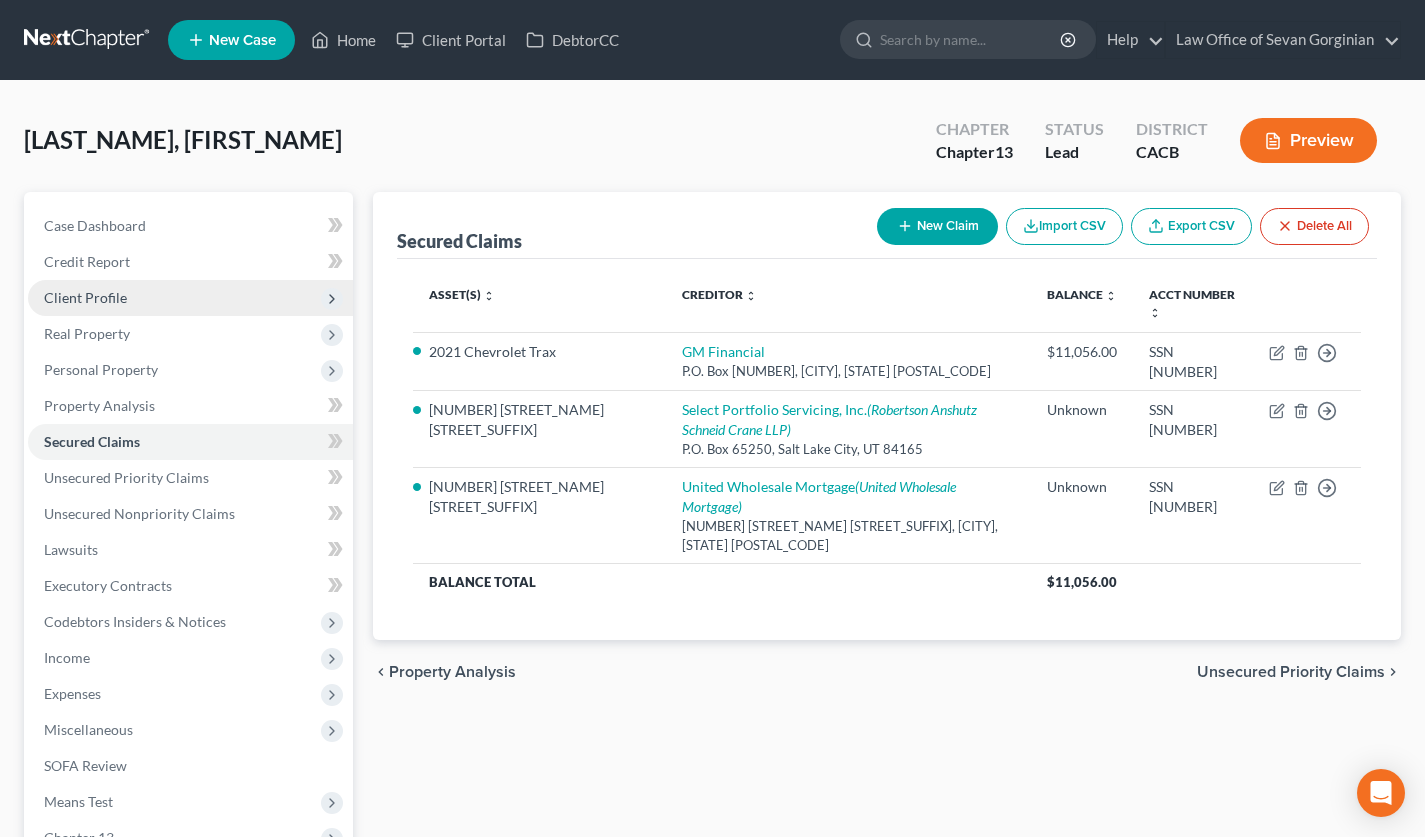 click on "Client Profile" at bounding box center [190, 298] 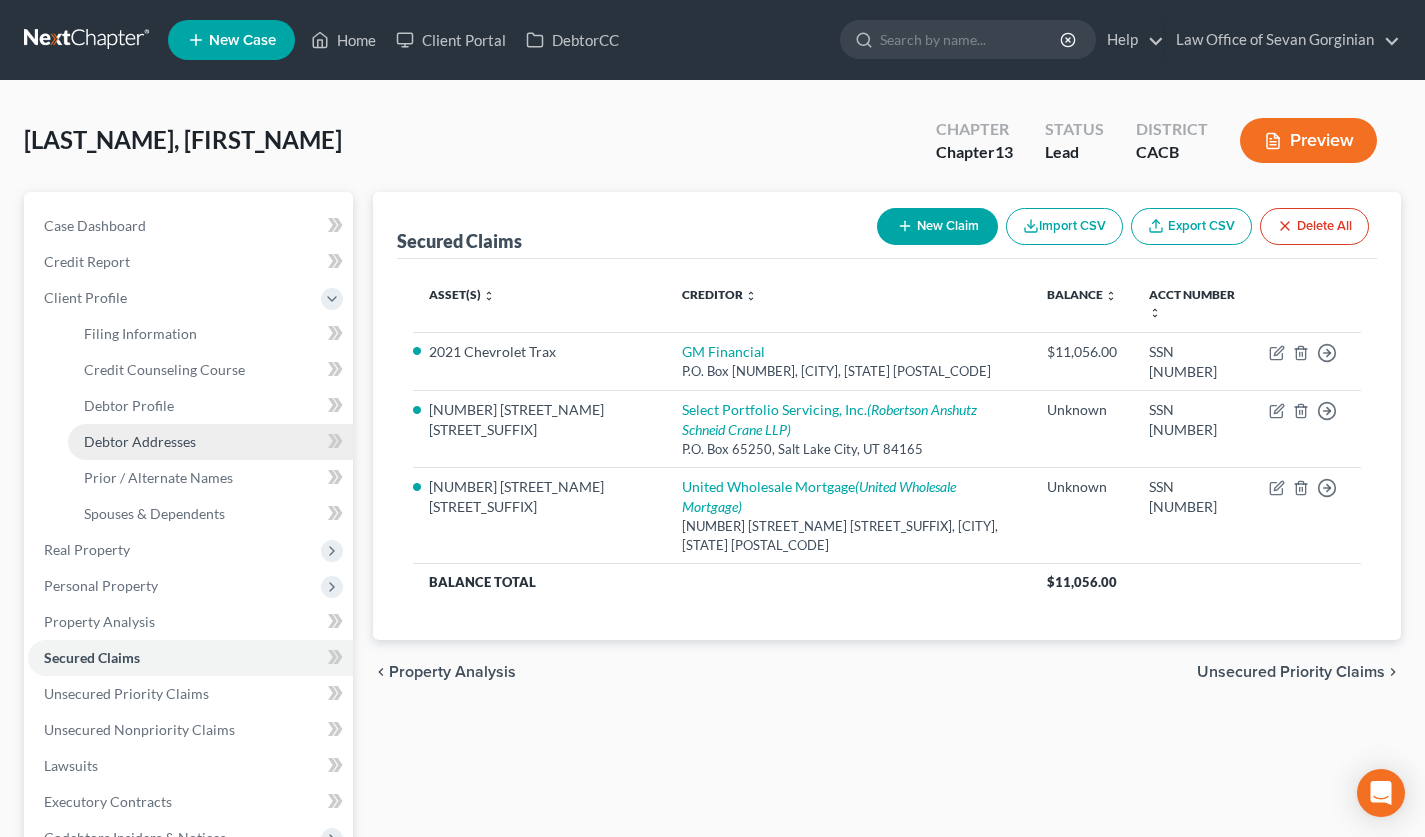 click on "Debtor Addresses" at bounding box center [140, 441] 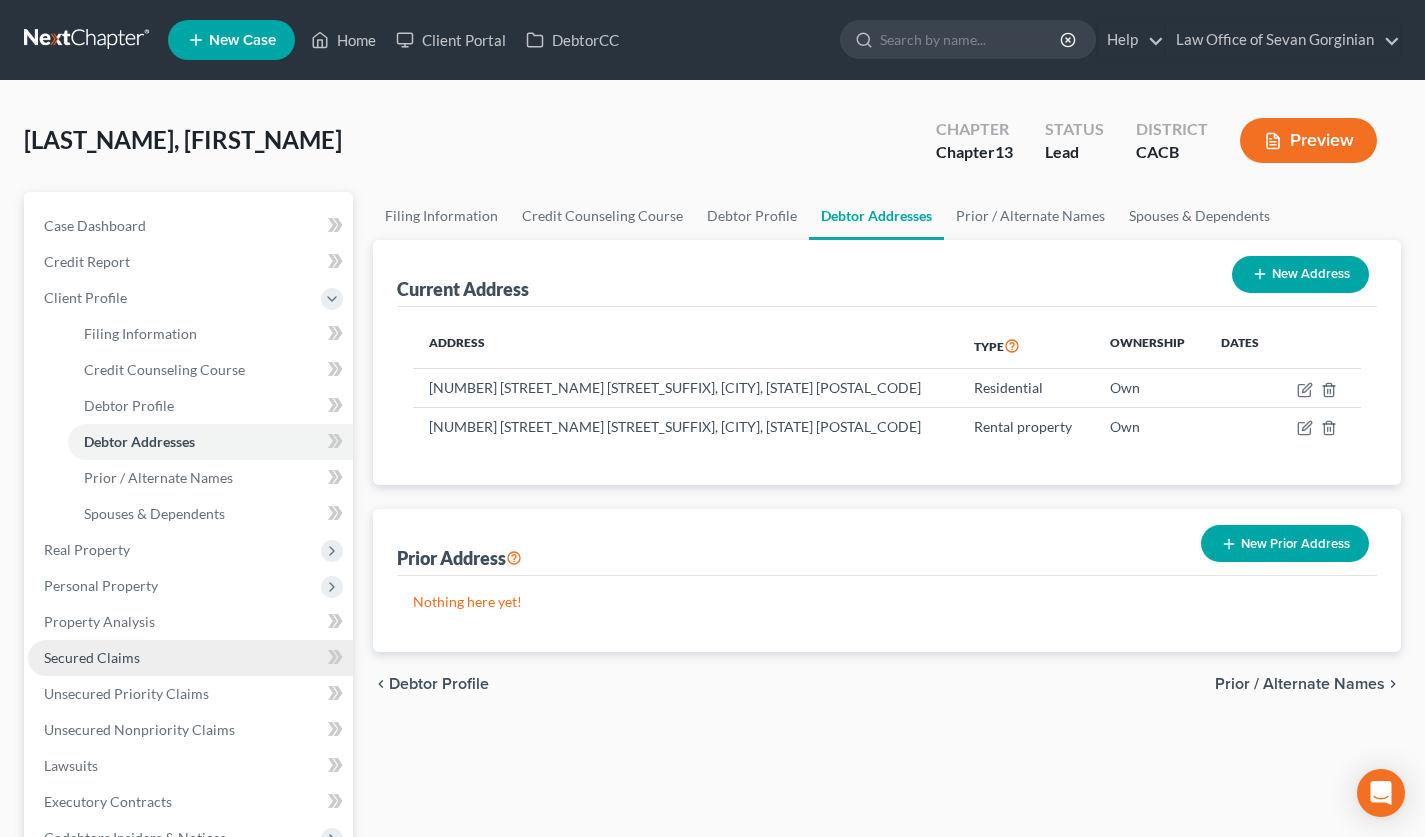 click on "Secured Claims" at bounding box center [92, 657] 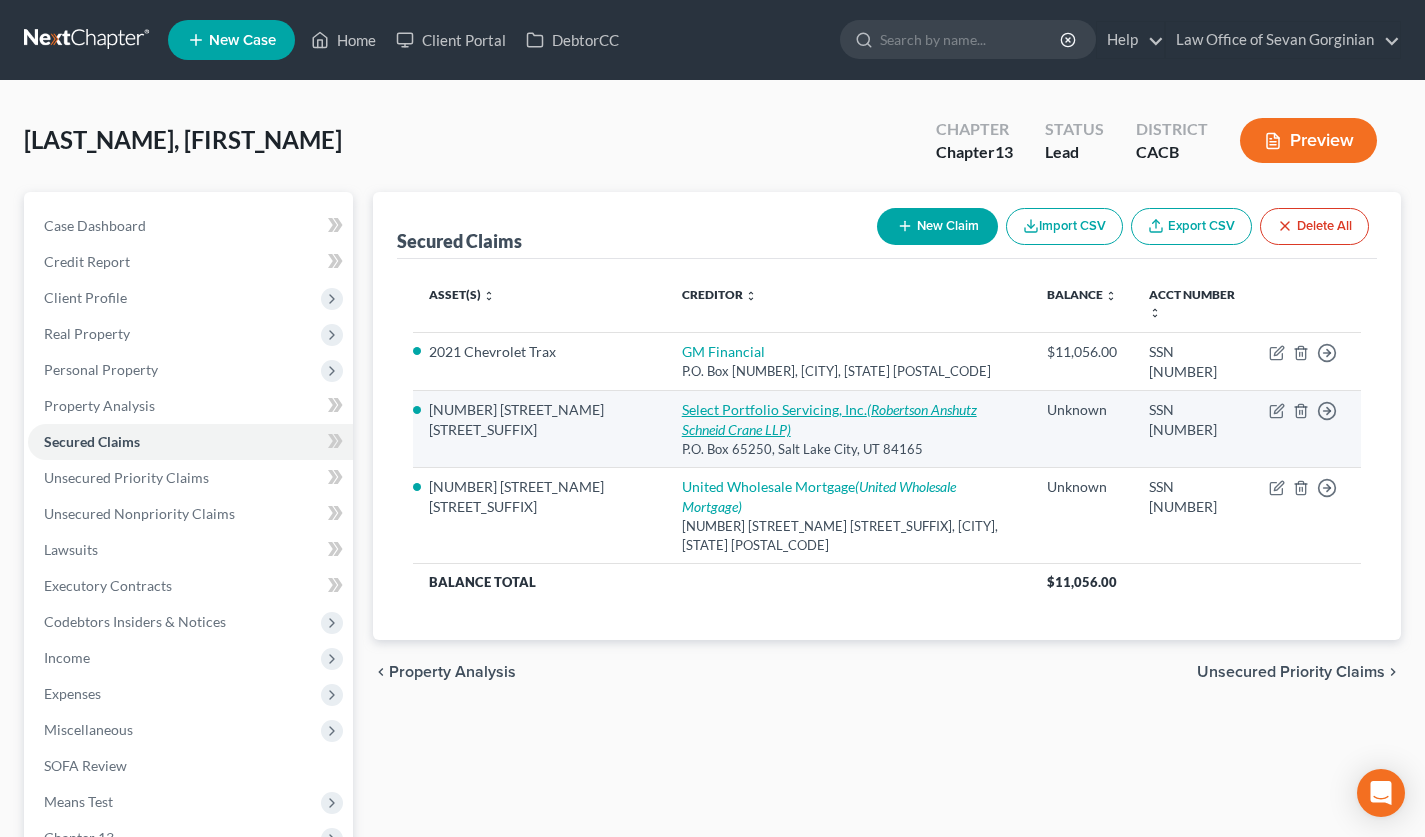 click on "(Robertson Anshutz Schneid Crane LLP)" at bounding box center (829, 419) 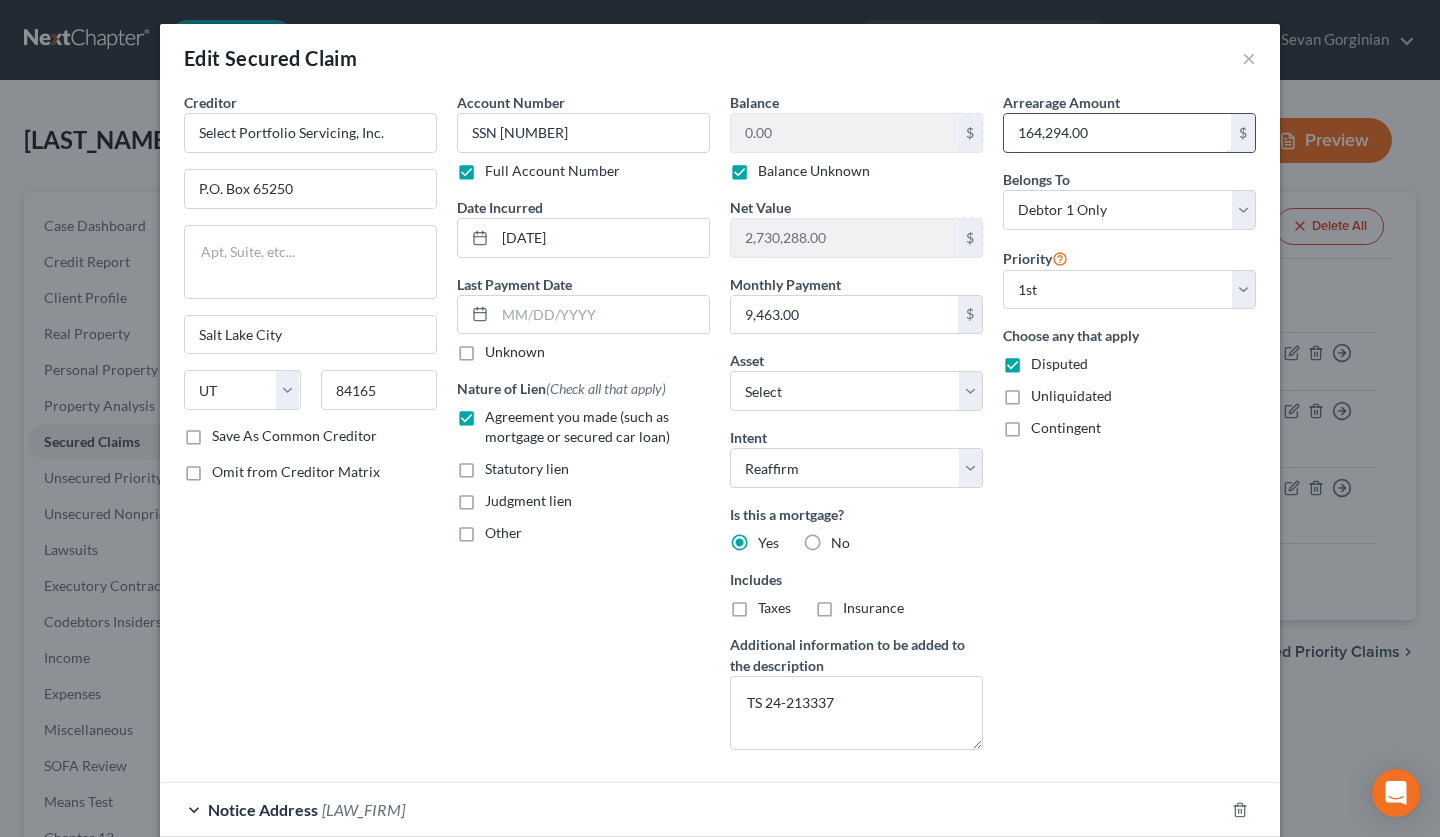 click on "164,294.00" at bounding box center (1117, 133) 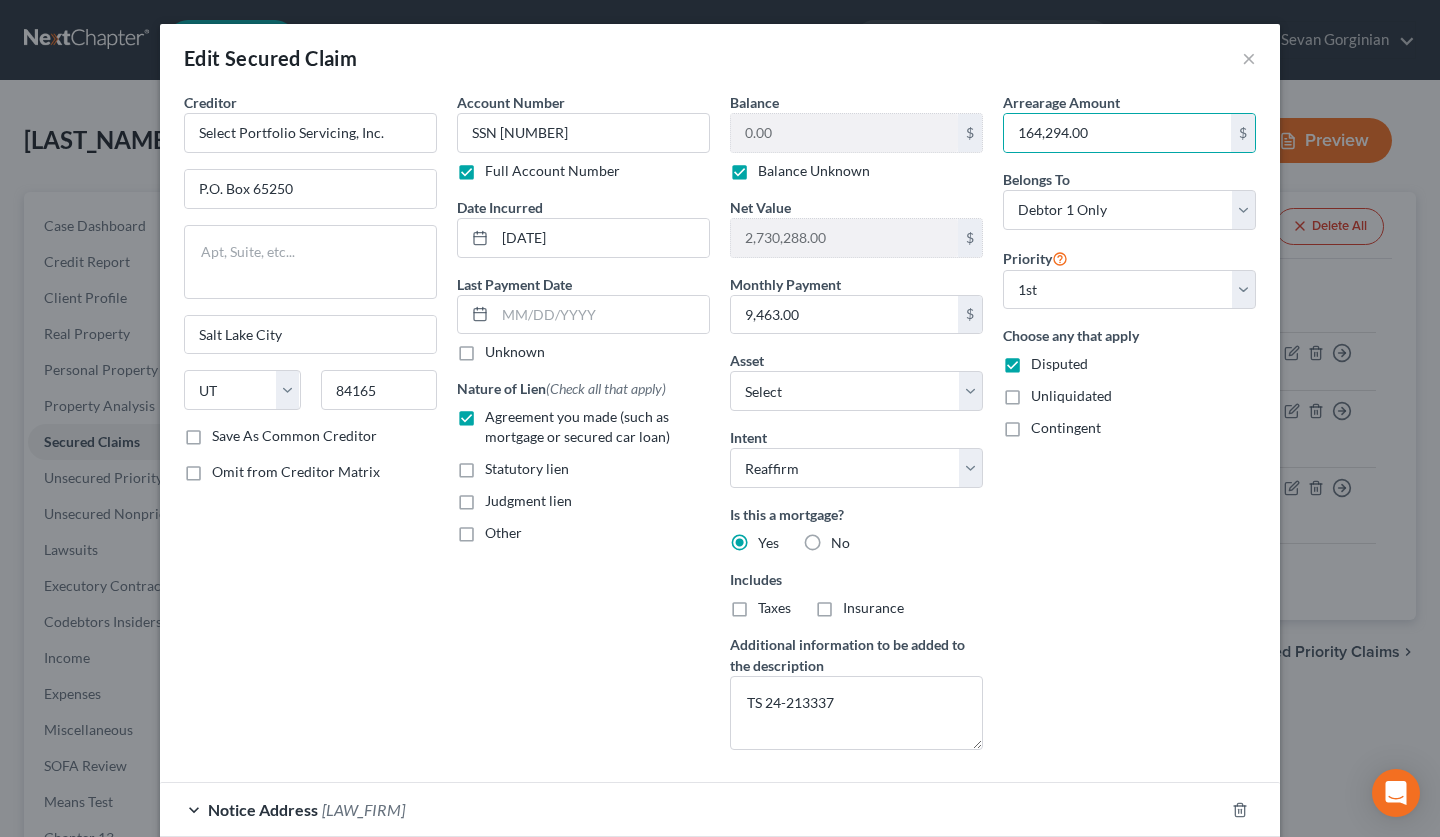 click on "Edit Secured Claim  ×" at bounding box center (720, 58) 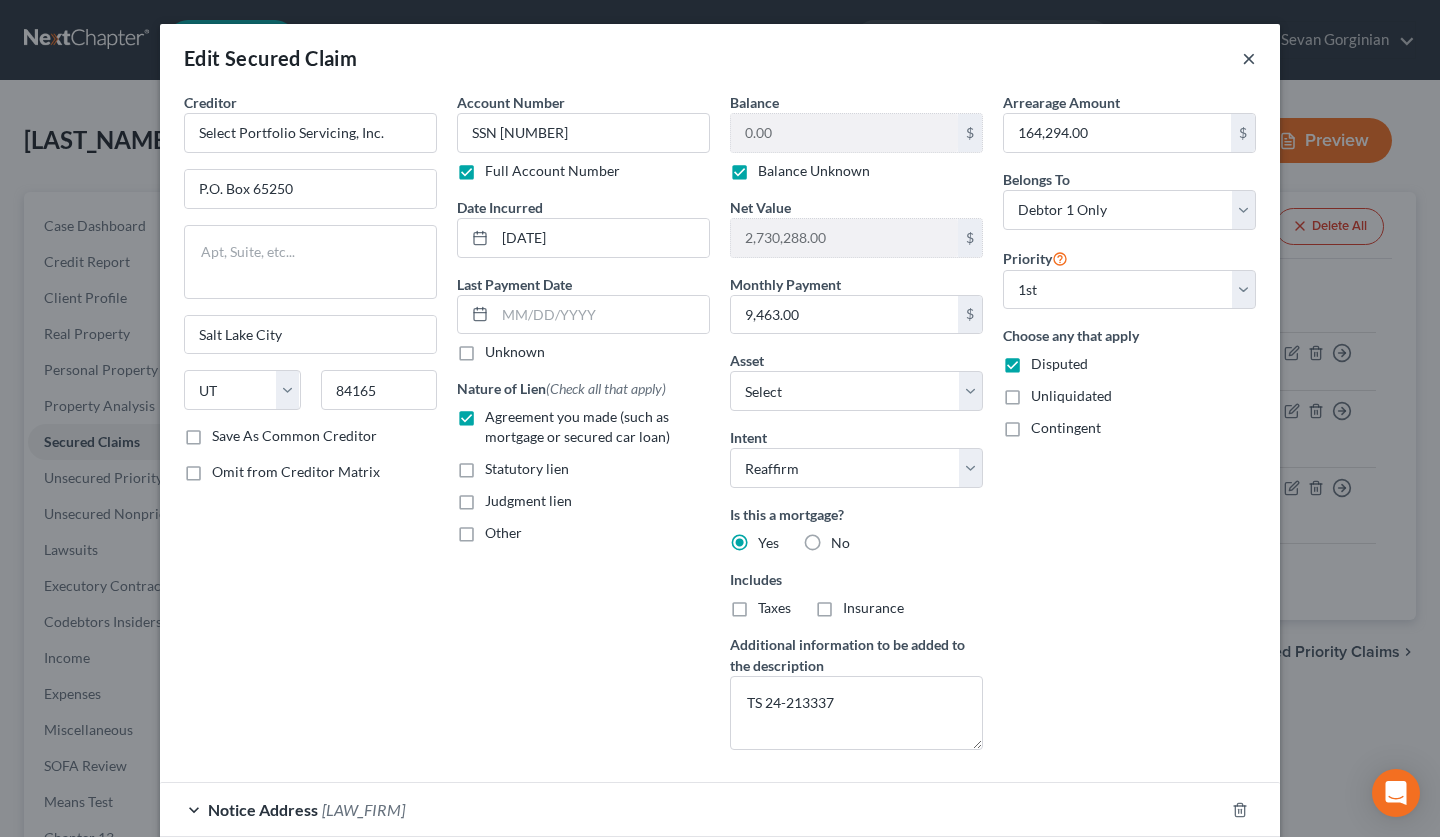 click on "×" at bounding box center [1249, 58] 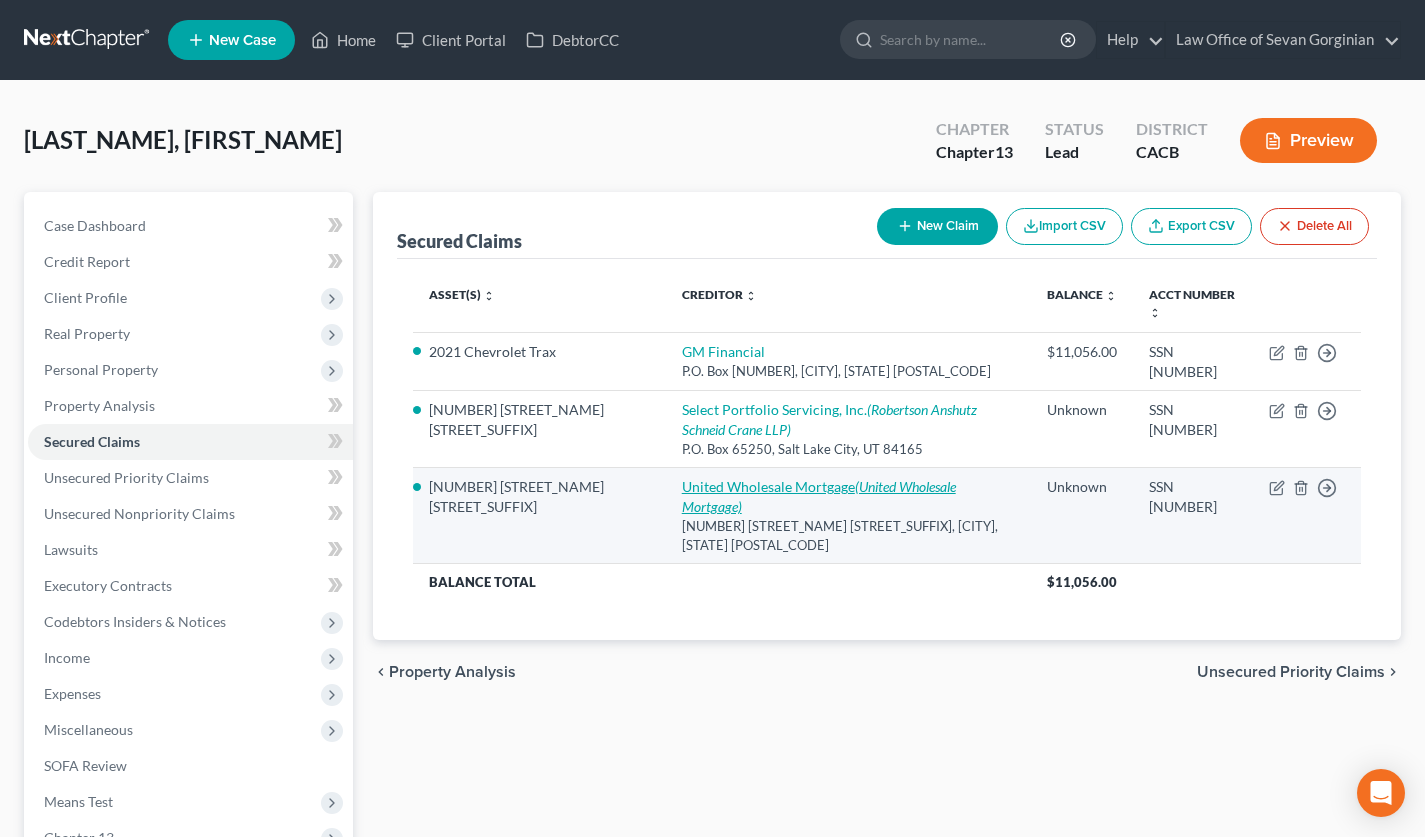 click on "United Wholesale Mortgage  (United Wholesale Mortgage)" at bounding box center (819, 496) 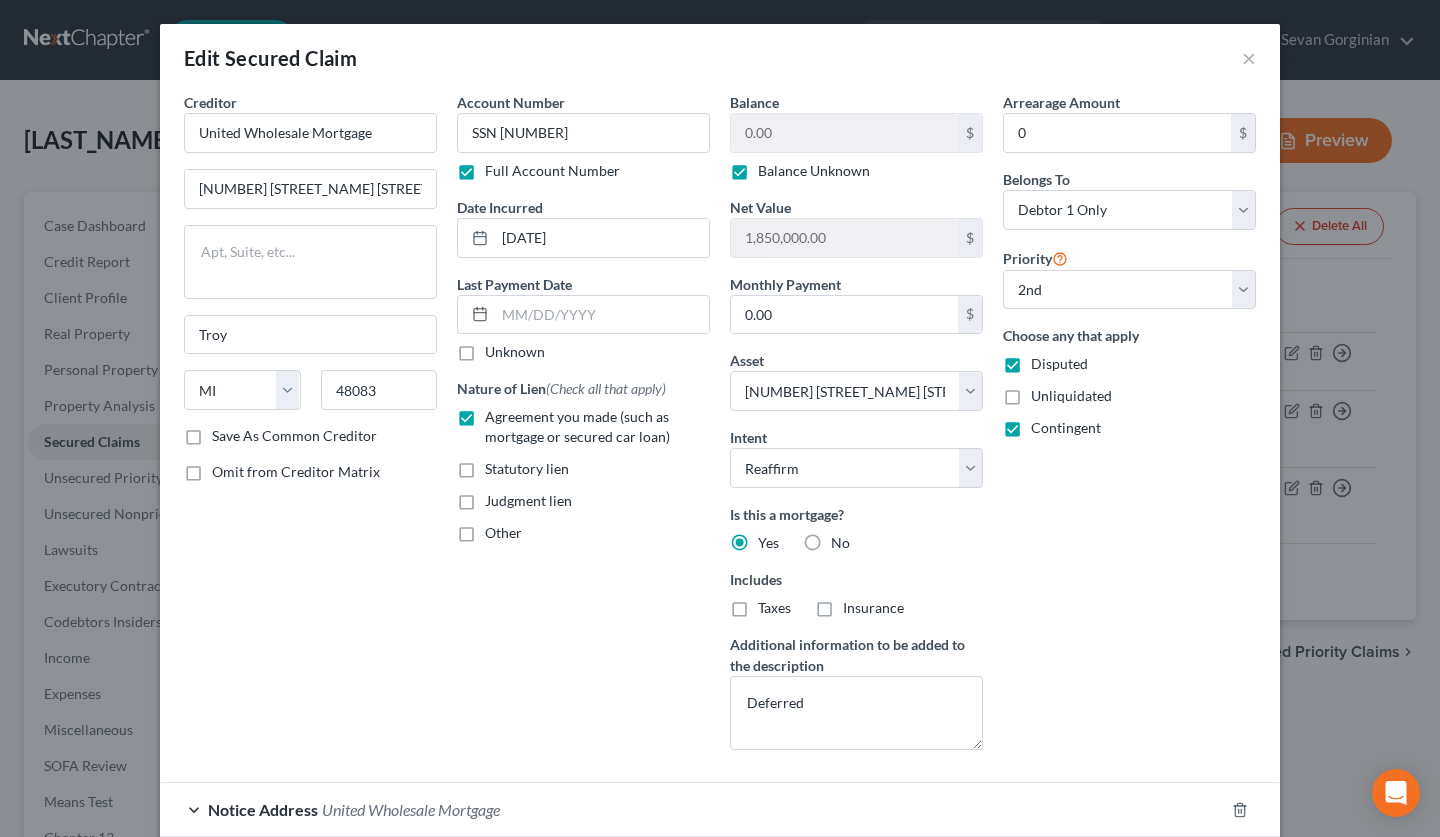 click on "Edit Secured Claim  ×" at bounding box center (720, 58) 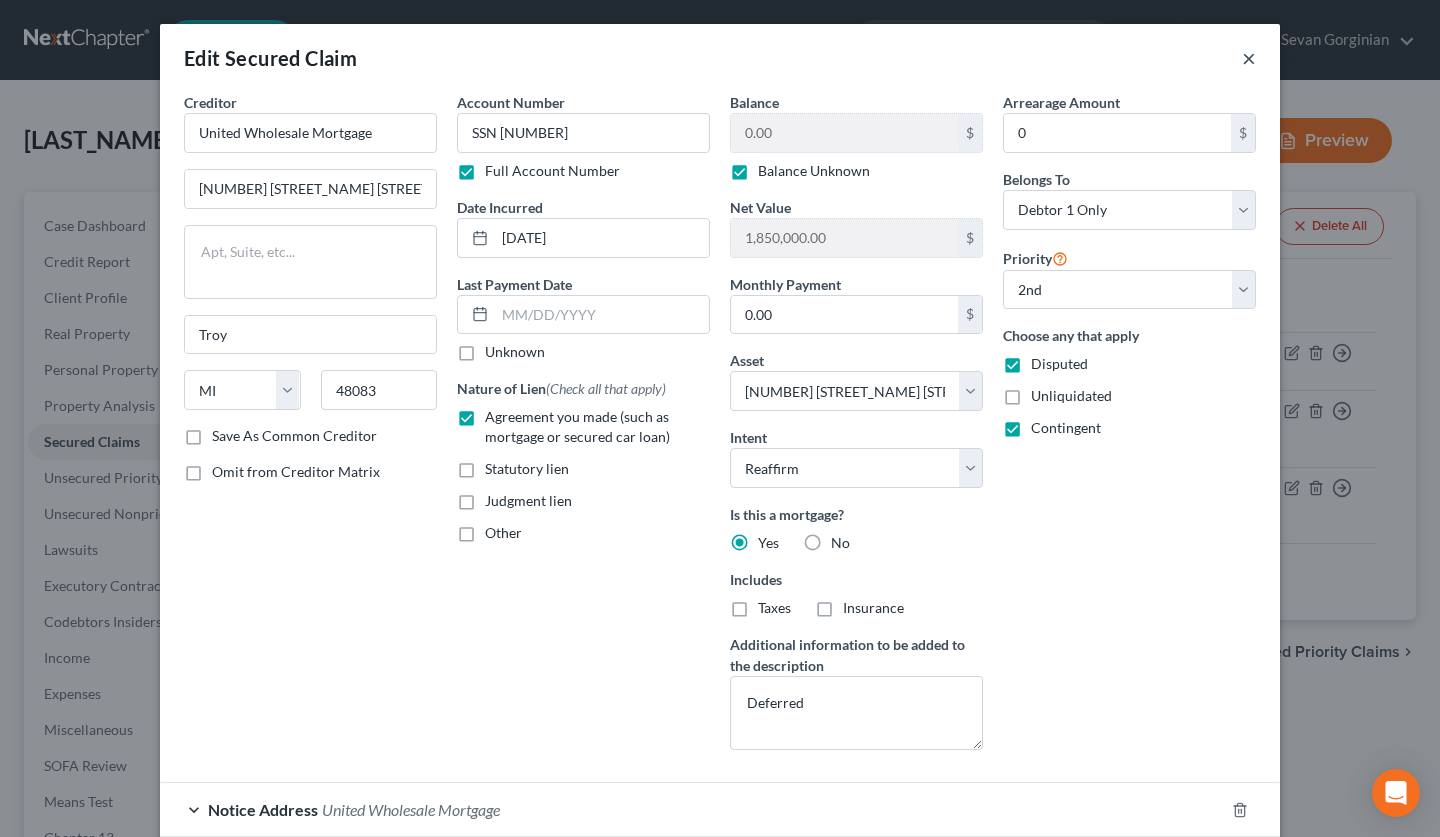 click on "×" at bounding box center [1249, 58] 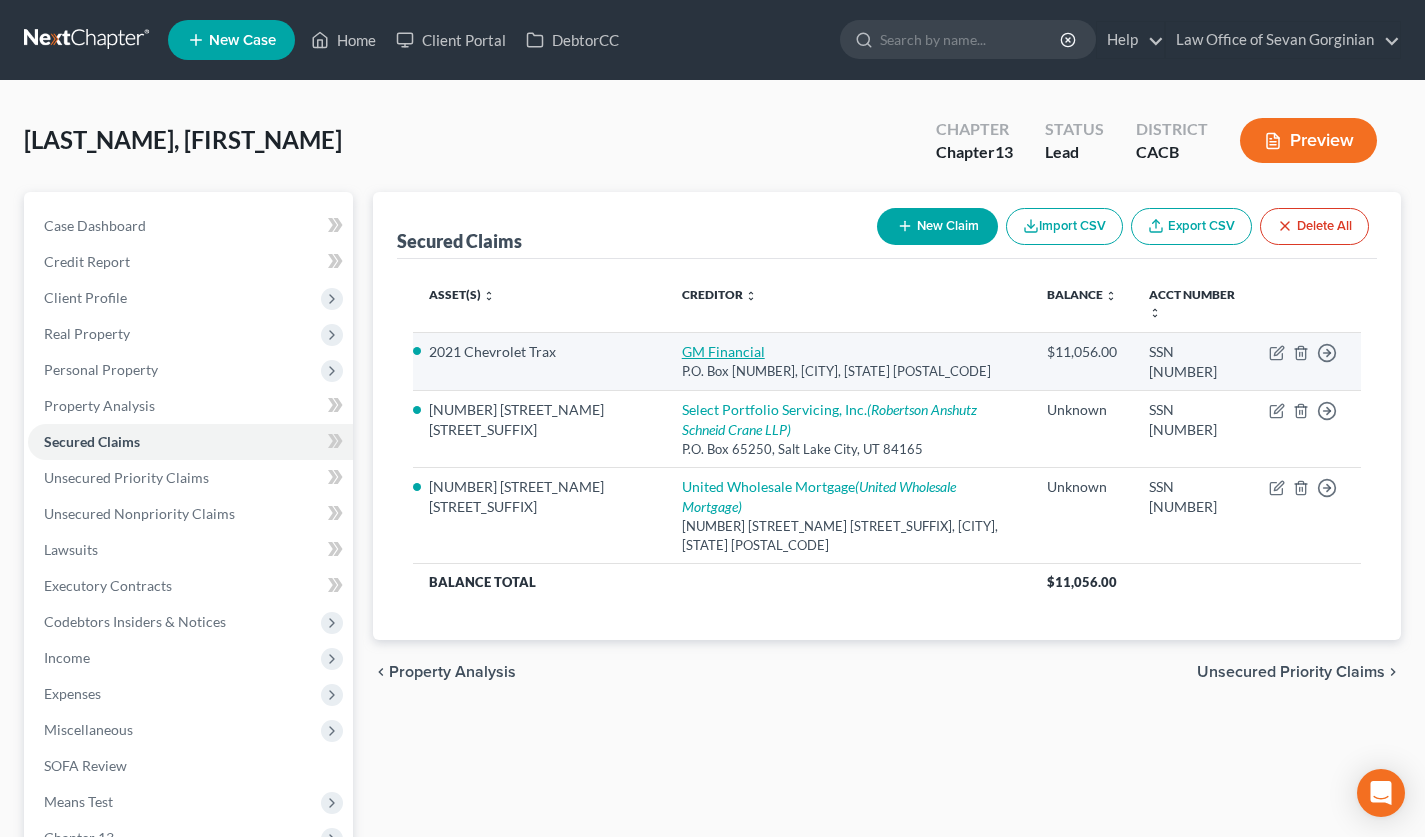 click on "GM Financial" at bounding box center [723, 351] 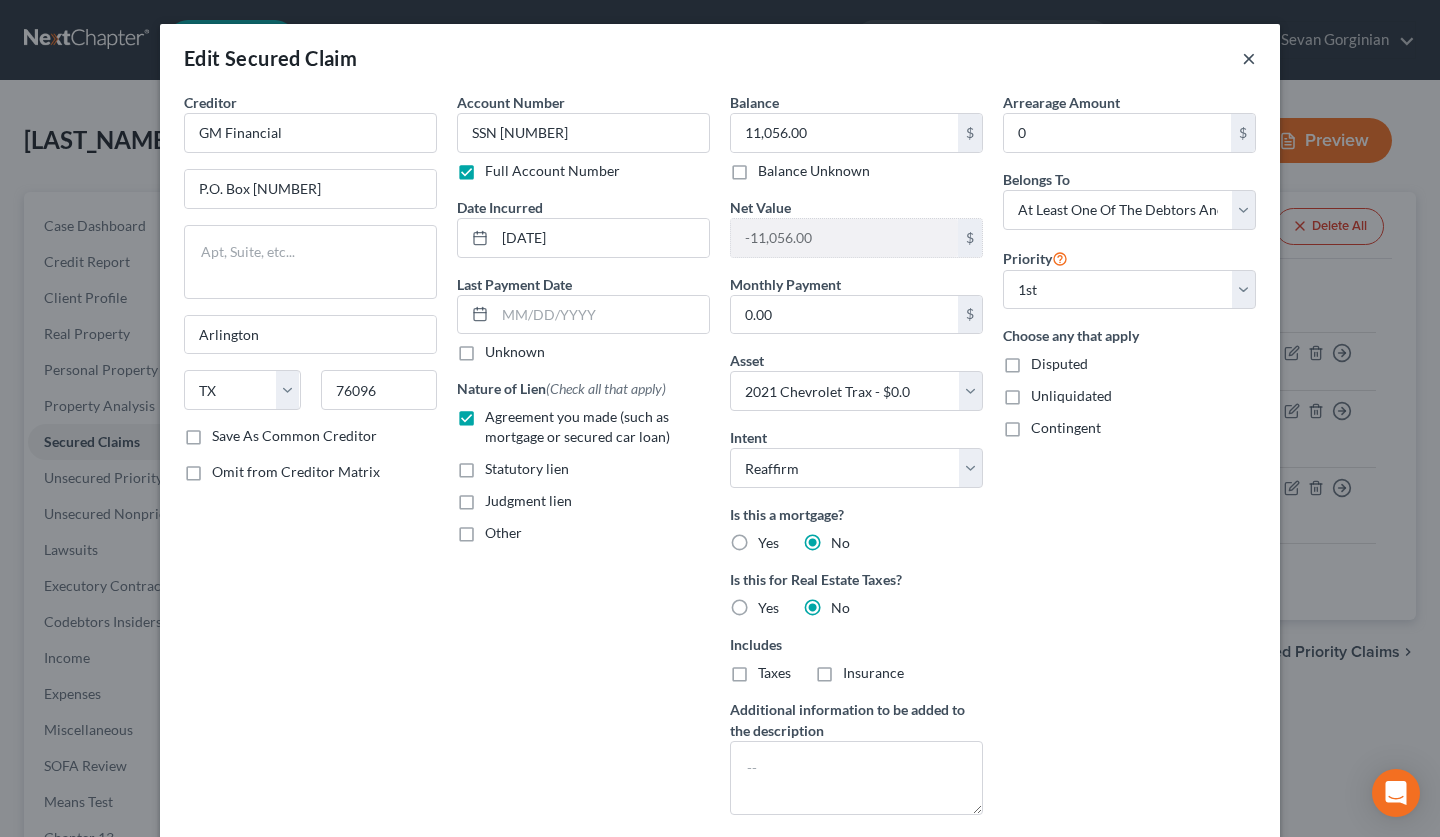 click on "×" at bounding box center (1249, 58) 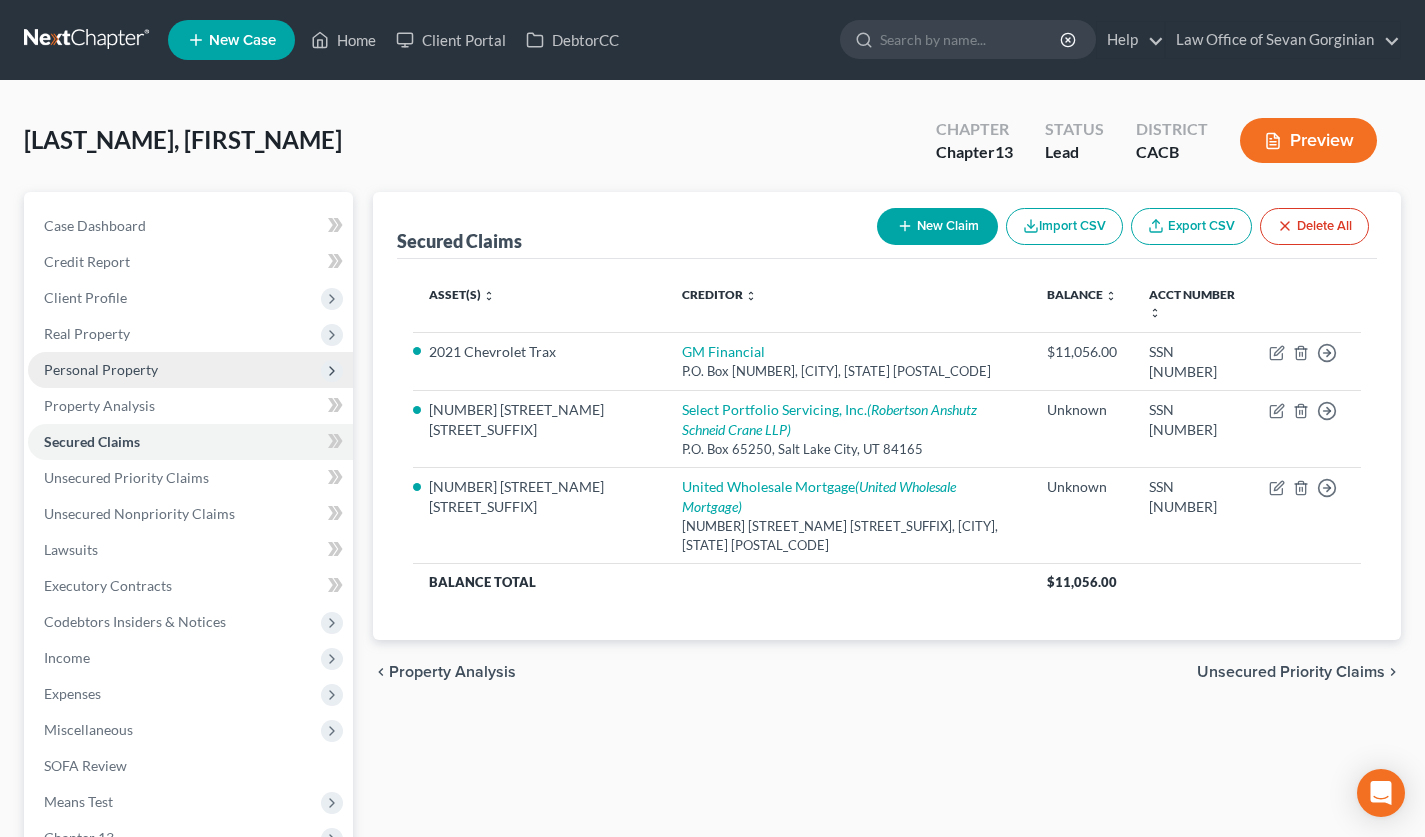 click on "Personal Property" at bounding box center (190, 370) 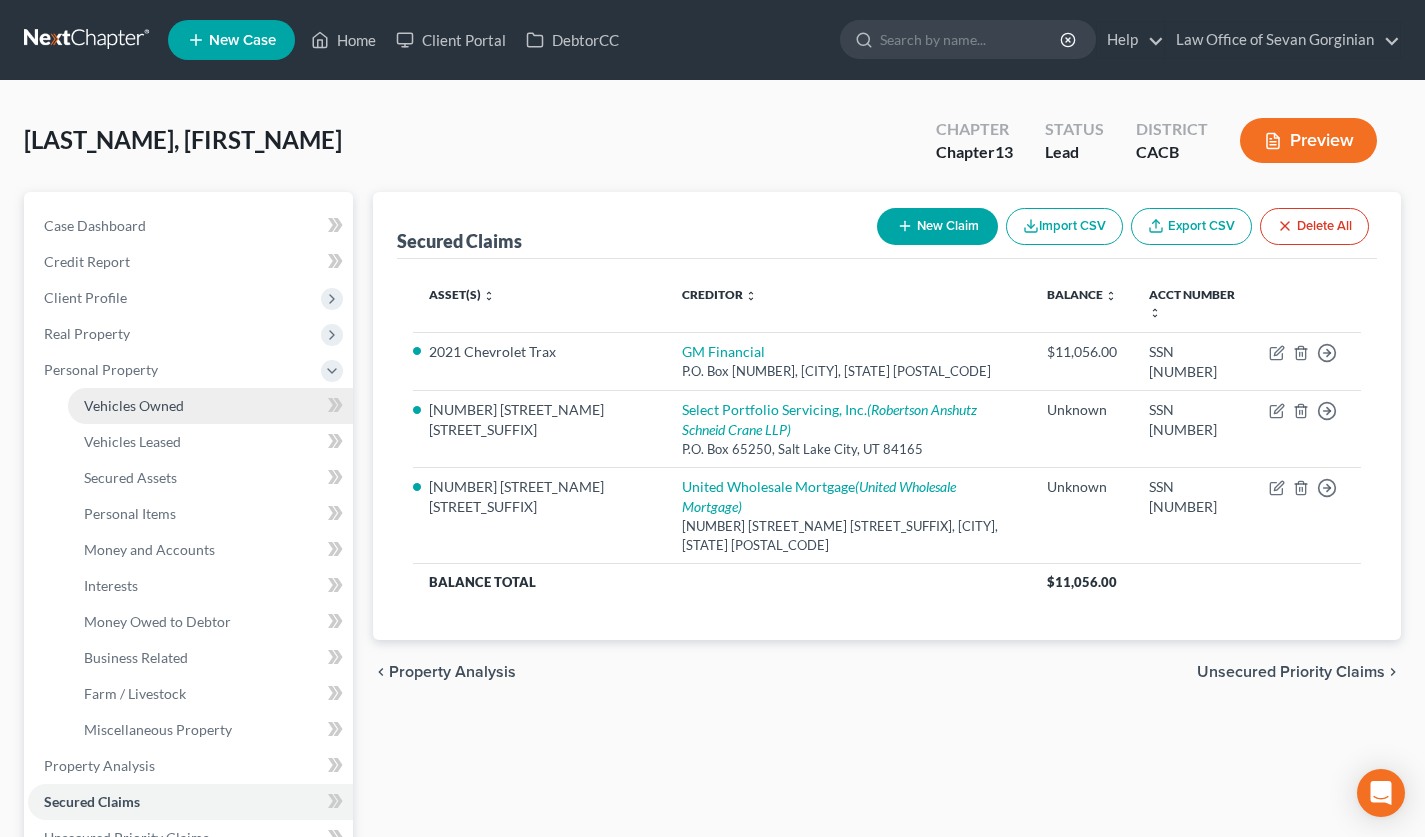click on "Vehicles Owned" at bounding box center (134, 405) 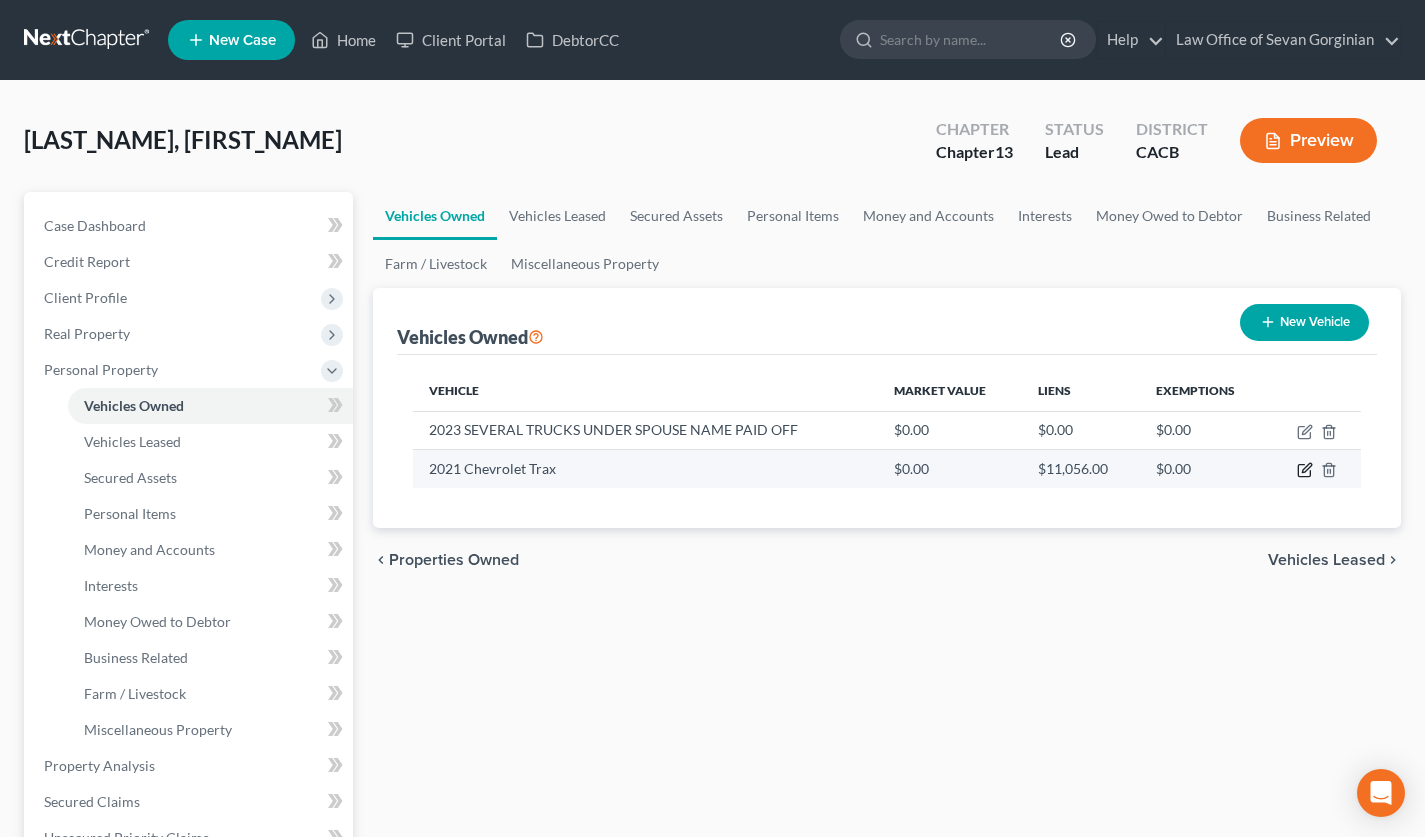 click 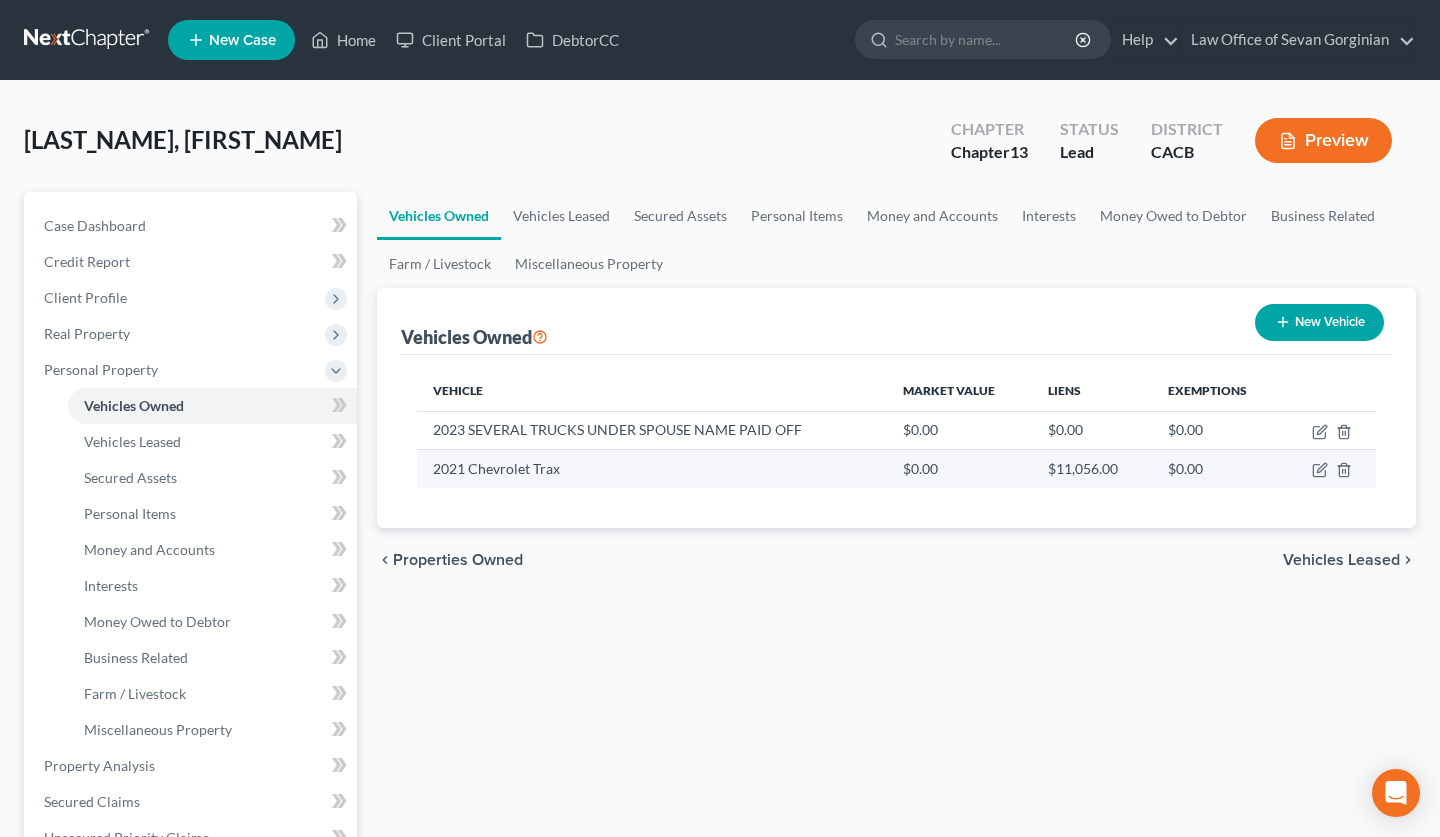 select on "0" 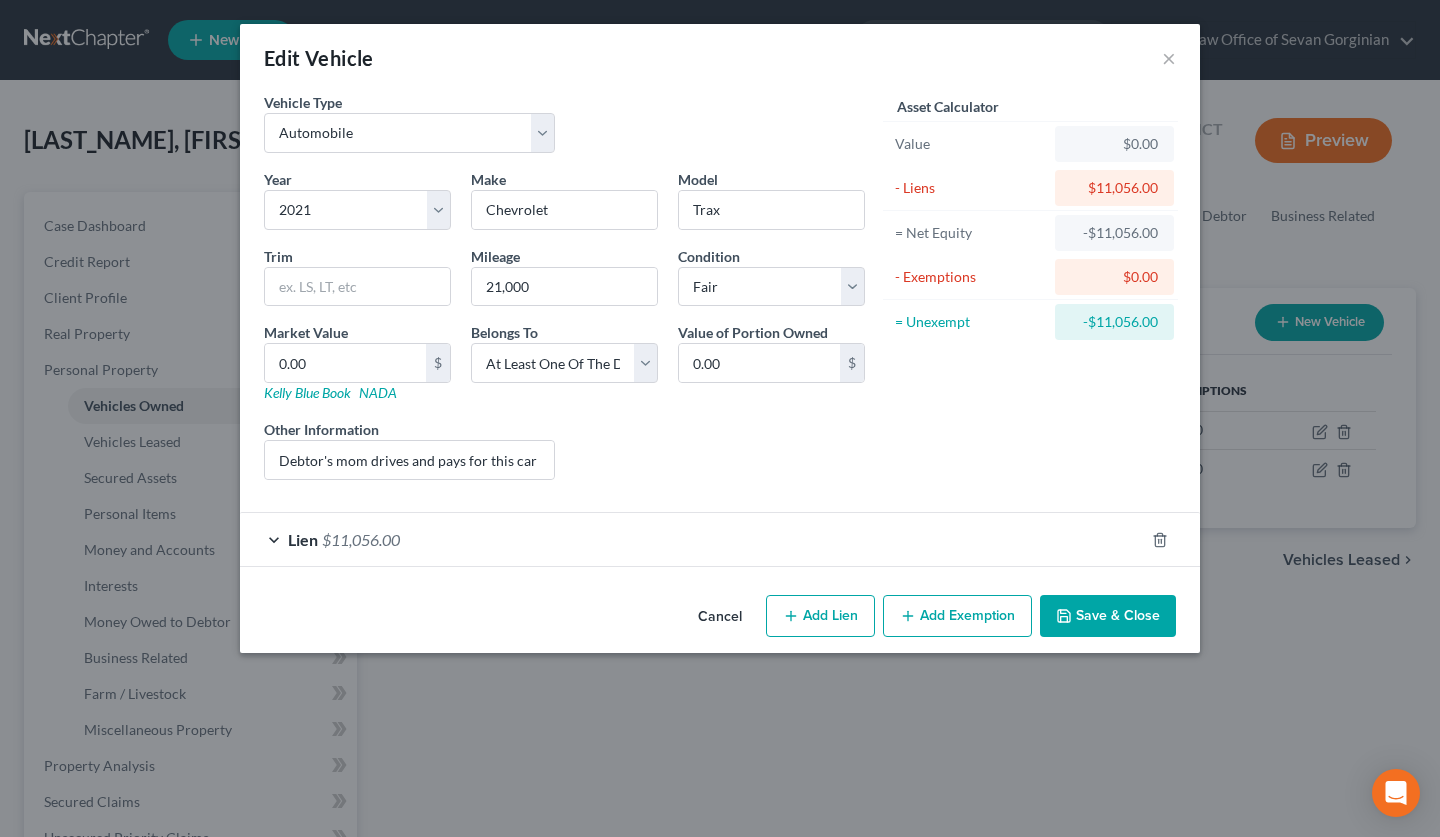 click on "$11,056.00" at bounding box center (361, 539) 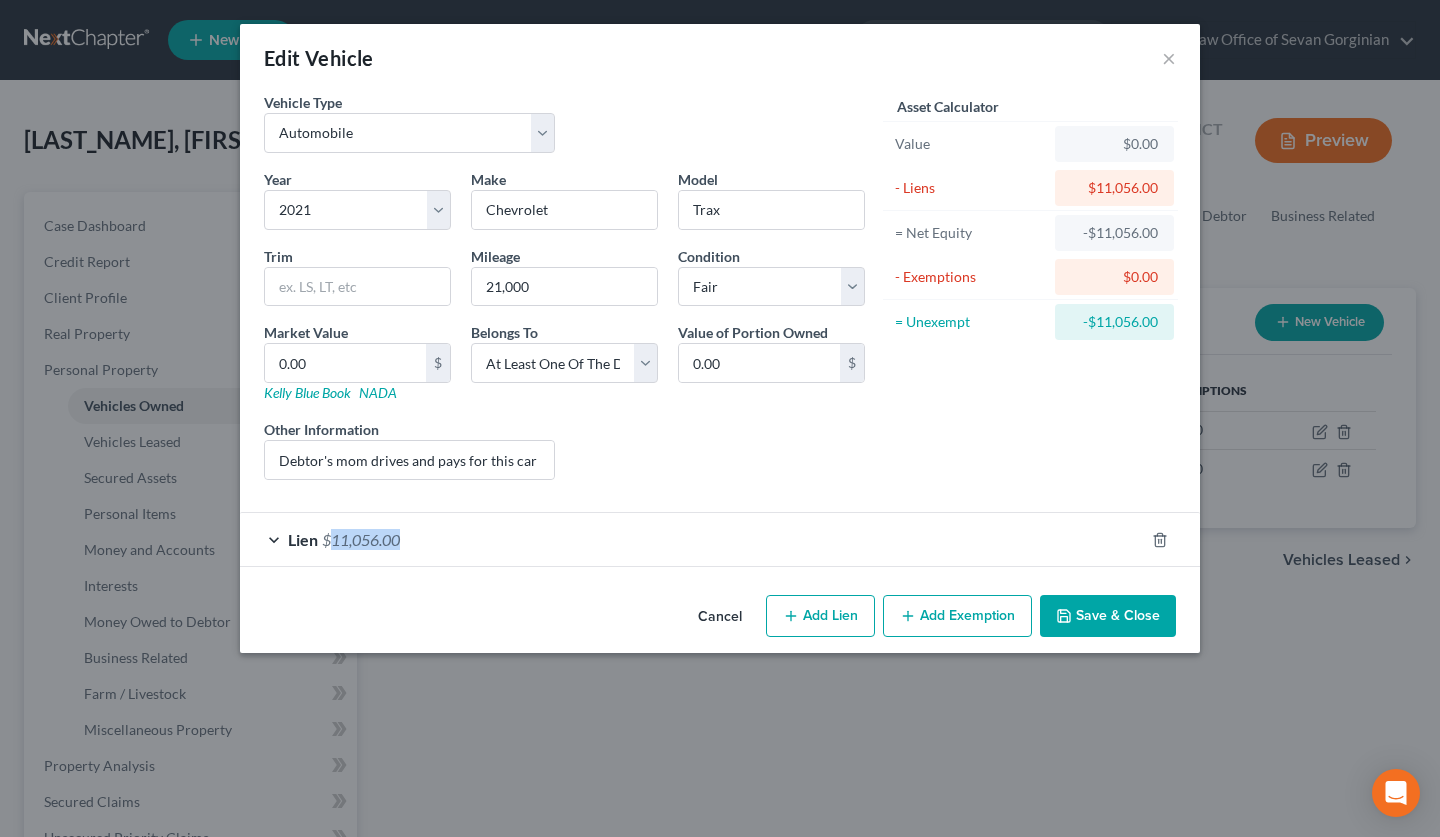 click on "$11,056.00" at bounding box center [361, 539] 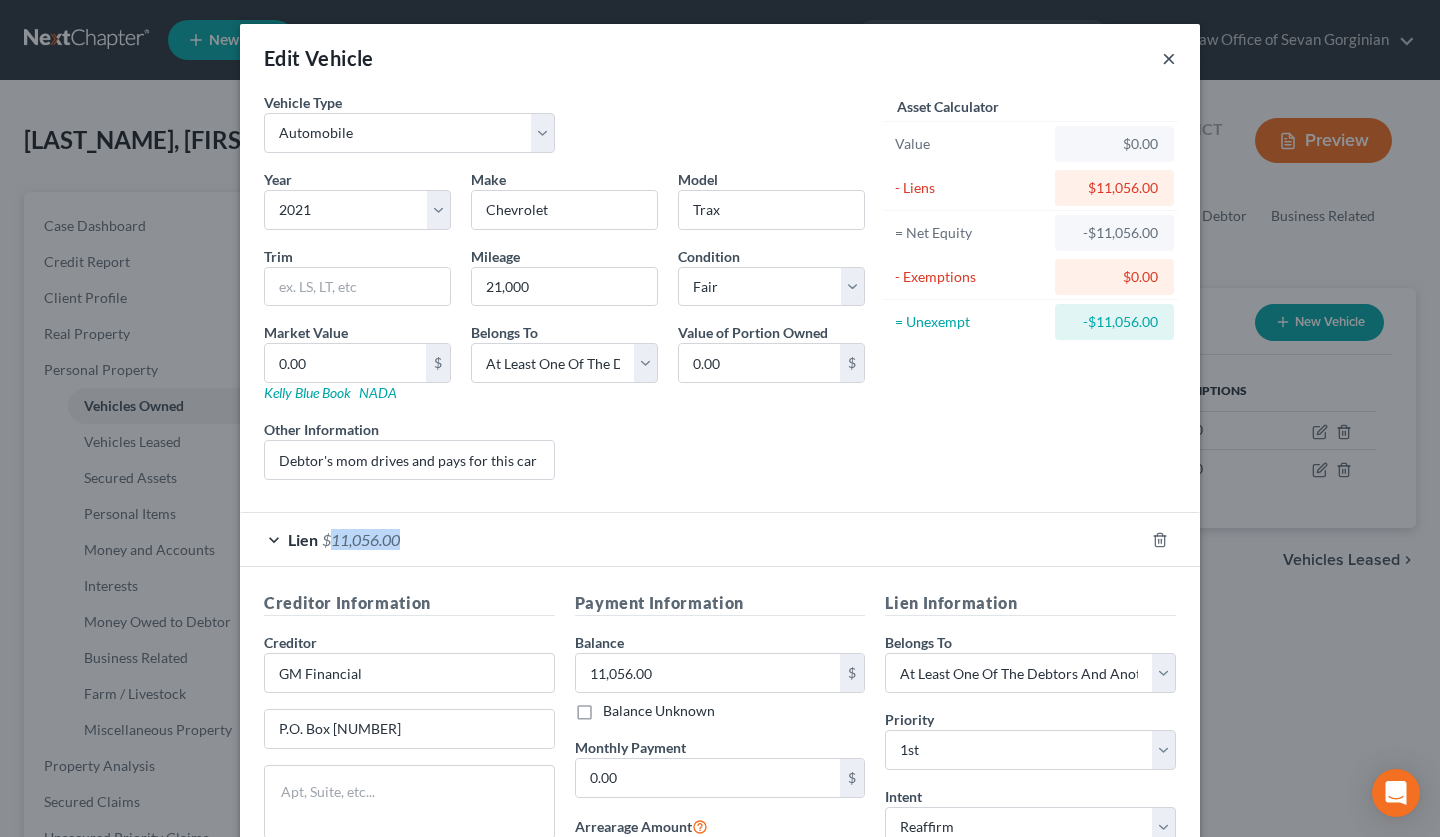 click on "×" at bounding box center [1169, 58] 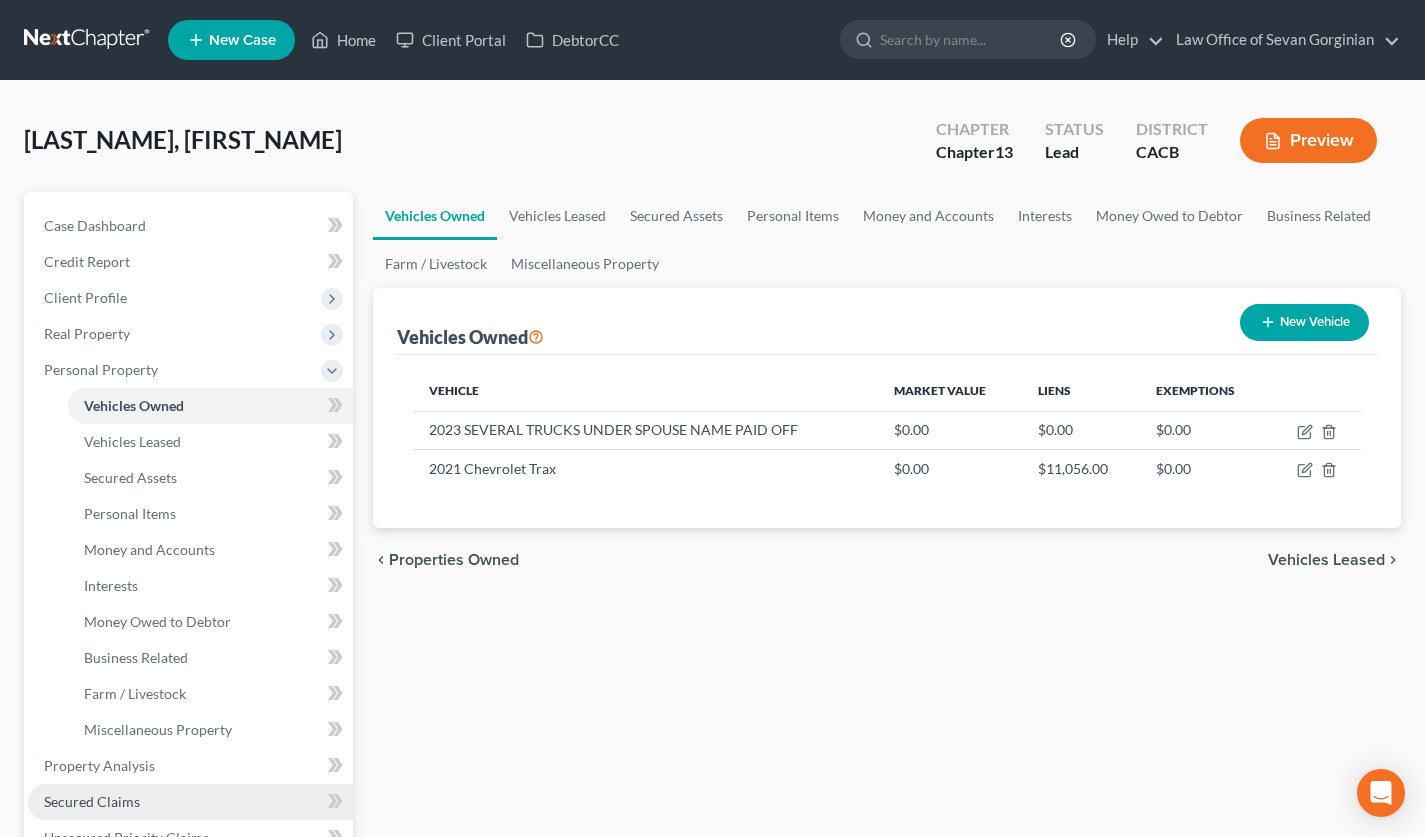 click on "Secured Claims" at bounding box center (190, 802) 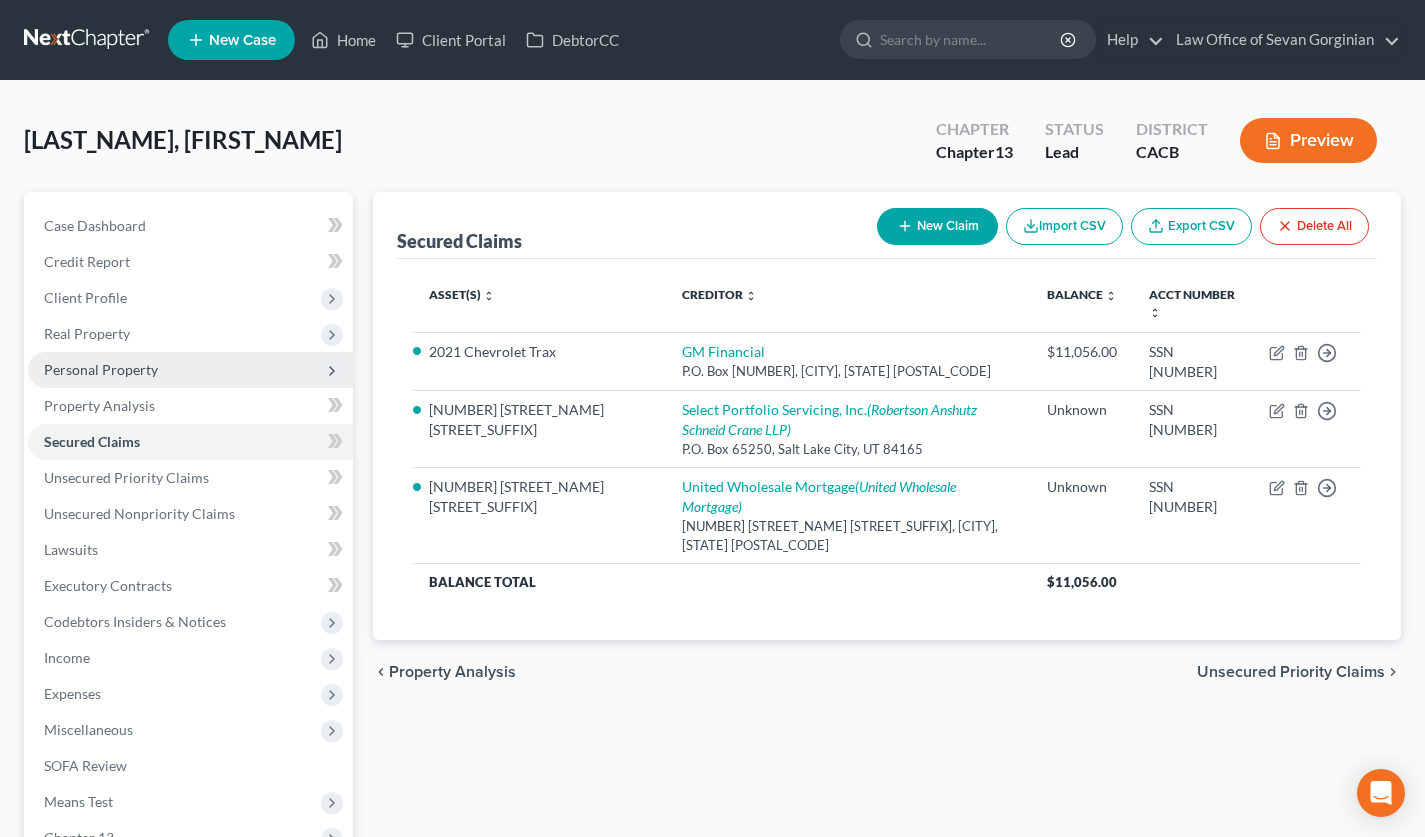 click on "Personal Property" at bounding box center (101, 369) 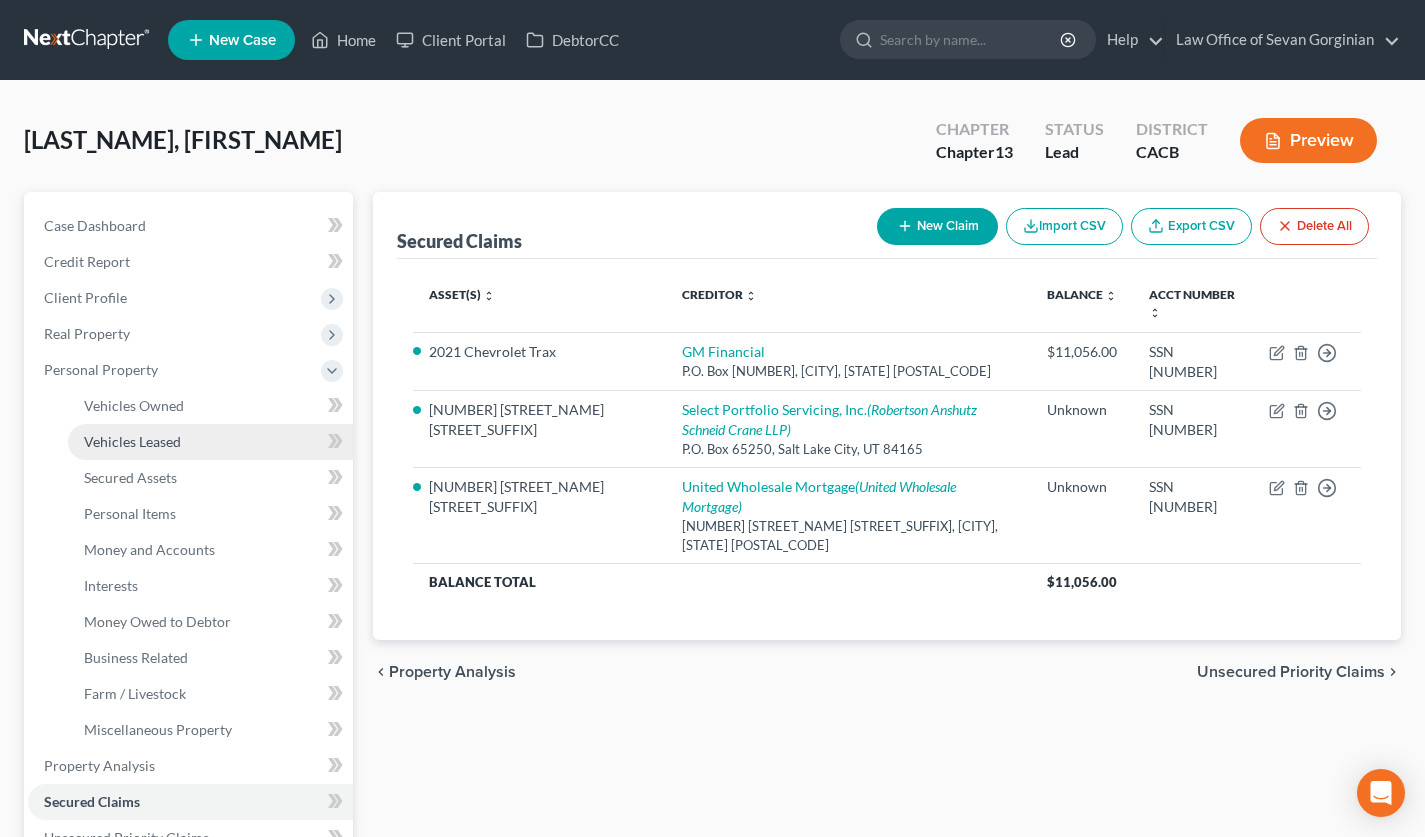 click on "Vehicles Leased" at bounding box center (132, 441) 